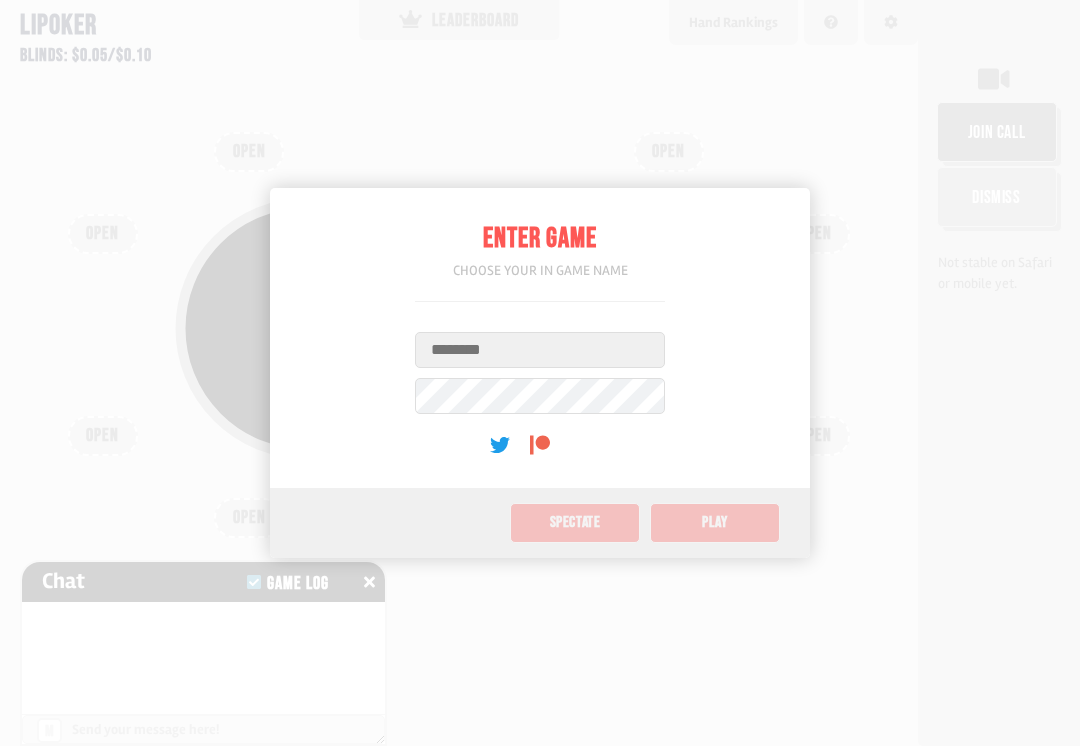 scroll, scrollTop: 0, scrollLeft: 0, axis: both 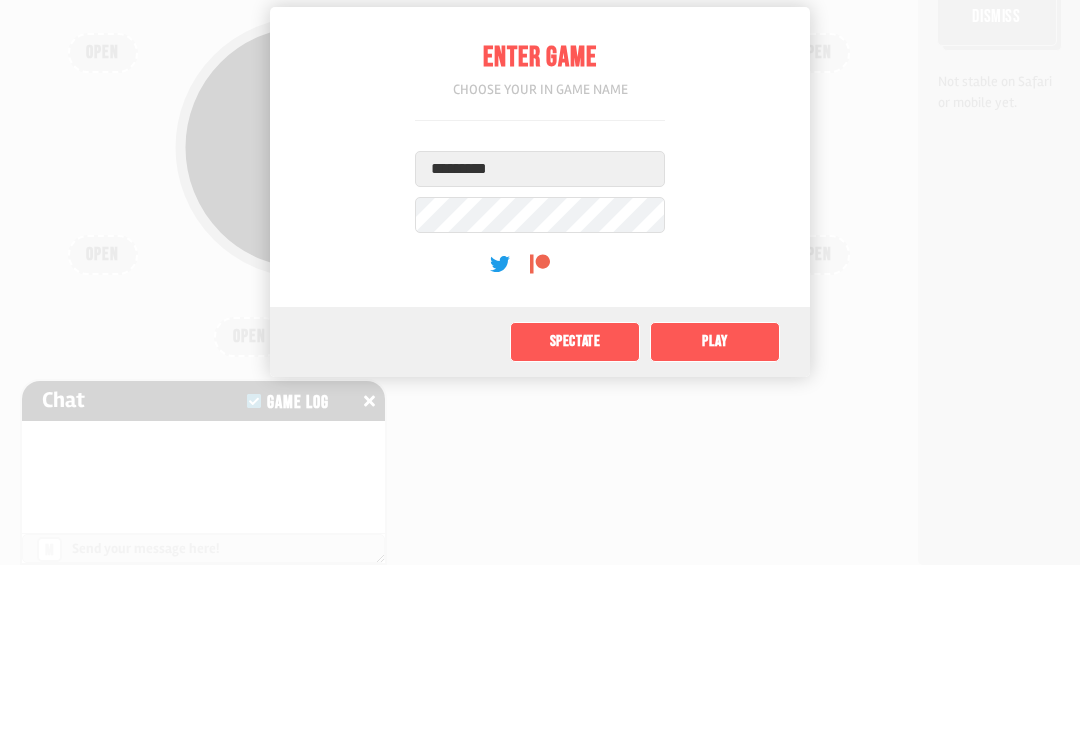 type on "*********" 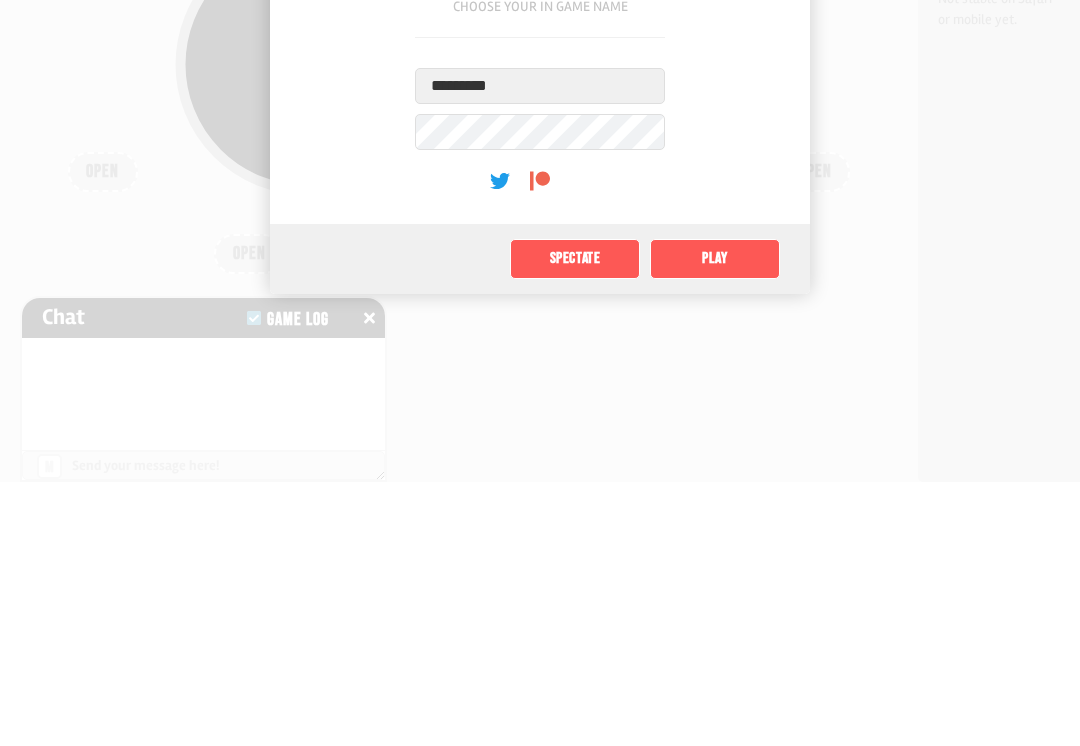 click on "Play" 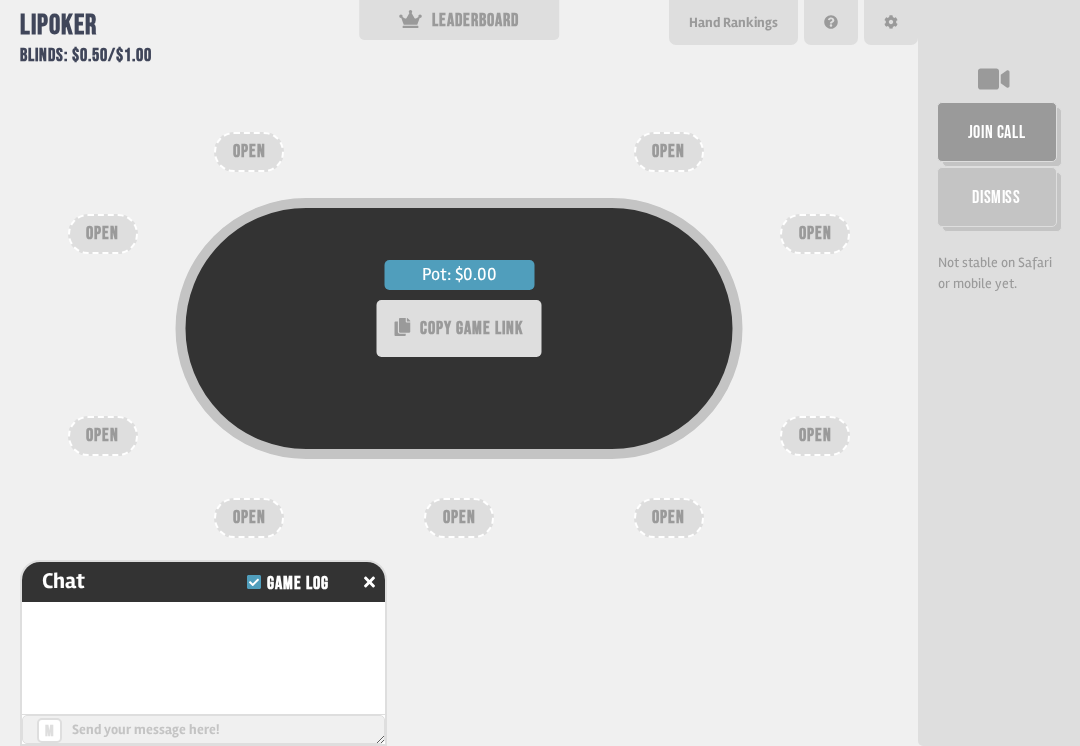 type on "**" 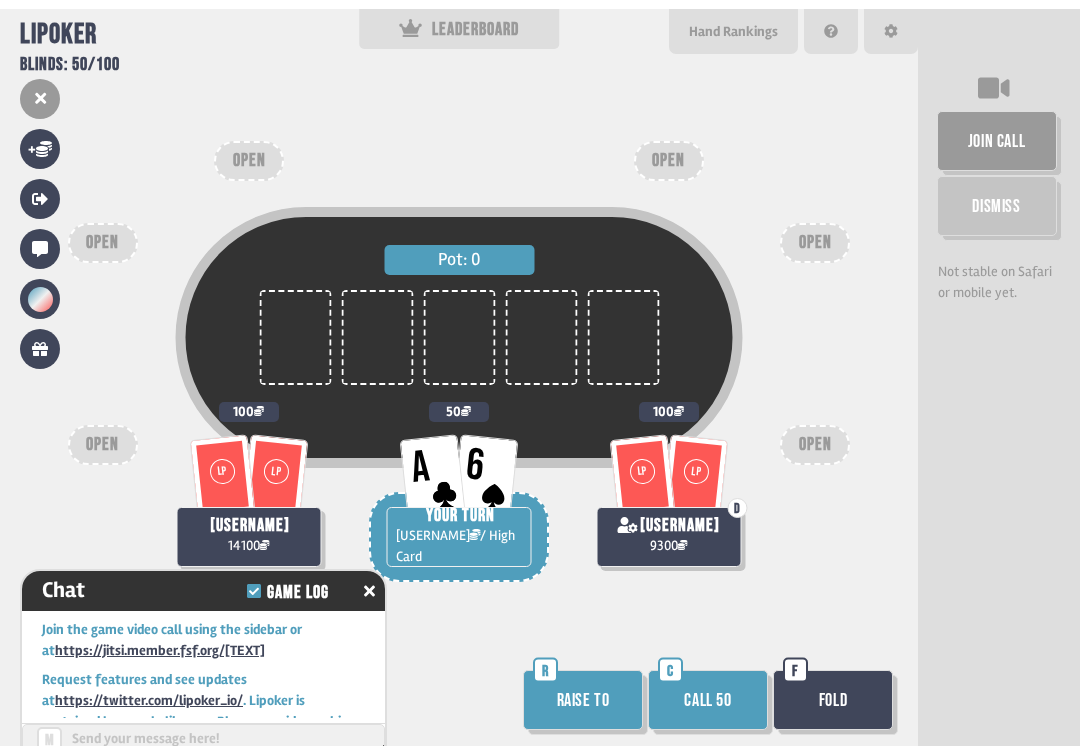 scroll, scrollTop: 63, scrollLeft: 0, axis: vertical 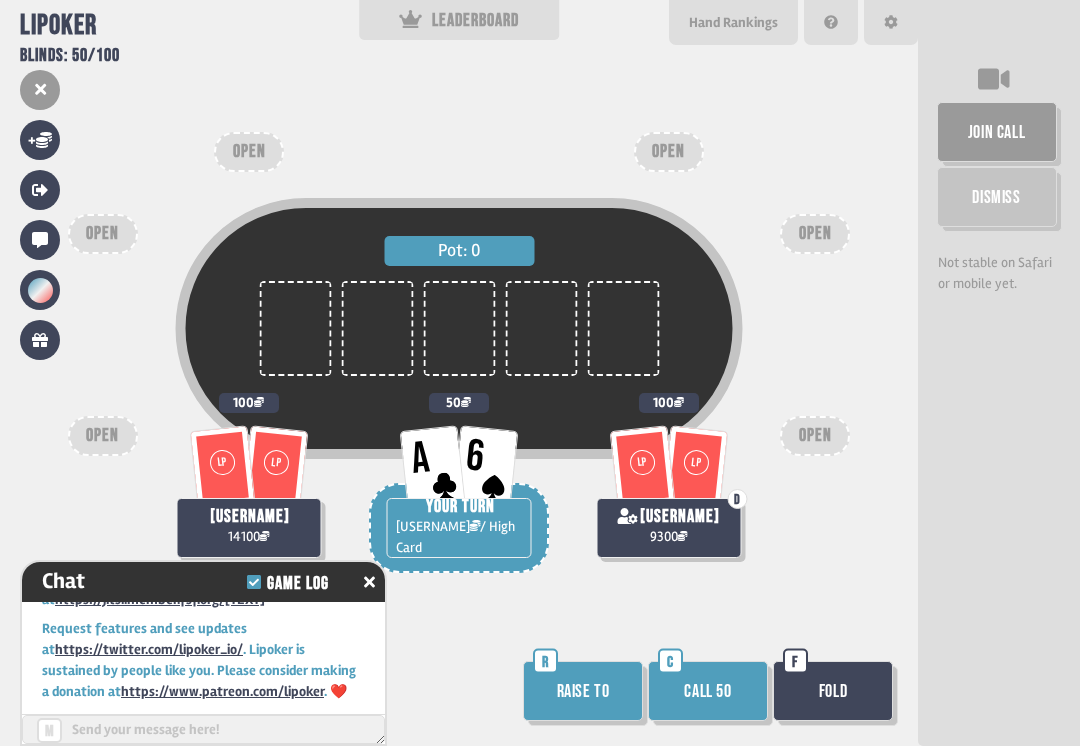 click 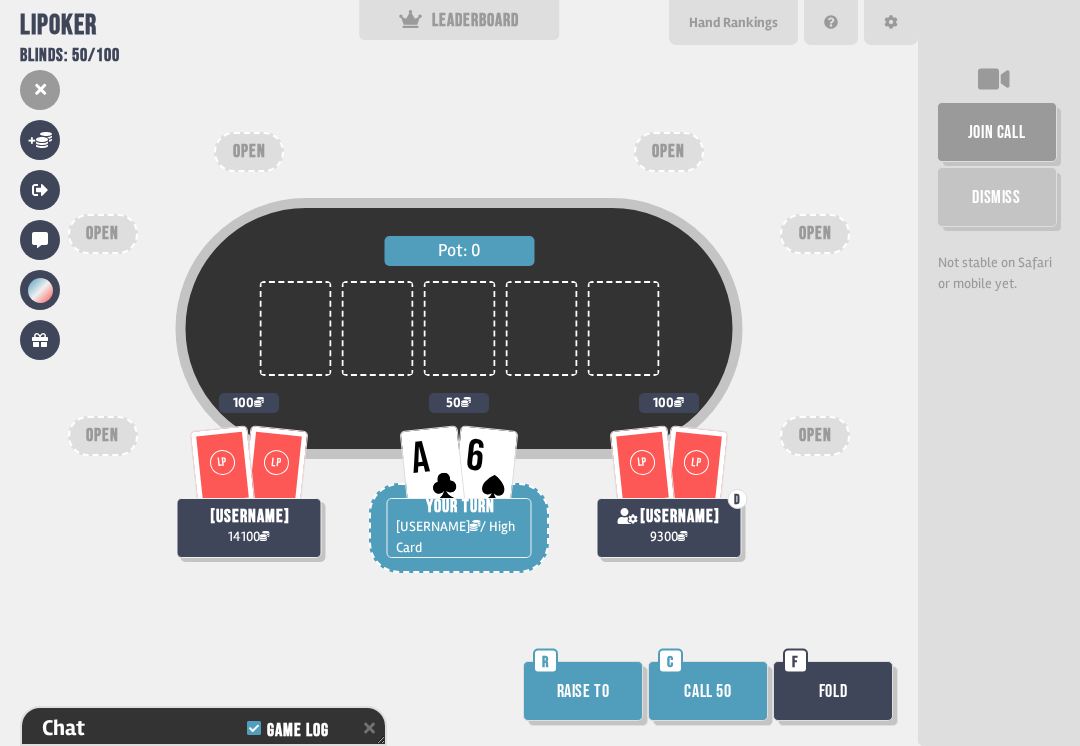 scroll, scrollTop: 171, scrollLeft: 0, axis: vertical 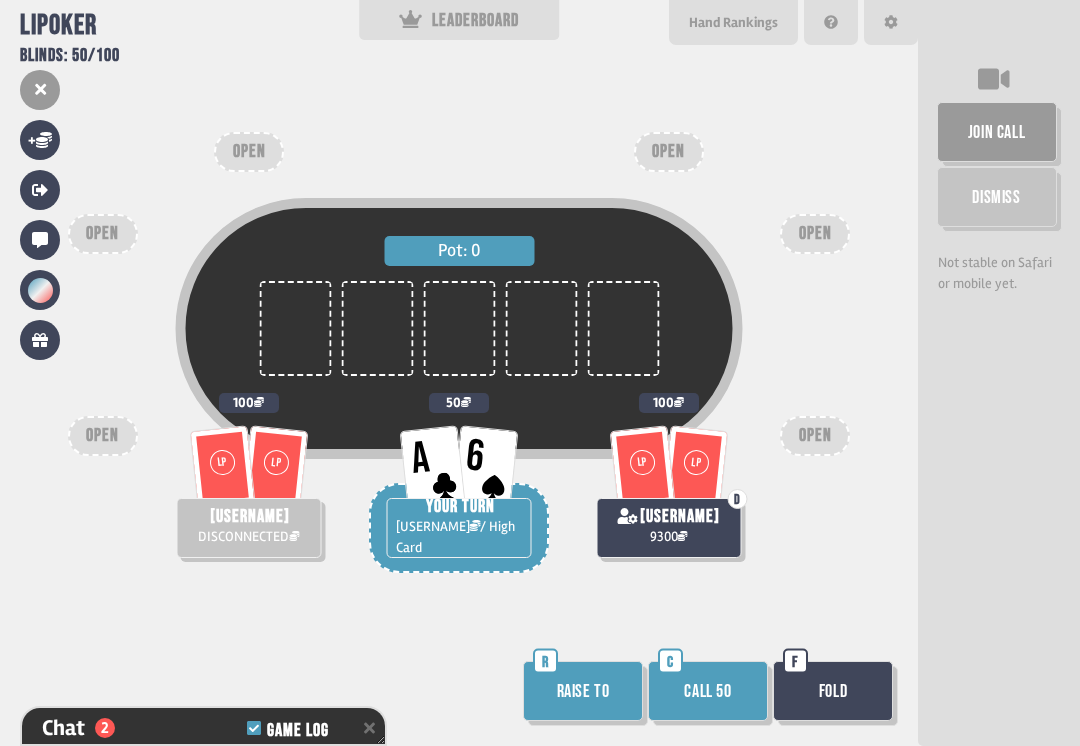 click on "Call 50" at bounding box center (708, 691) 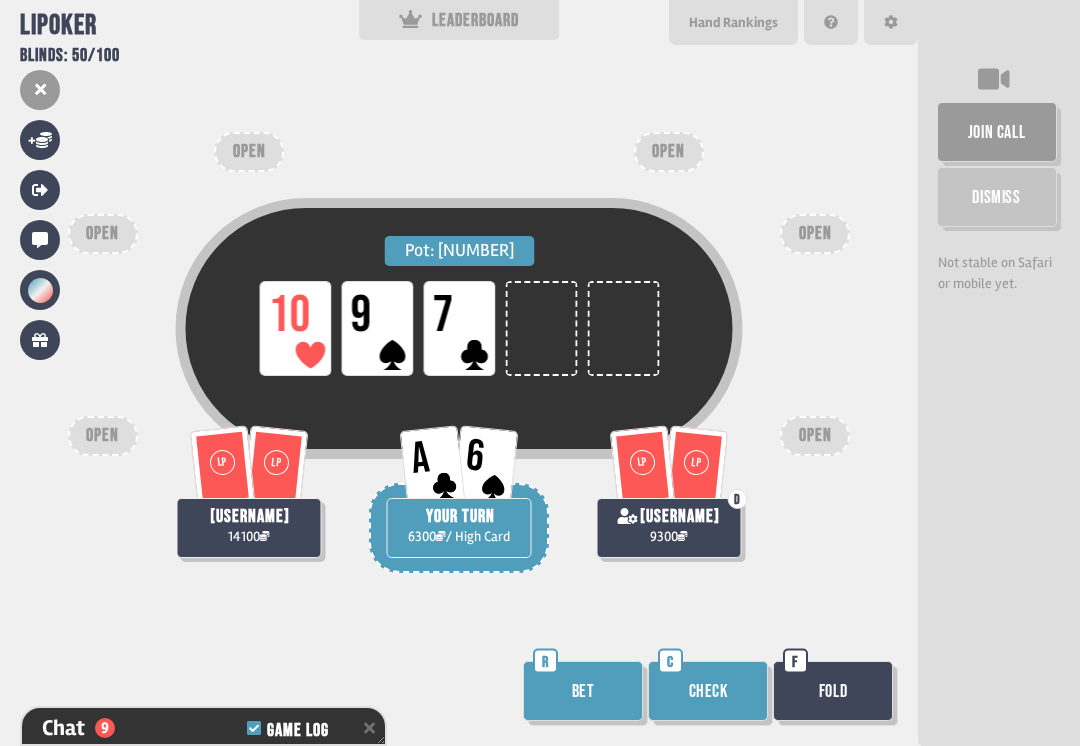 scroll, scrollTop: 432, scrollLeft: 0, axis: vertical 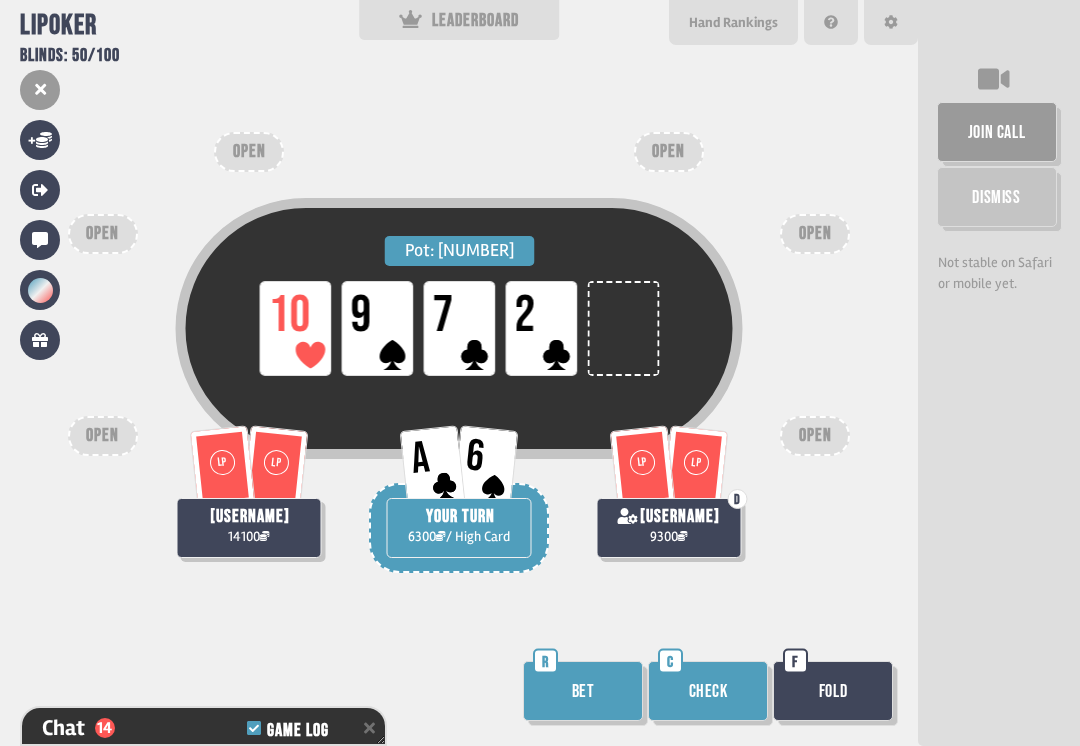 click on "Check" at bounding box center [708, 691] 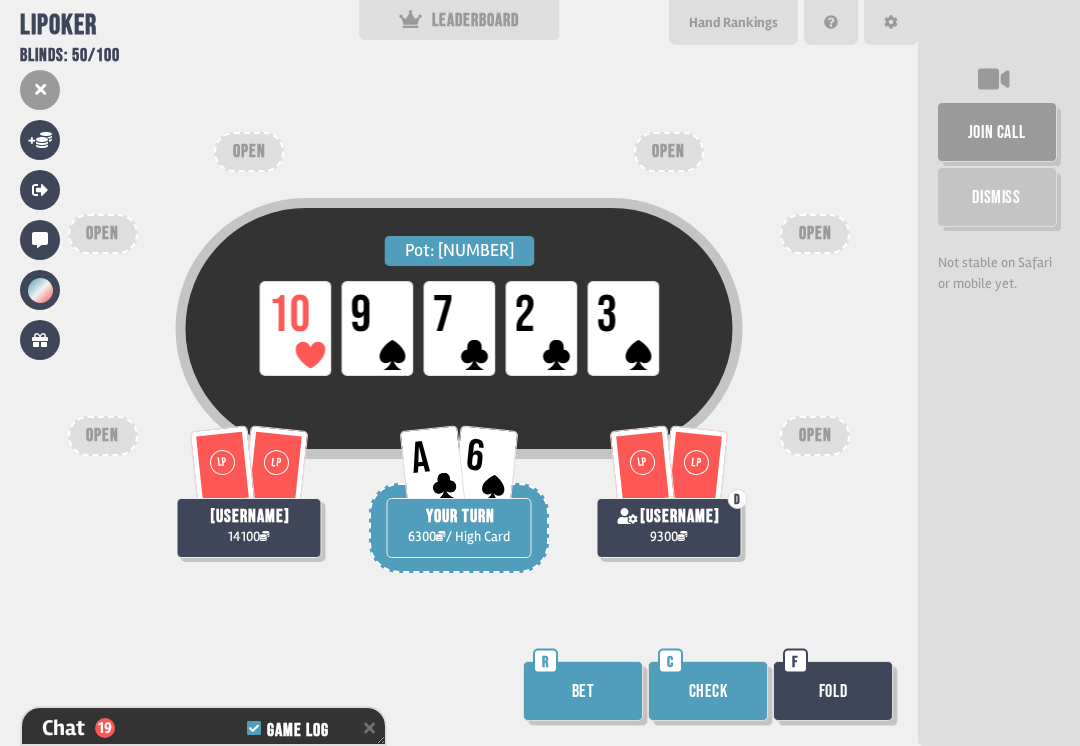 scroll, scrollTop: 722, scrollLeft: 0, axis: vertical 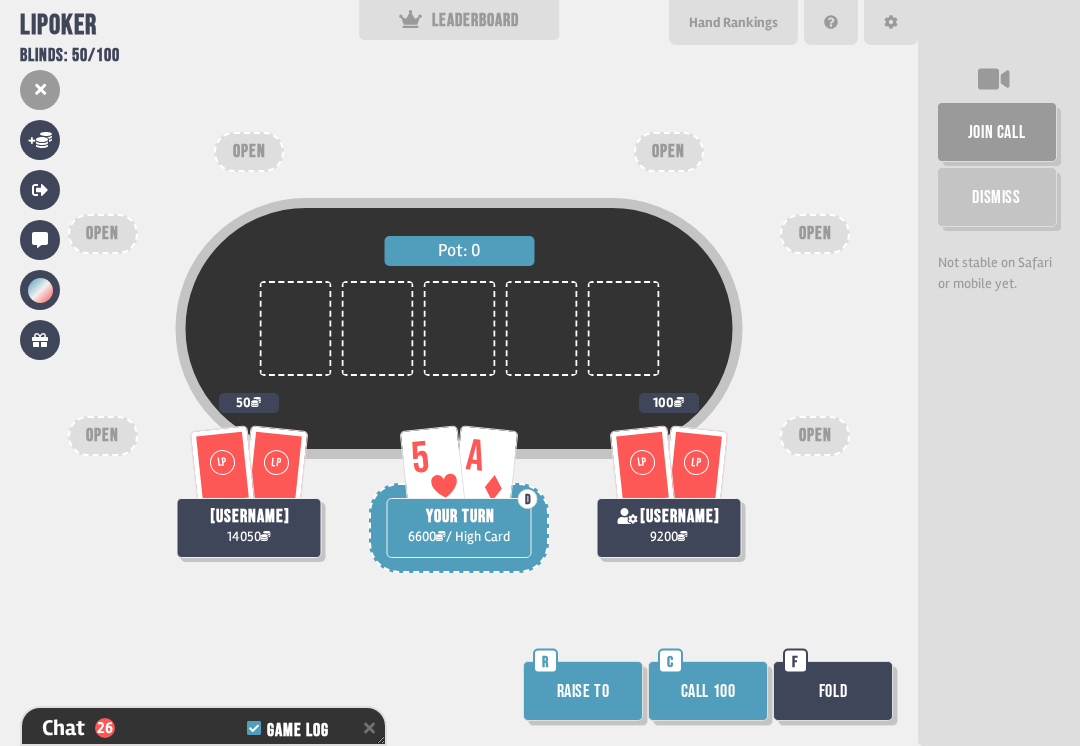 click on "Call 100" at bounding box center (708, 691) 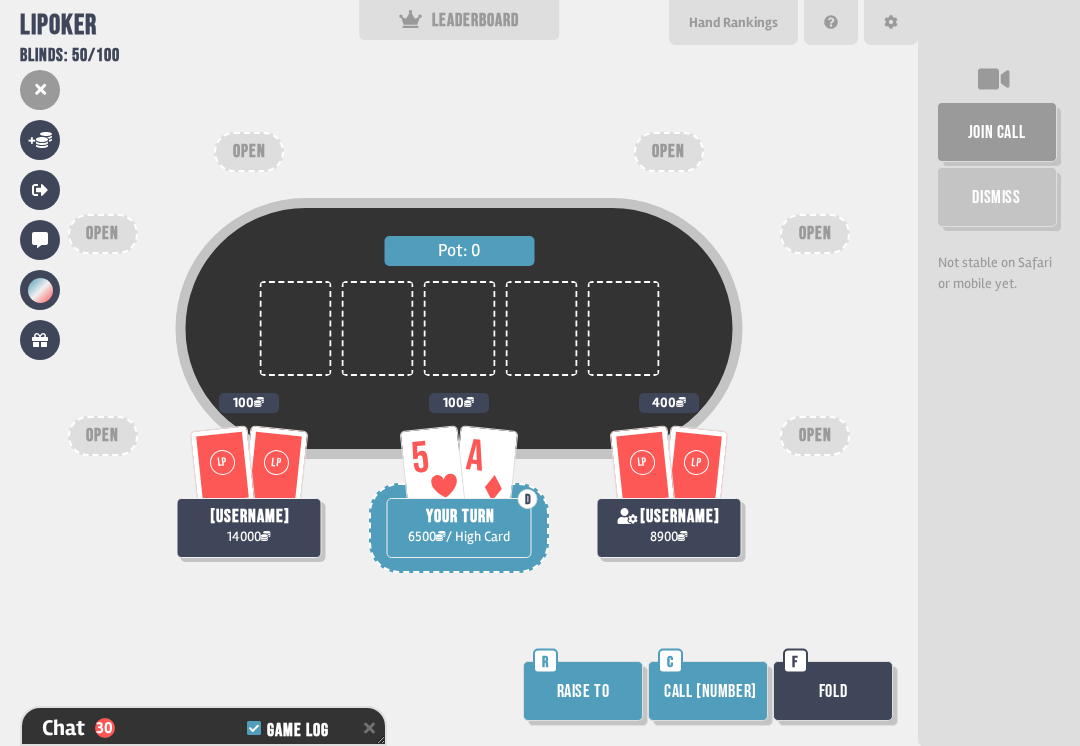 scroll, scrollTop: 1041, scrollLeft: 0, axis: vertical 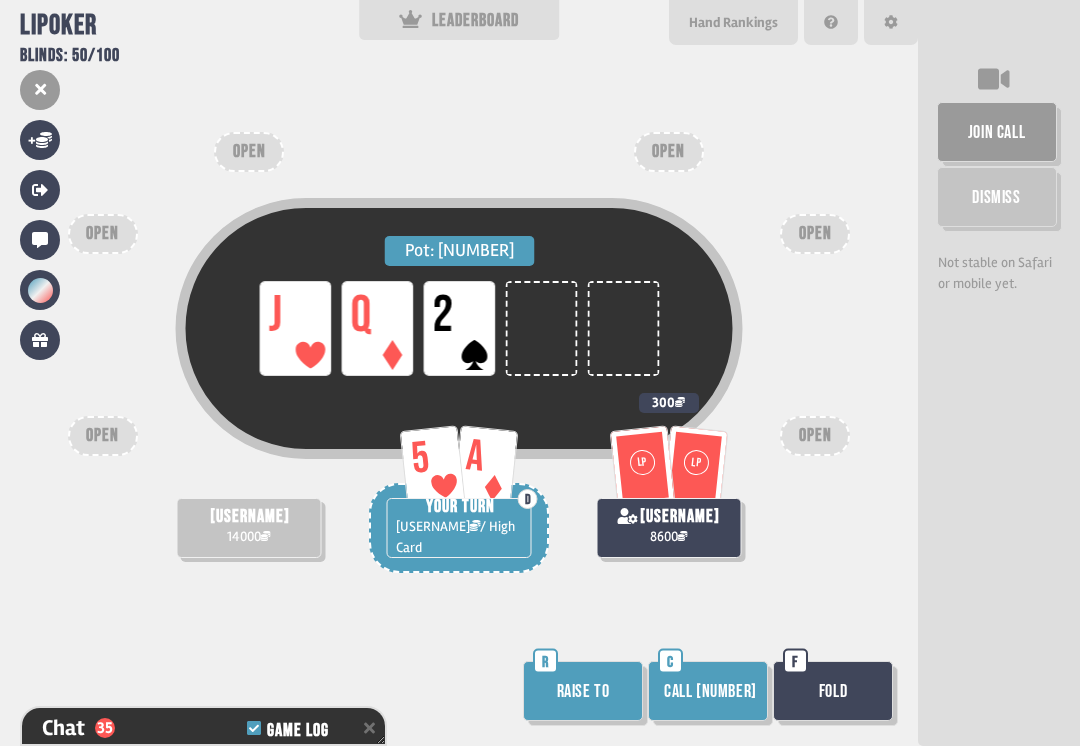 click on "LP" at bounding box center [642, 466] 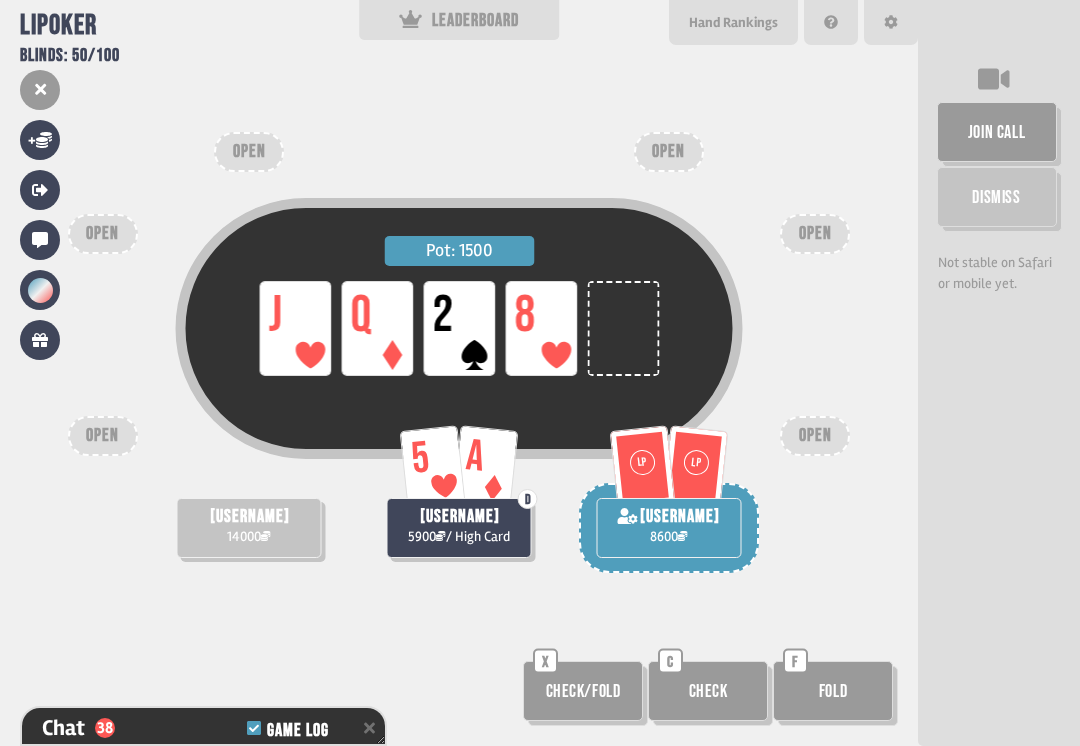 scroll, scrollTop: 1273, scrollLeft: 0, axis: vertical 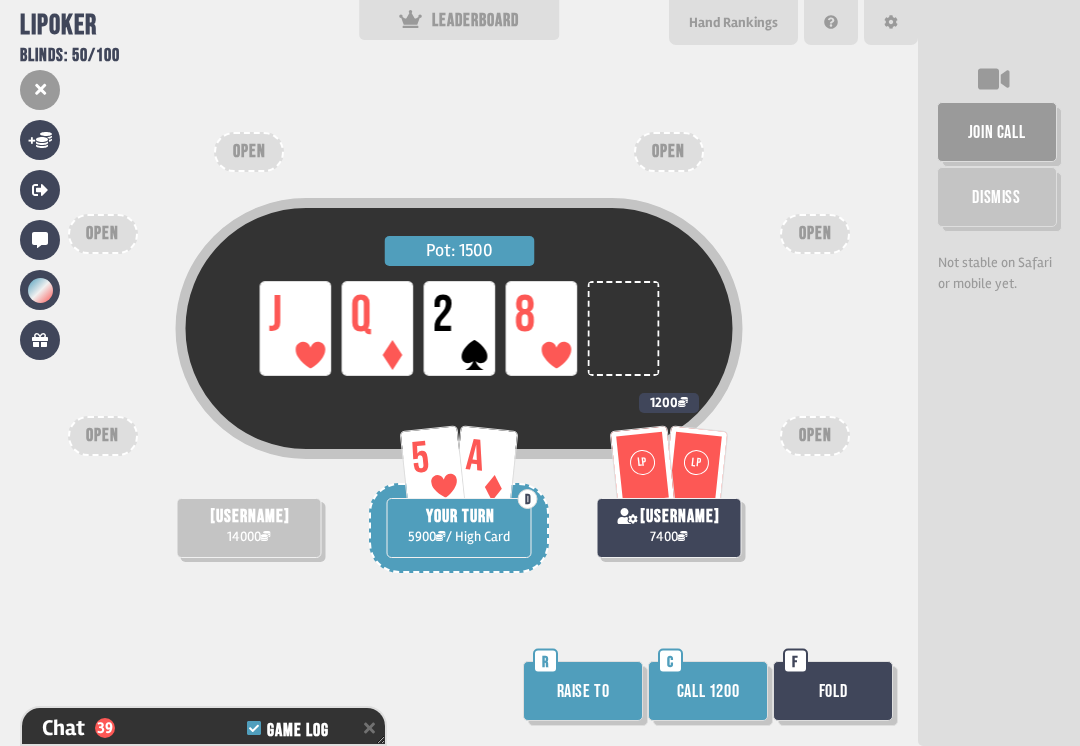 click on "Fold" at bounding box center (833, 691) 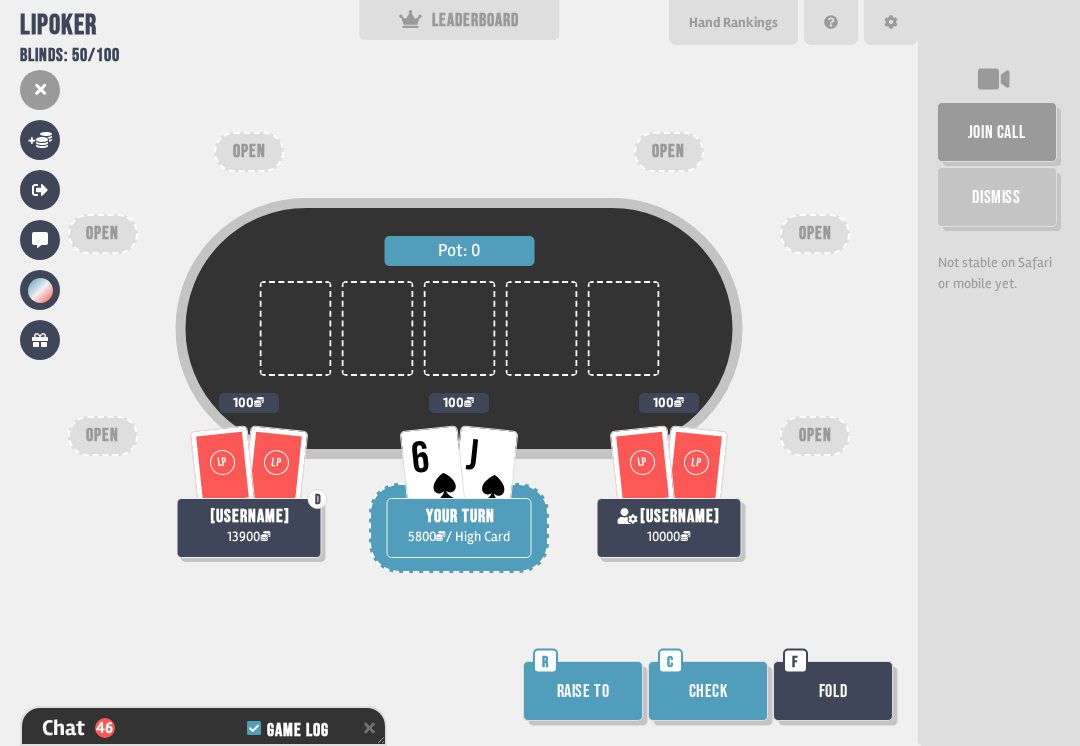 scroll, scrollTop: 1505, scrollLeft: 0, axis: vertical 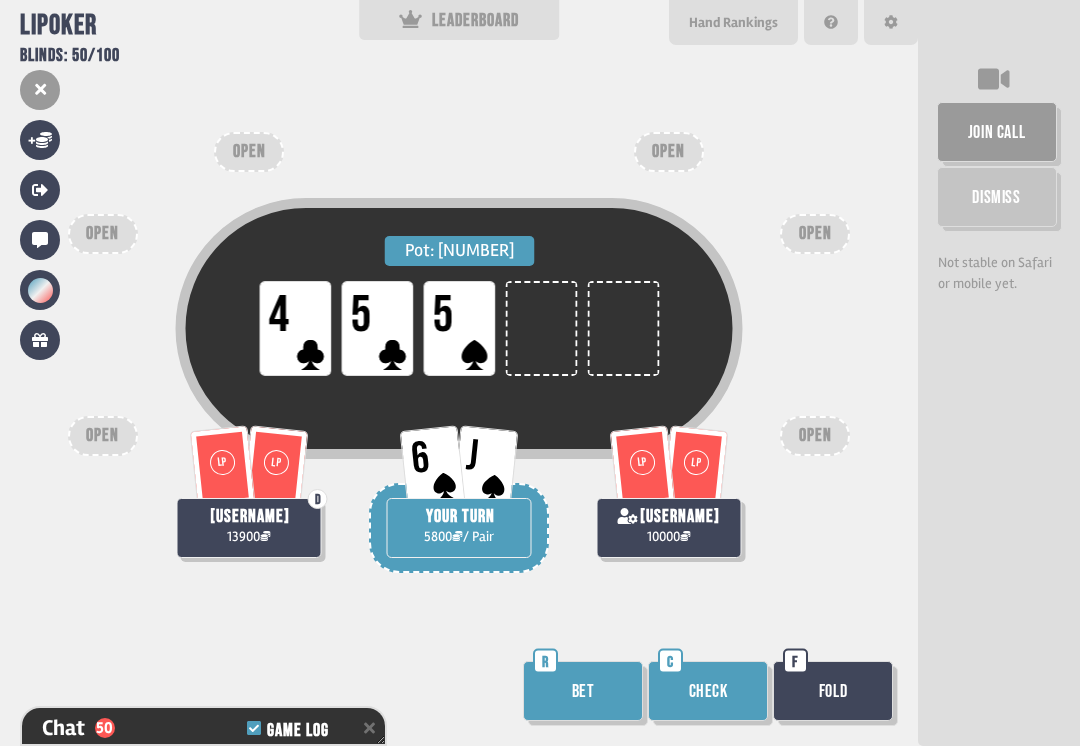 click on "Check" at bounding box center (708, 691) 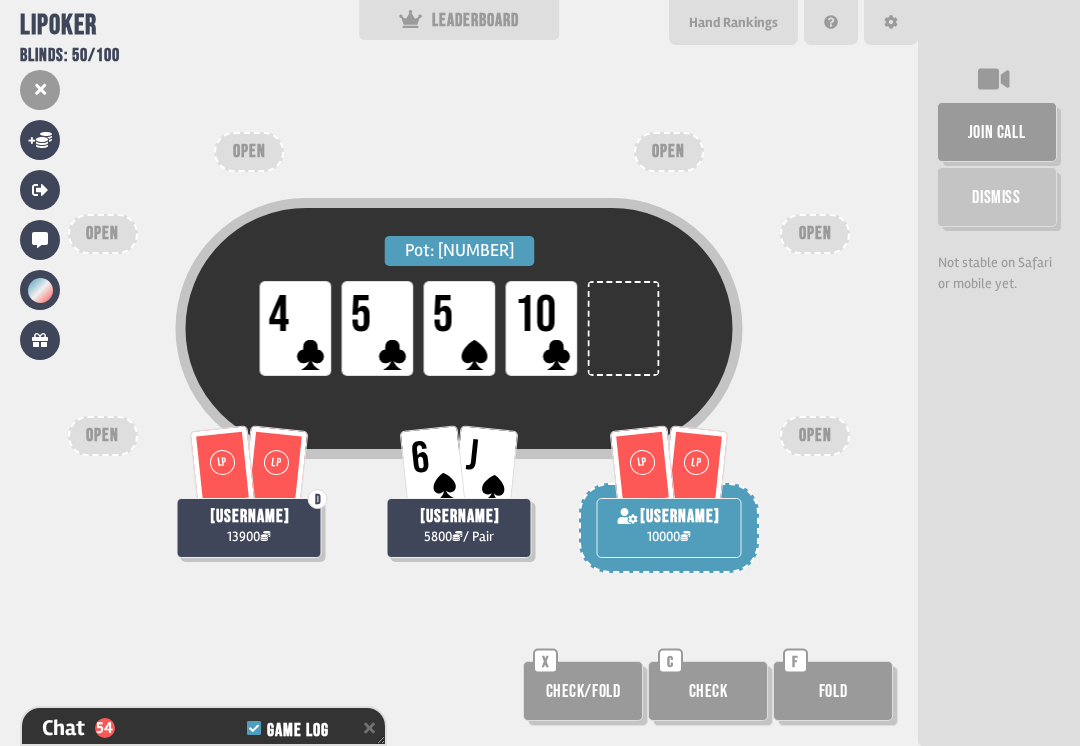 scroll, scrollTop: 1737, scrollLeft: 0, axis: vertical 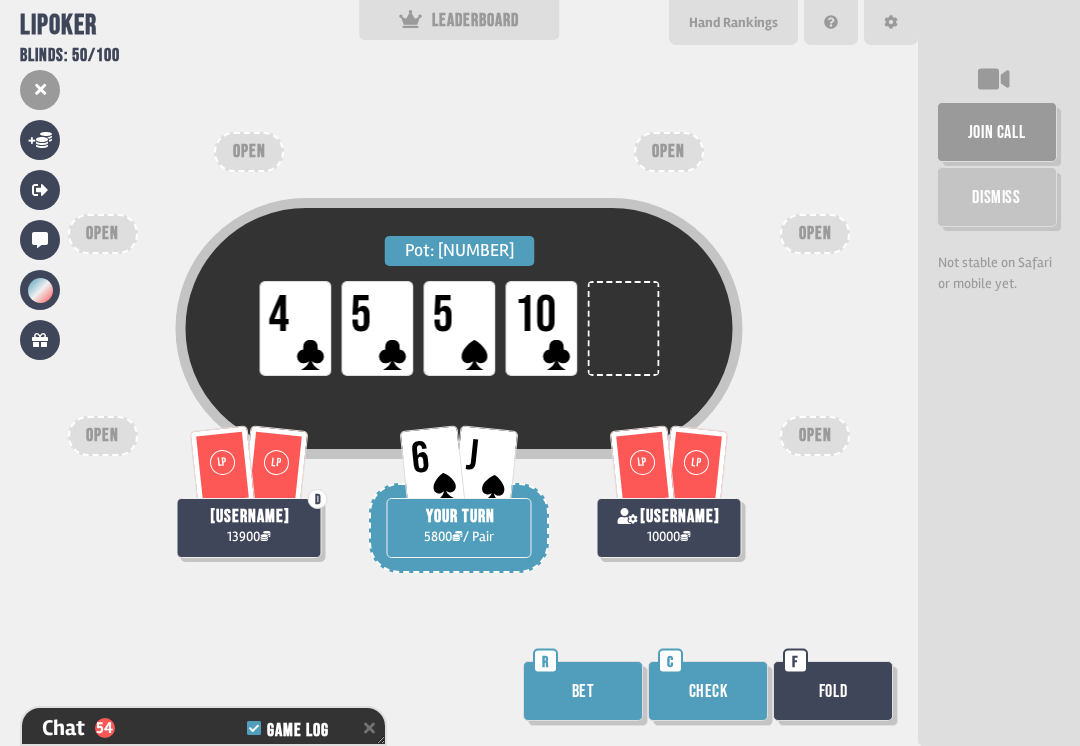 click on "Check" at bounding box center (708, 691) 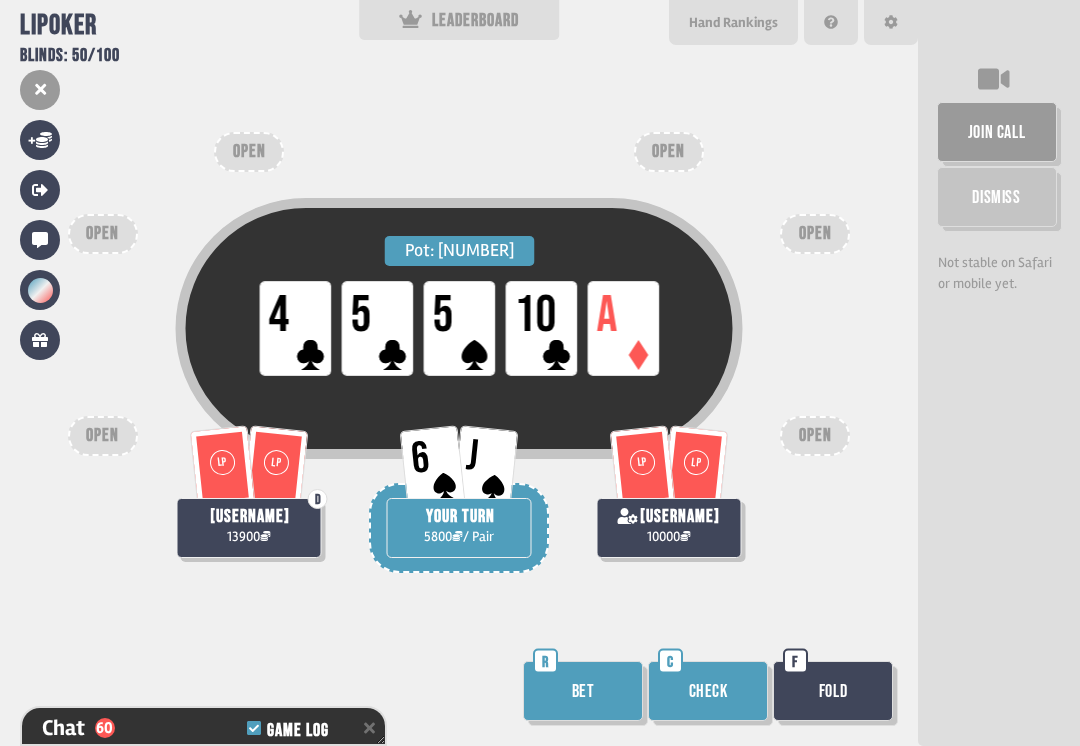 scroll, scrollTop: 1911, scrollLeft: 0, axis: vertical 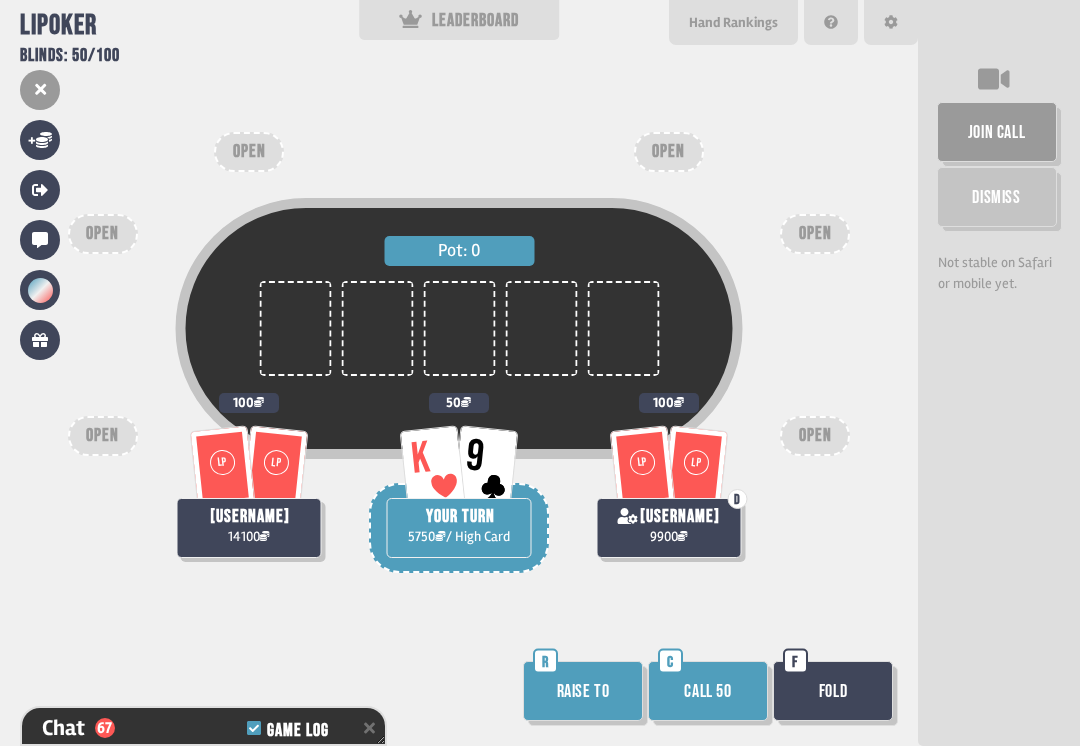 click on "Call 50" at bounding box center (708, 691) 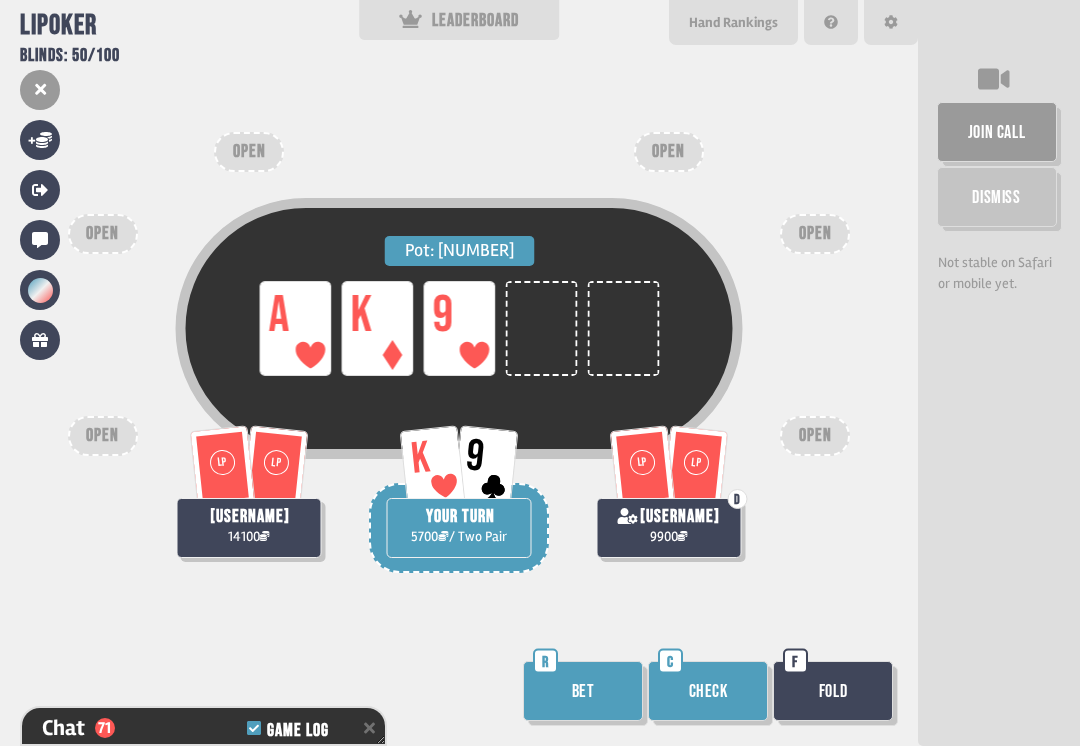 scroll, scrollTop: 2230, scrollLeft: 0, axis: vertical 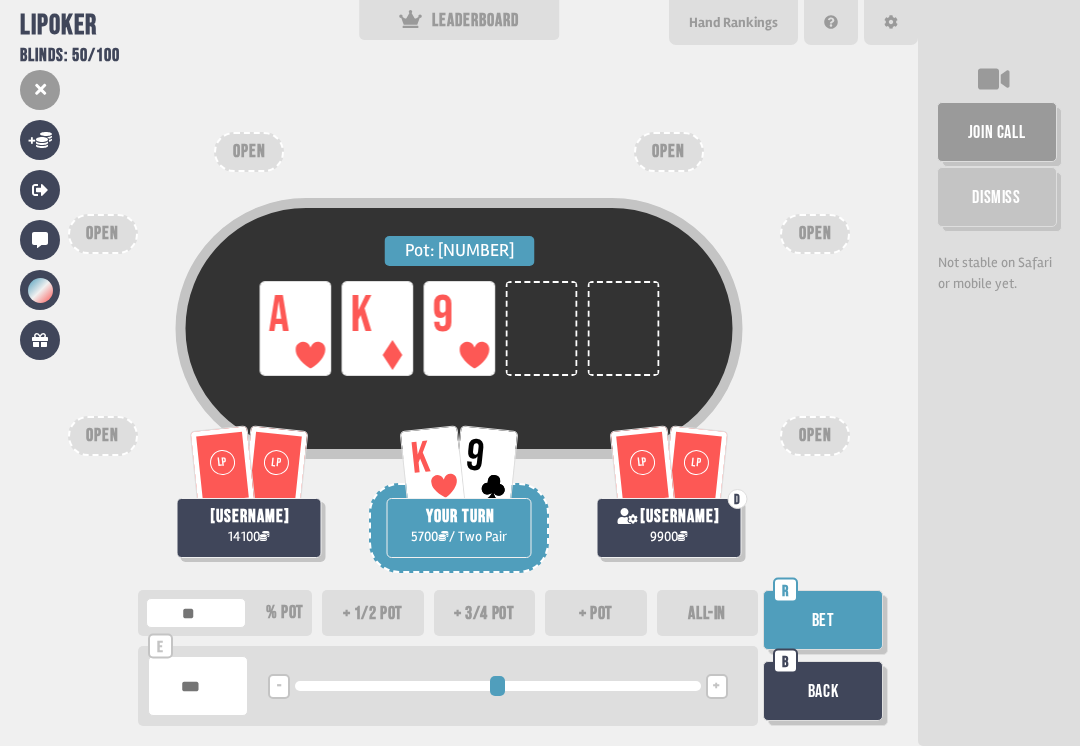 type on "***" 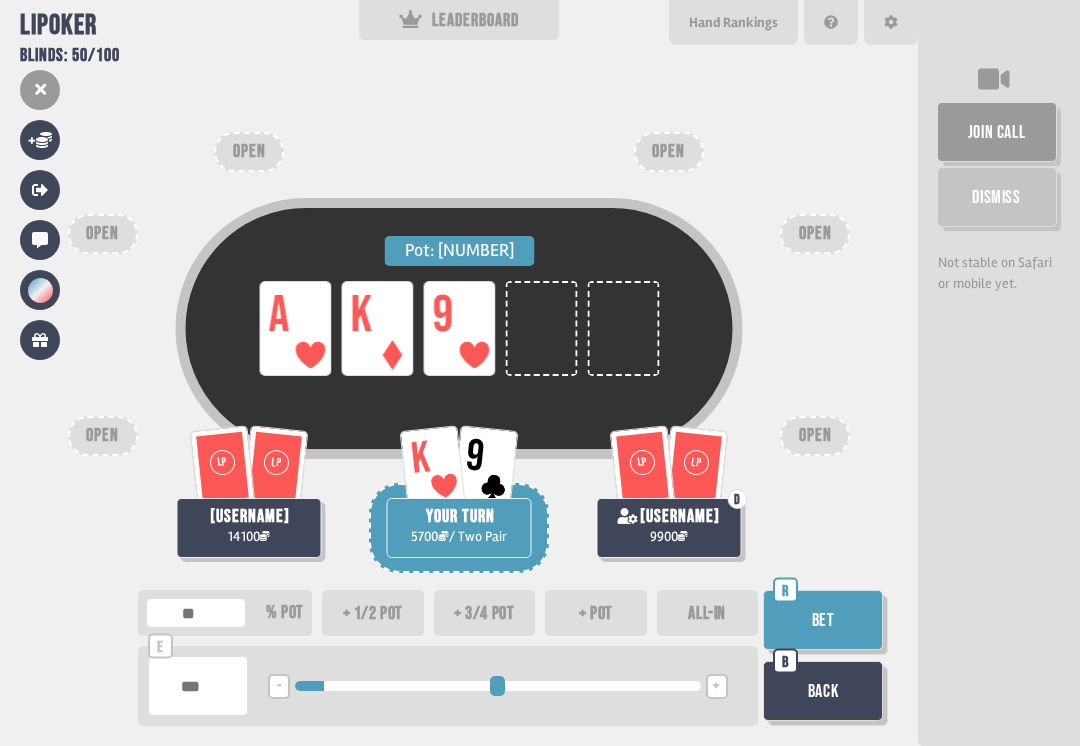 type on "***" 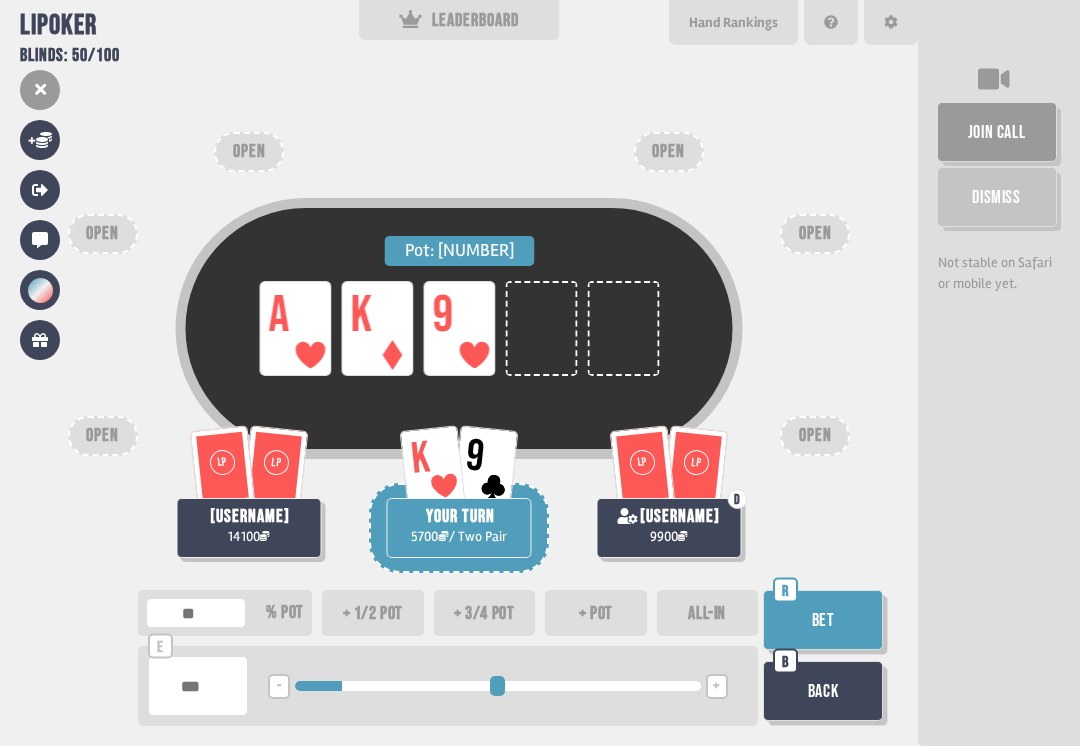 type on "***" 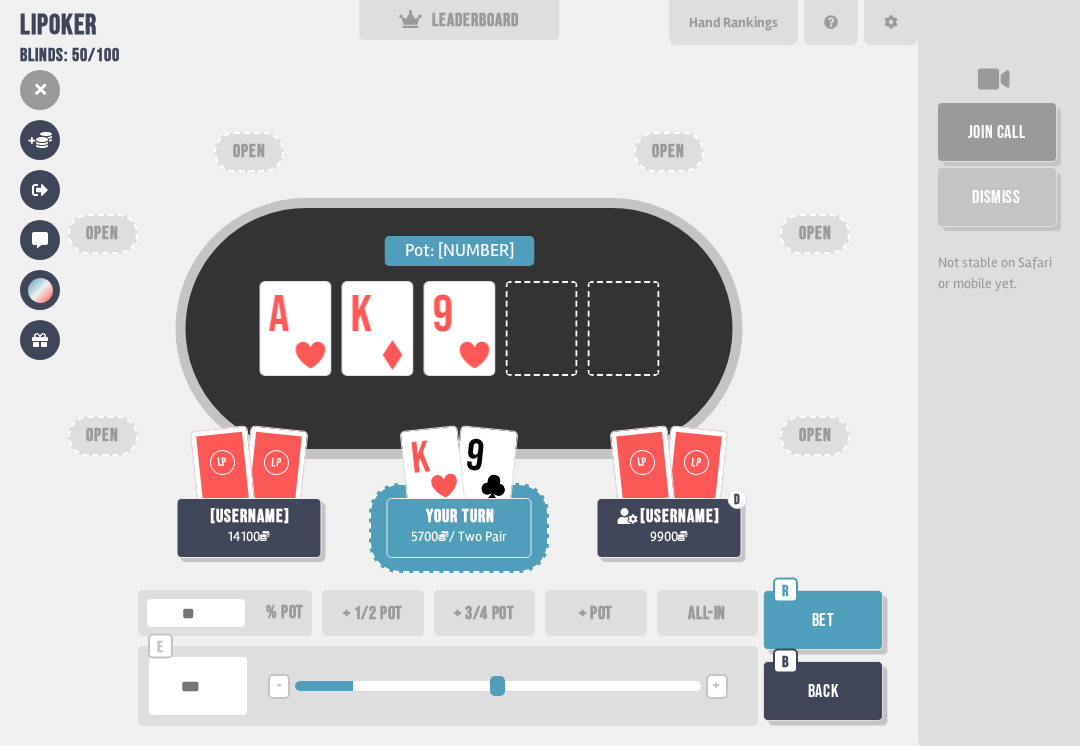 type on "***" 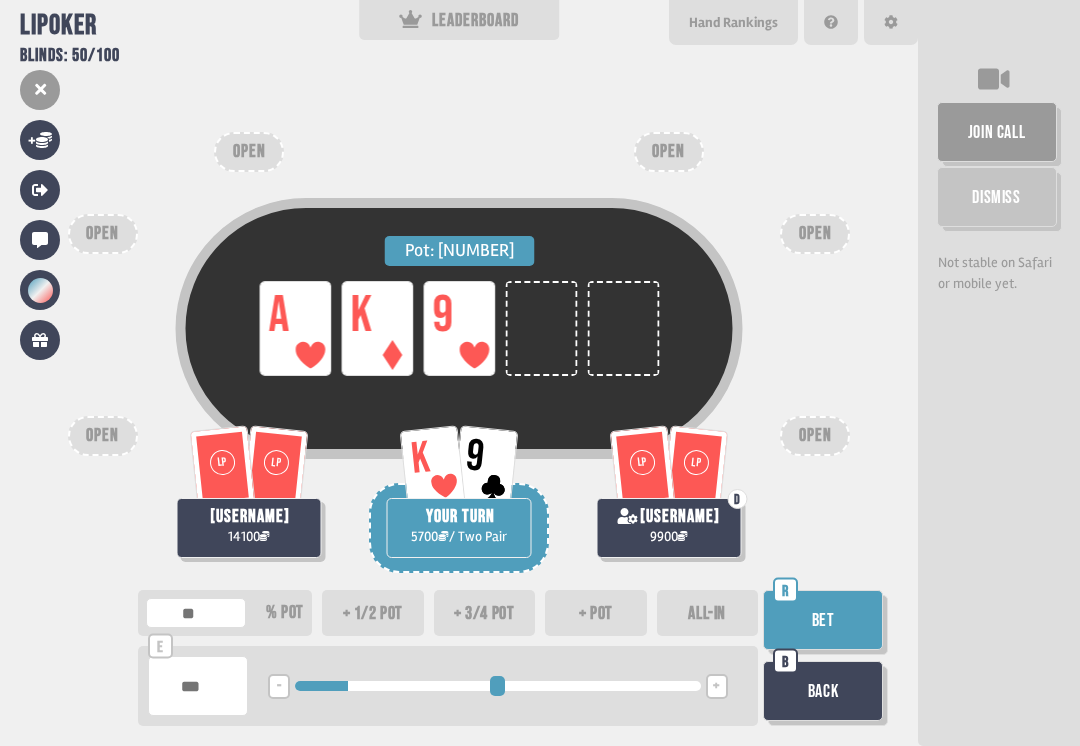type on "***" 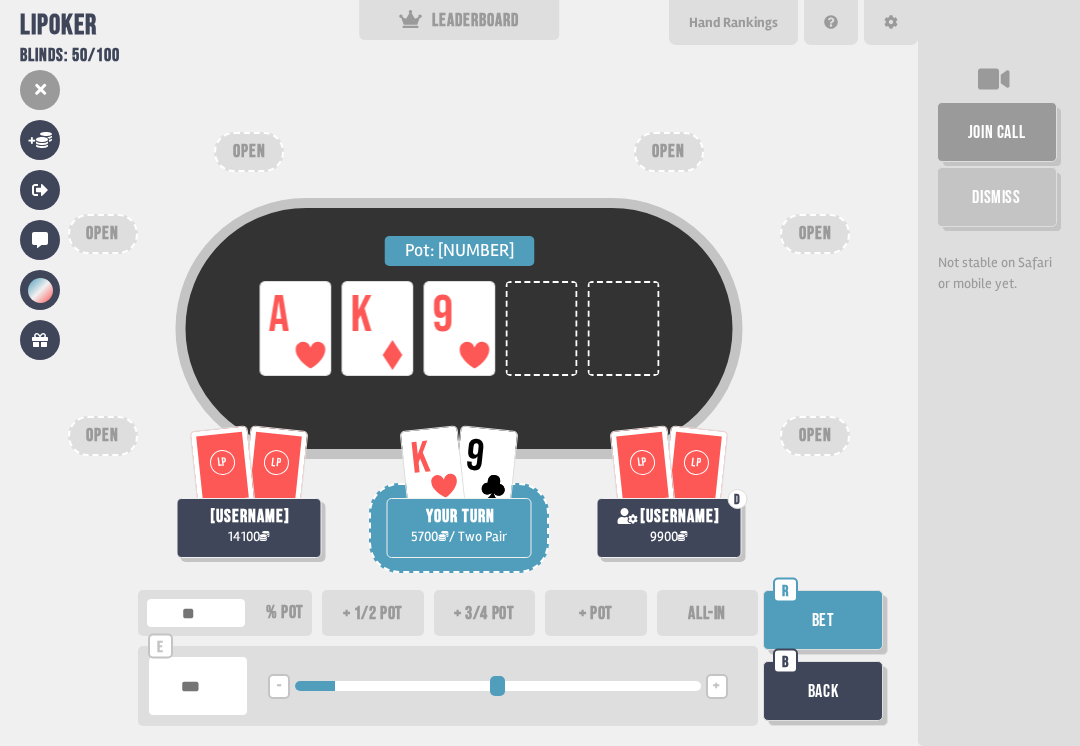 type on "***" 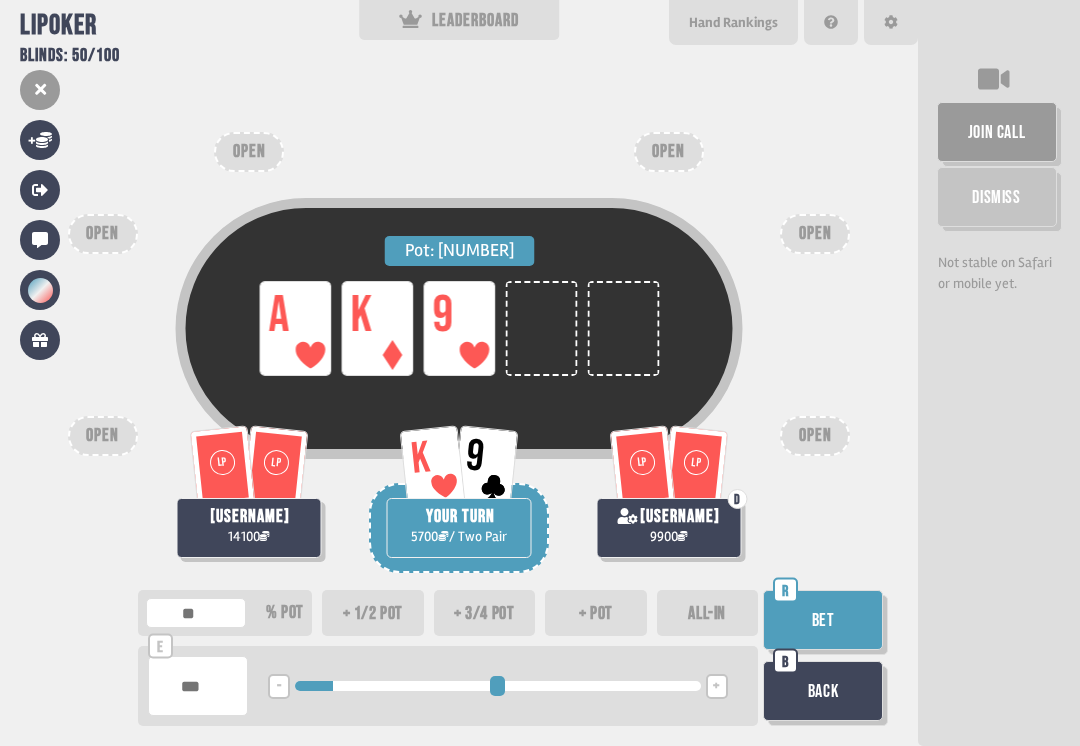 type on "***" 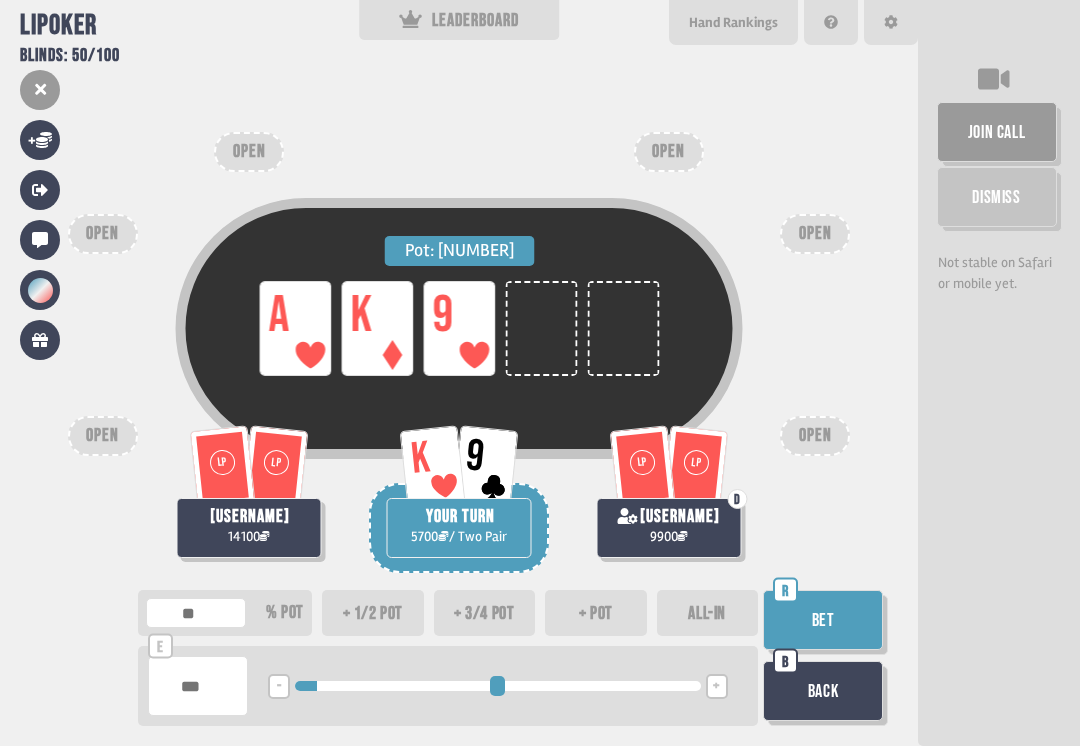 type on "***" 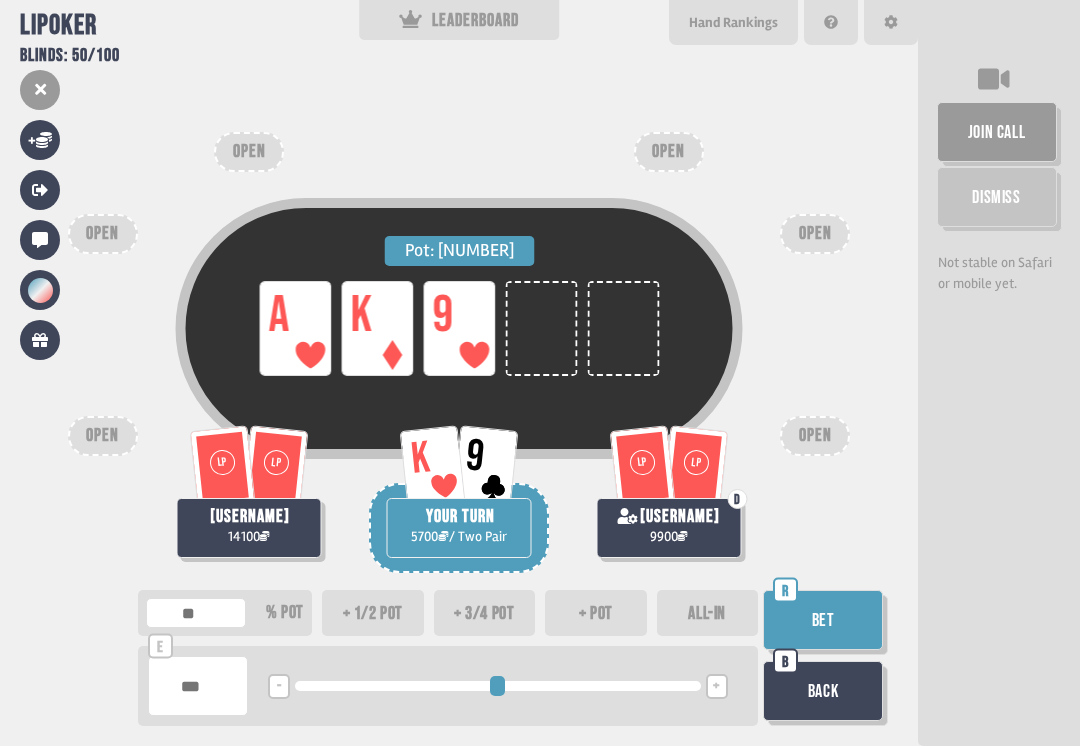 click on "***" at bounding box center [198, 686] 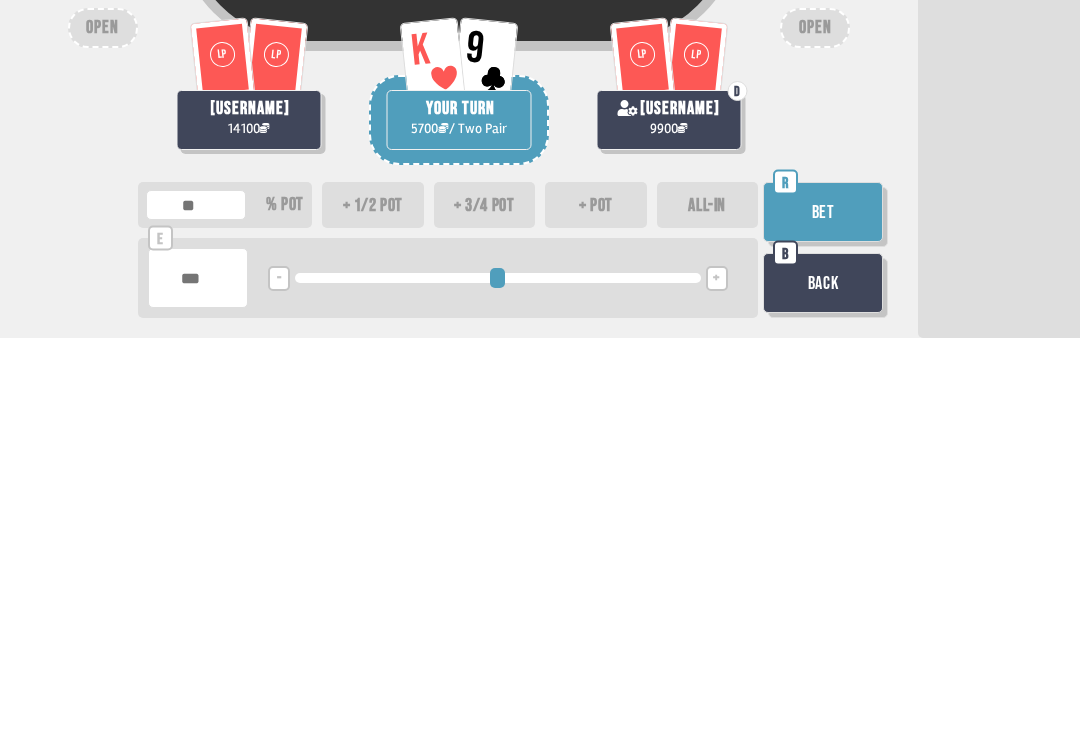 click on "**" at bounding box center [198, 686] 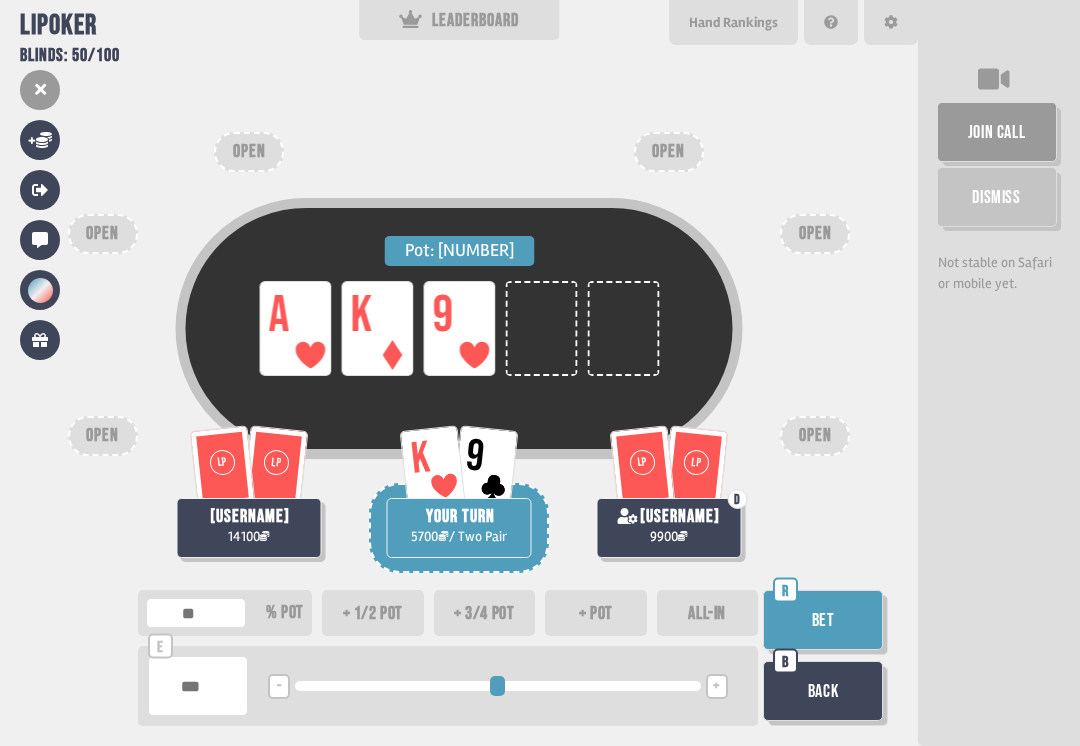 click on "Bet" at bounding box center (823, 620) 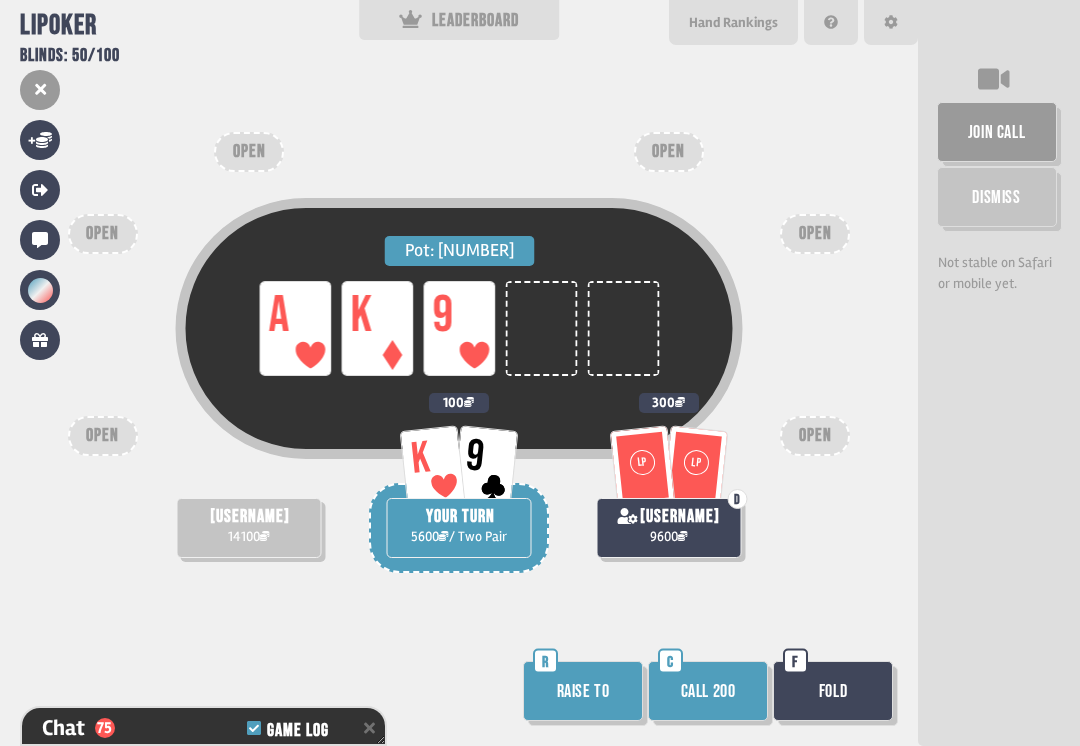scroll, scrollTop: 2346, scrollLeft: 0, axis: vertical 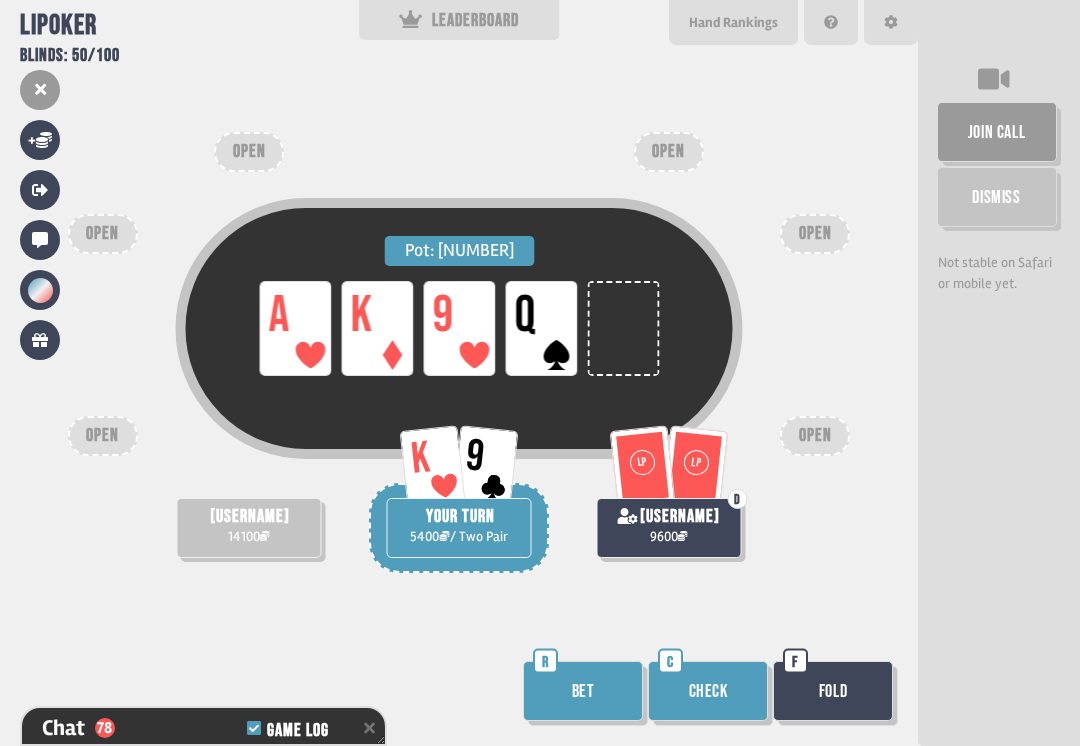 click on "Check" at bounding box center [708, 691] 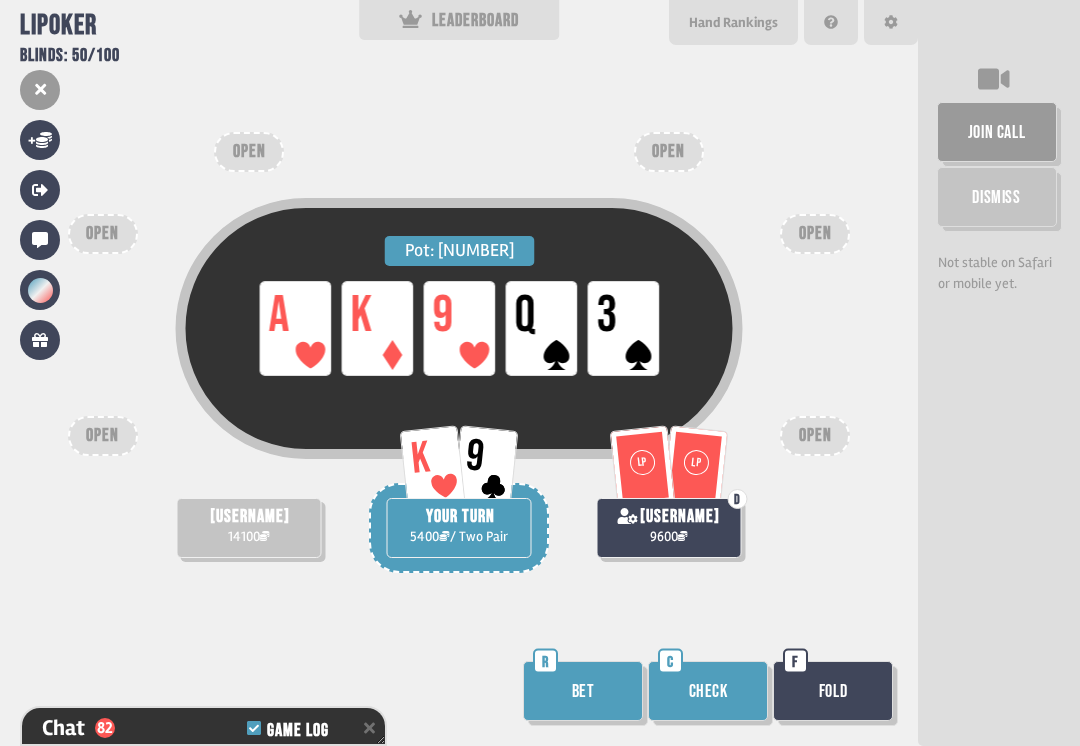 scroll, scrollTop: 2549, scrollLeft: 0, axis: vertical 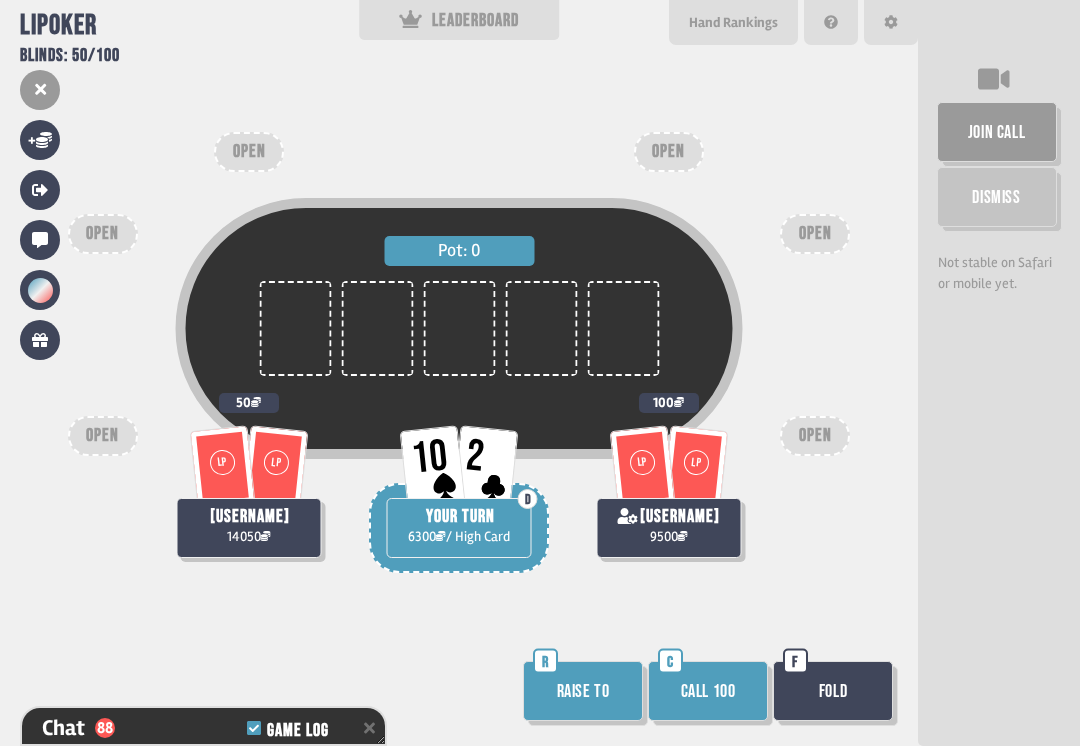 click on "Hand Rankings" at bounding box center [733, 22] 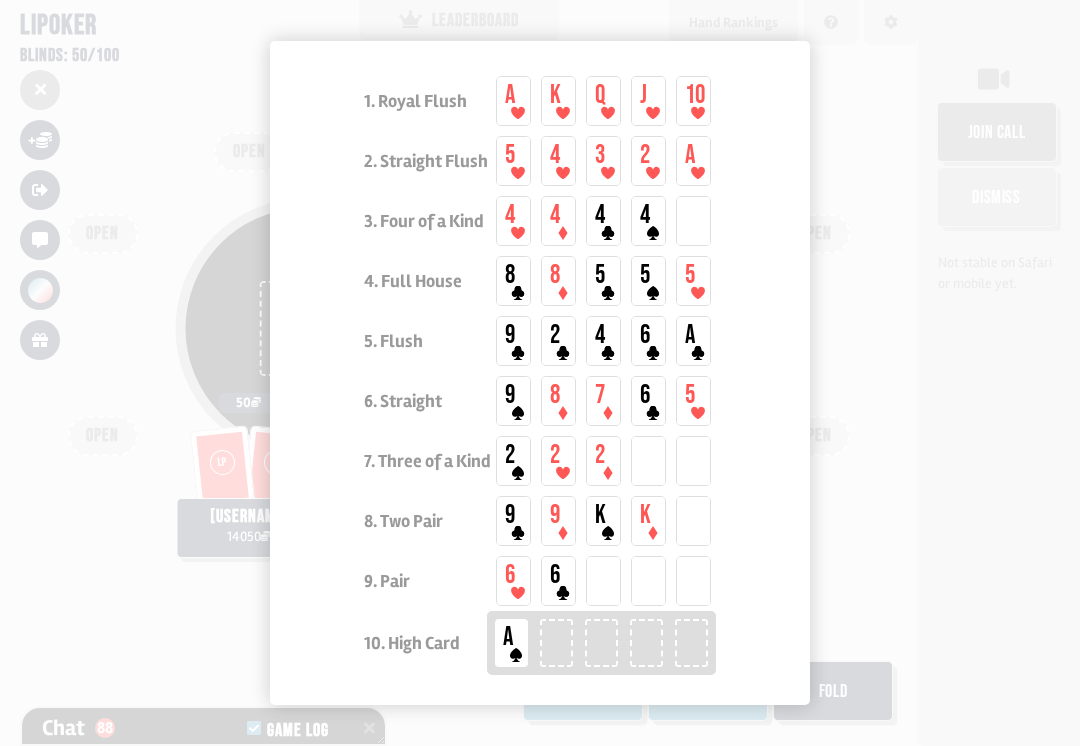 click at bounding box center (540, 373) 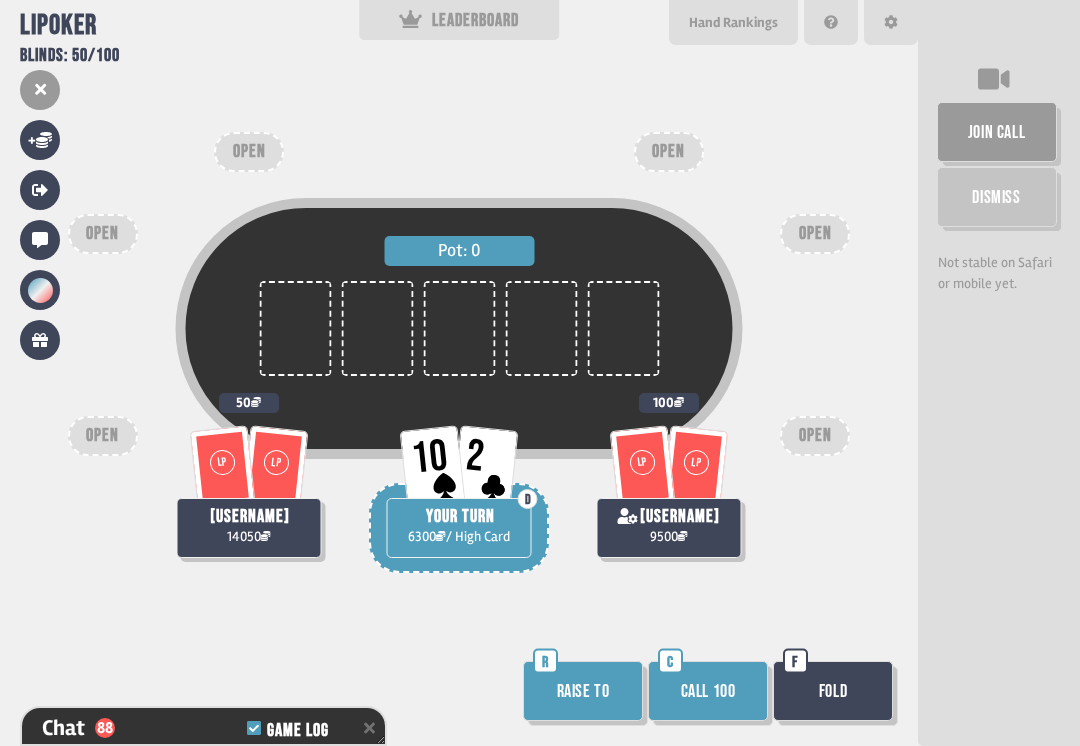 click on "Fold" at bounding box center [833, 691] 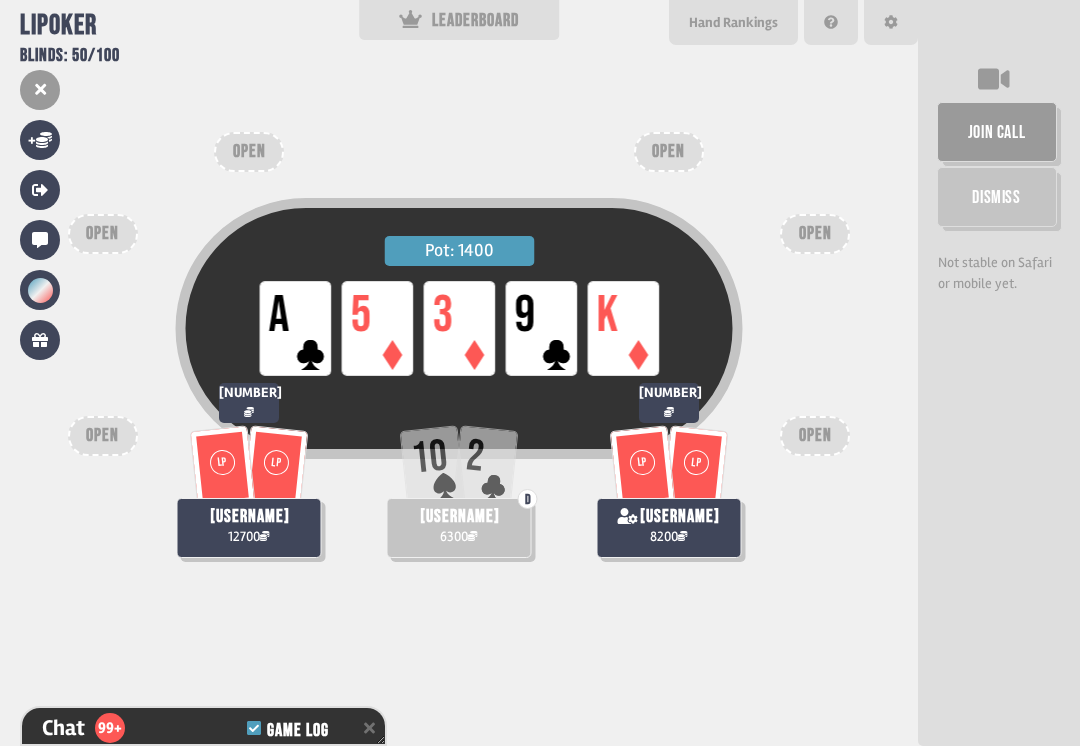 scroll, scrollTop: 3187, scrollLeft: 0, axis: vertical 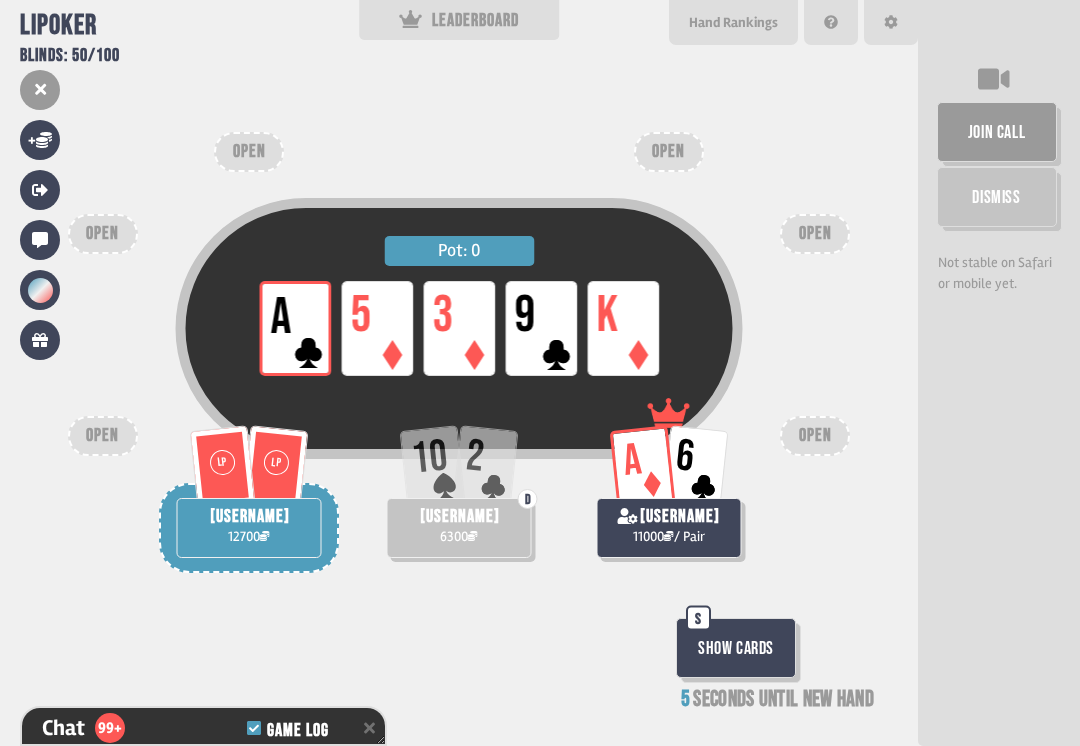 click on "Show Cards" at bounding box center [736, 648] 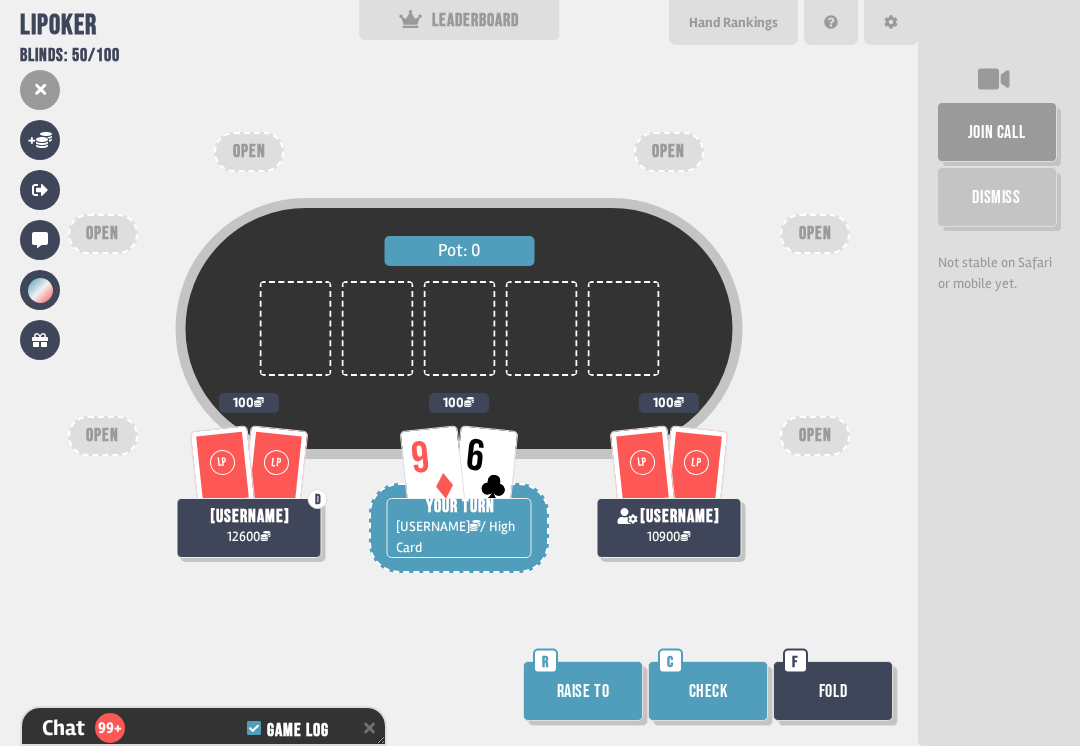 scroll, scrollTop: 3332, scrollLeft: 0, axis: vertical 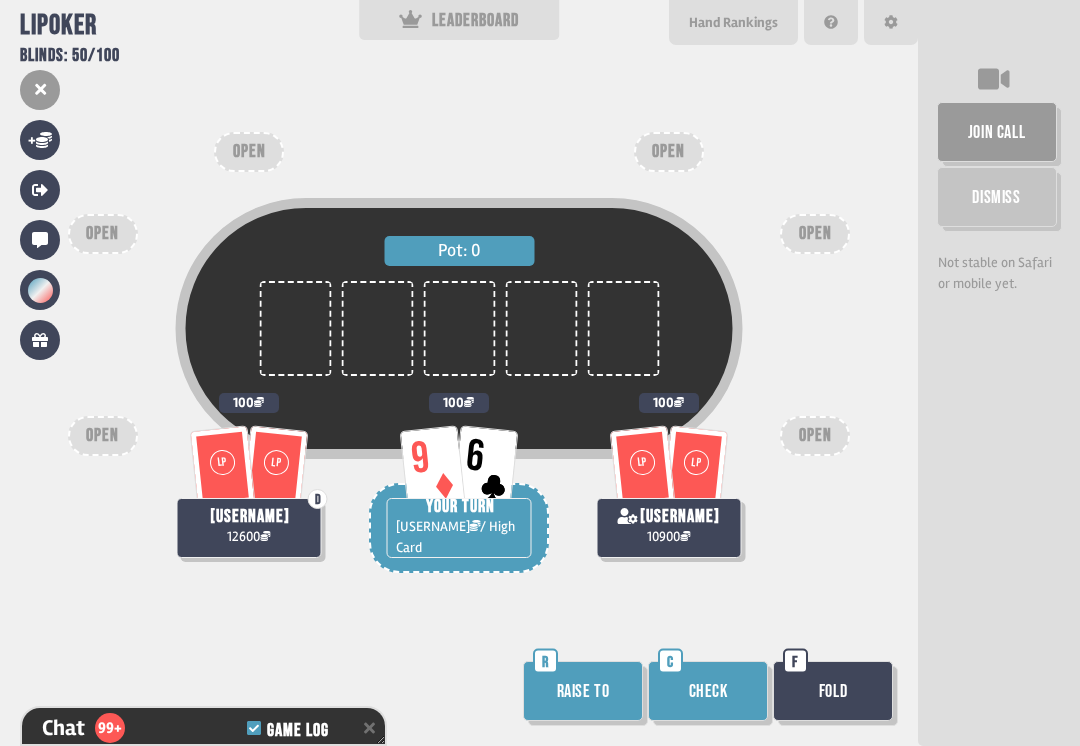 click on "Check" at bounding box center [708, 691] 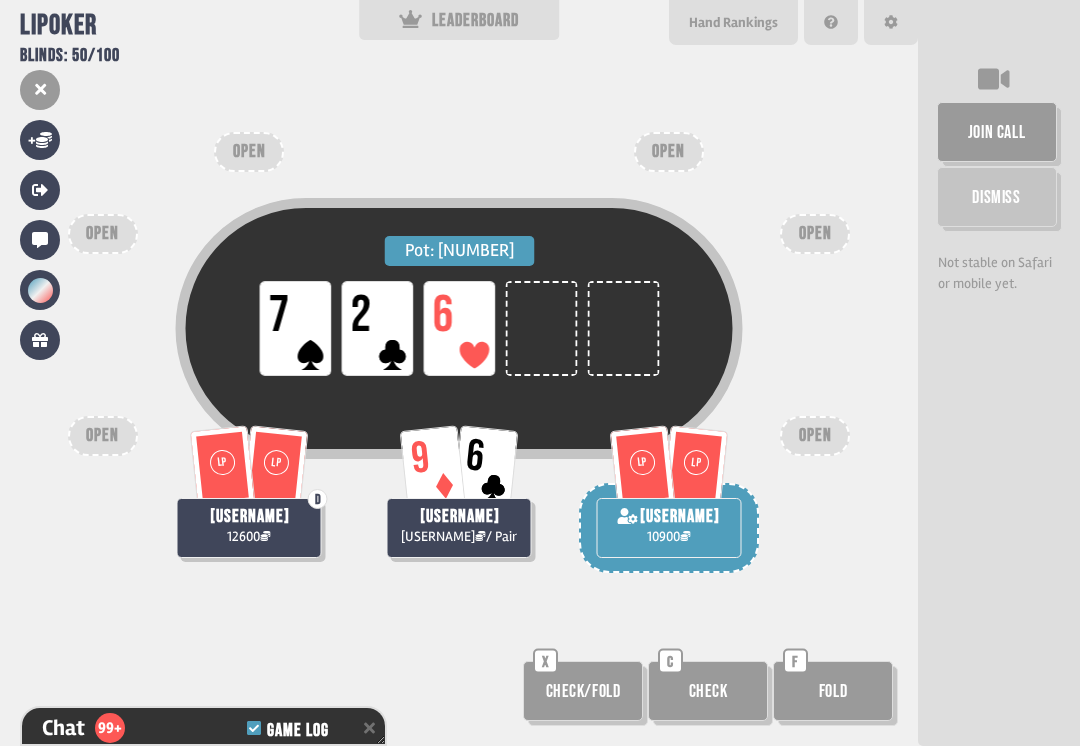 scroll, scrollTop: 3419, scrollLeft: 0, axis: vertical 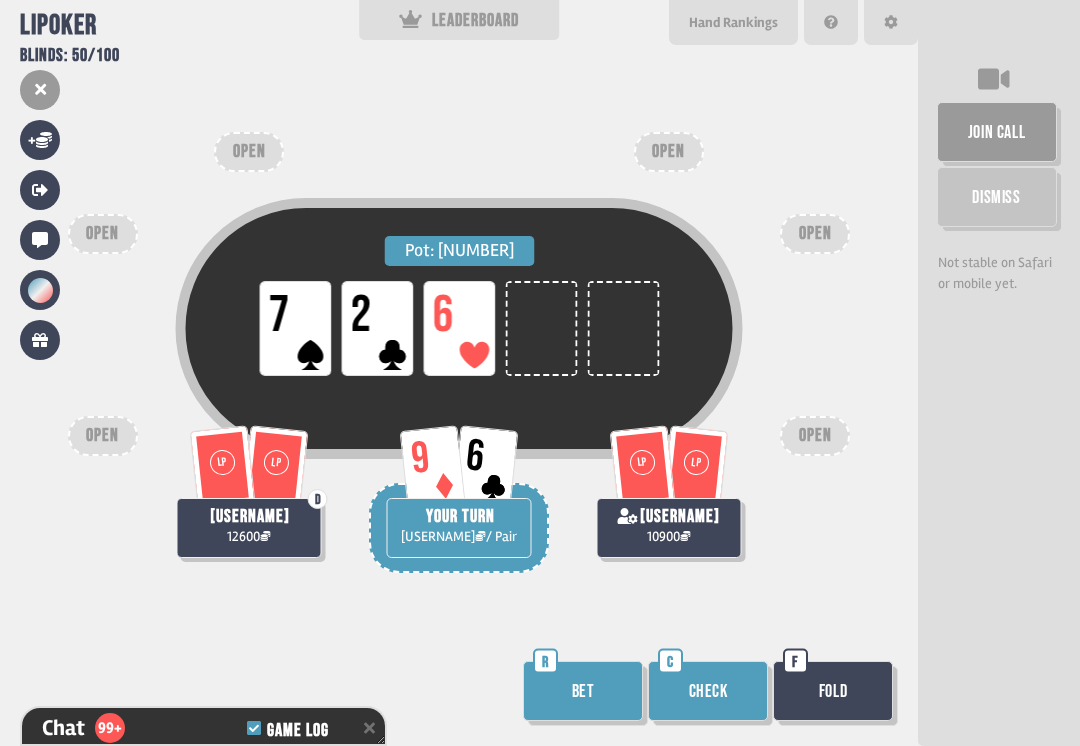 click on "Check" at bounding box center (708, 691) 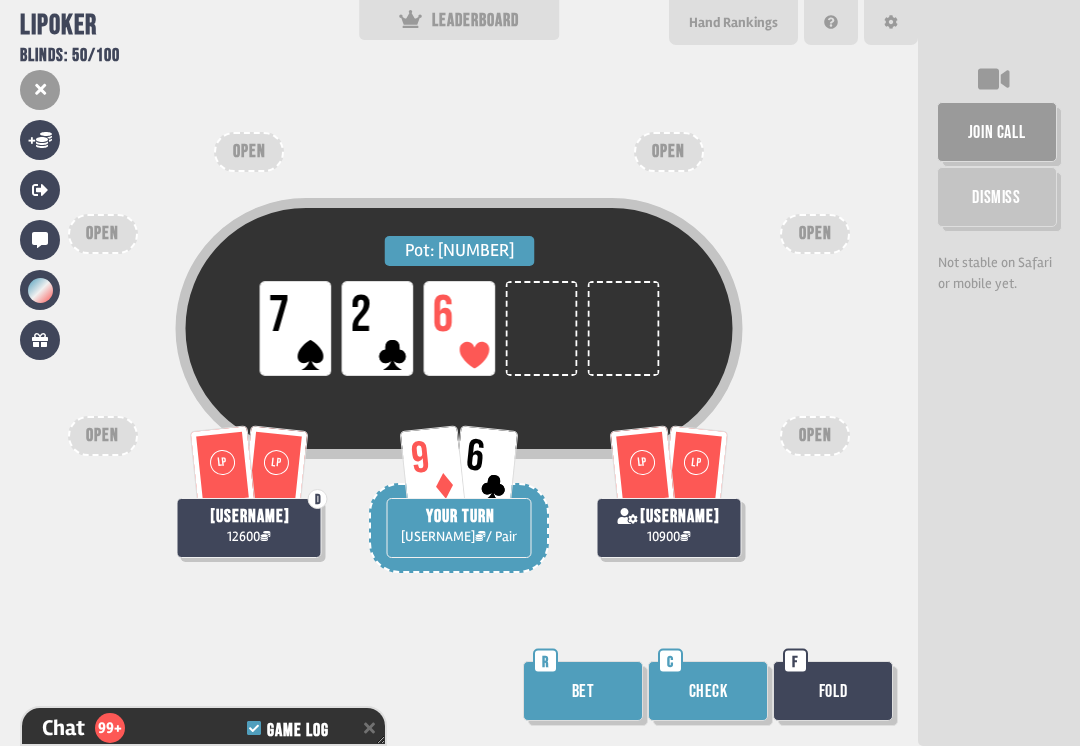scroll, scrollTop: 3477, scrollLeft: 0, axis: vertical 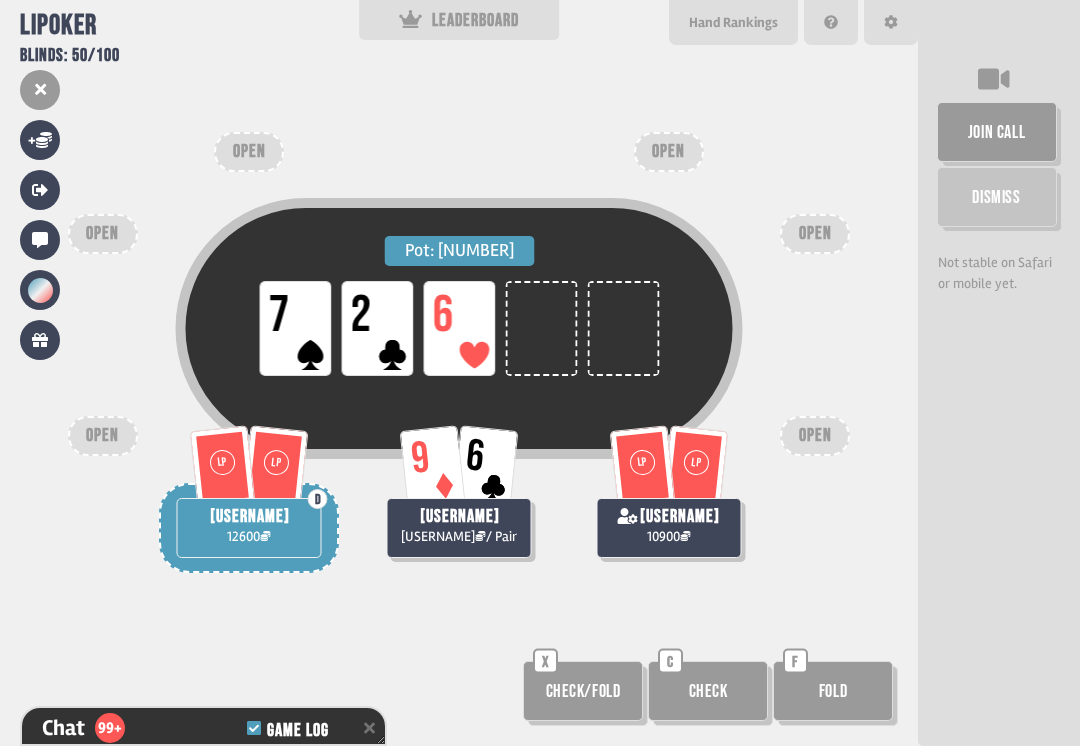 click on "Check" at bounding box center (708, 691) 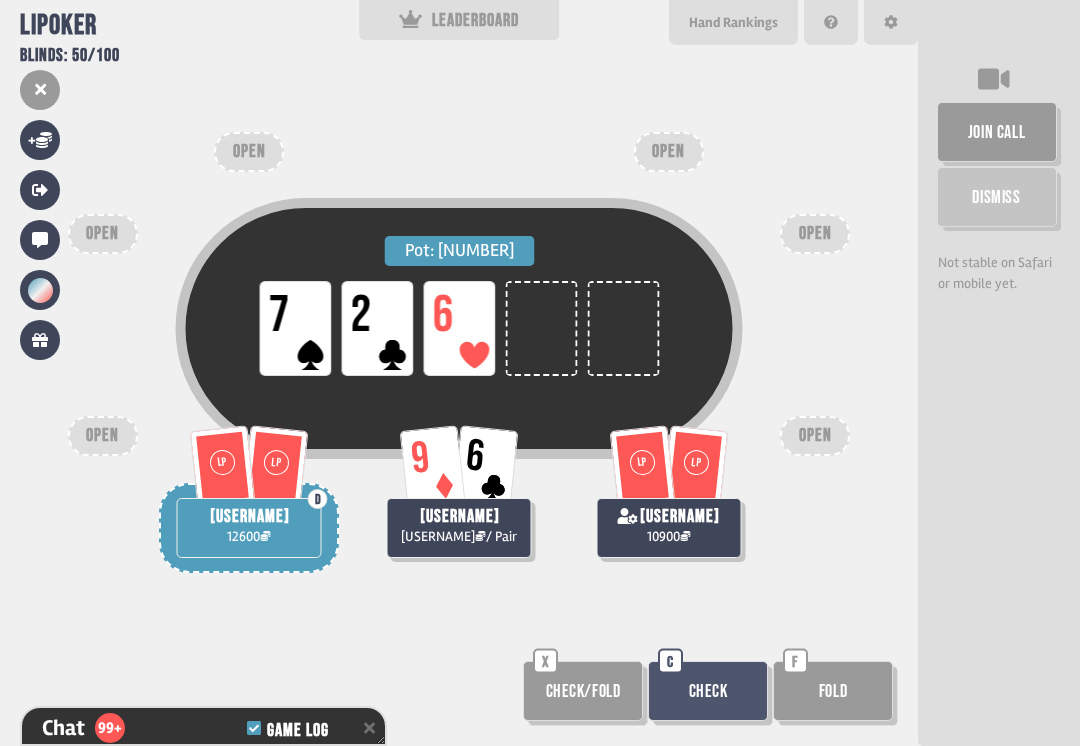 click on "Pot: [NUMBER]   LP [NUMBER] LP [NUMBER] LP [NUMBER] LP LP D [USERNAME] [NUMBER]  [NUMBER] [NUMBER][USERNAME] [NUMBER]   / Pair LP LP [USERNAME] [NUMBER]  OPEN OPEN OPEN OPEN OPEN OPEN Check/Fold X Check C Fold F" at bounding box center [459, 373] 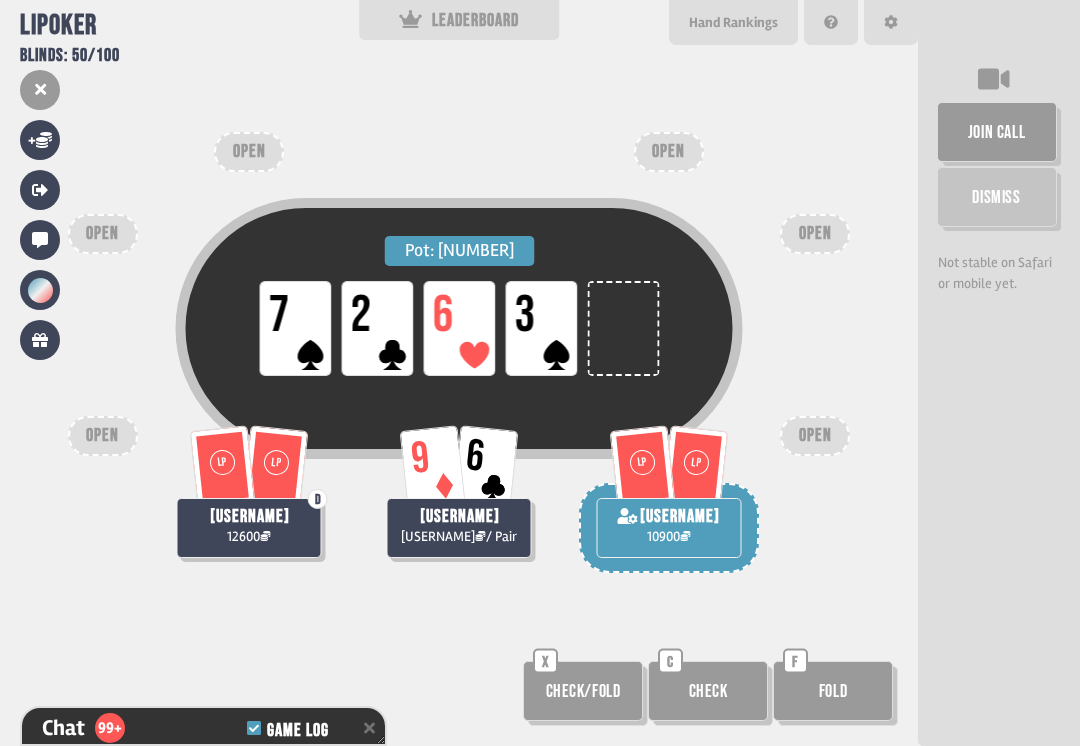scroll, scrollTop: 3564, scrollLeft: 0, axis: vertical 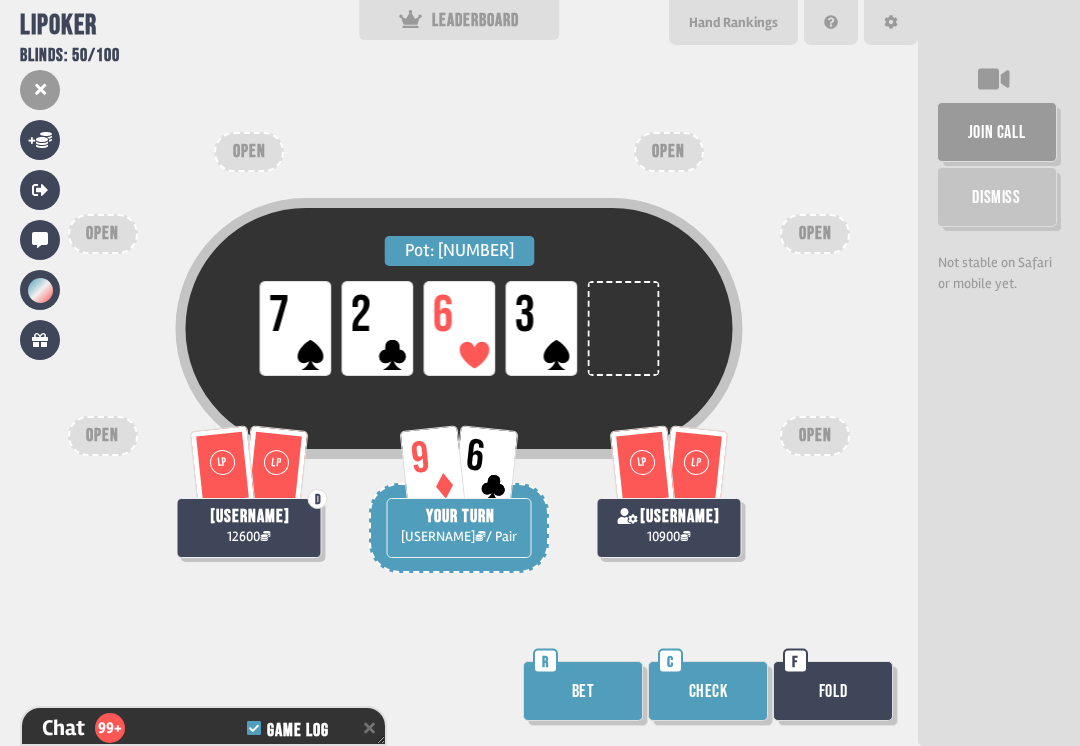 click on "Check" at bounding box center (708, 691) 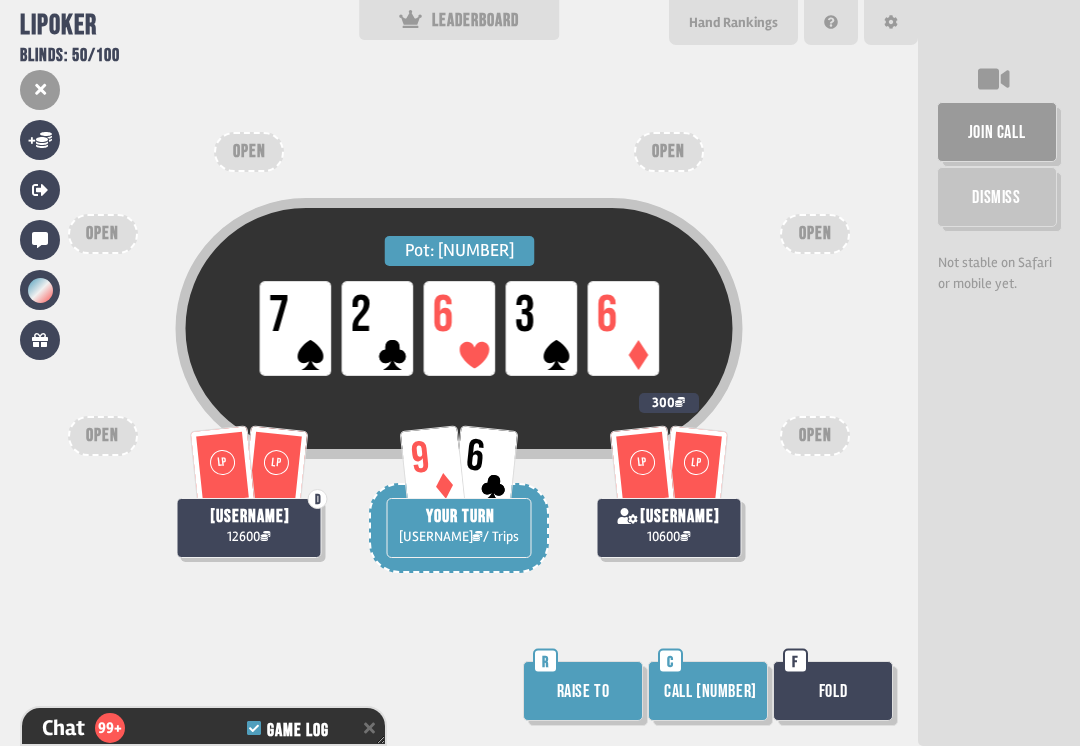 scroll, scrollTop: 3738, scrollLeft: 0, axis: vertical 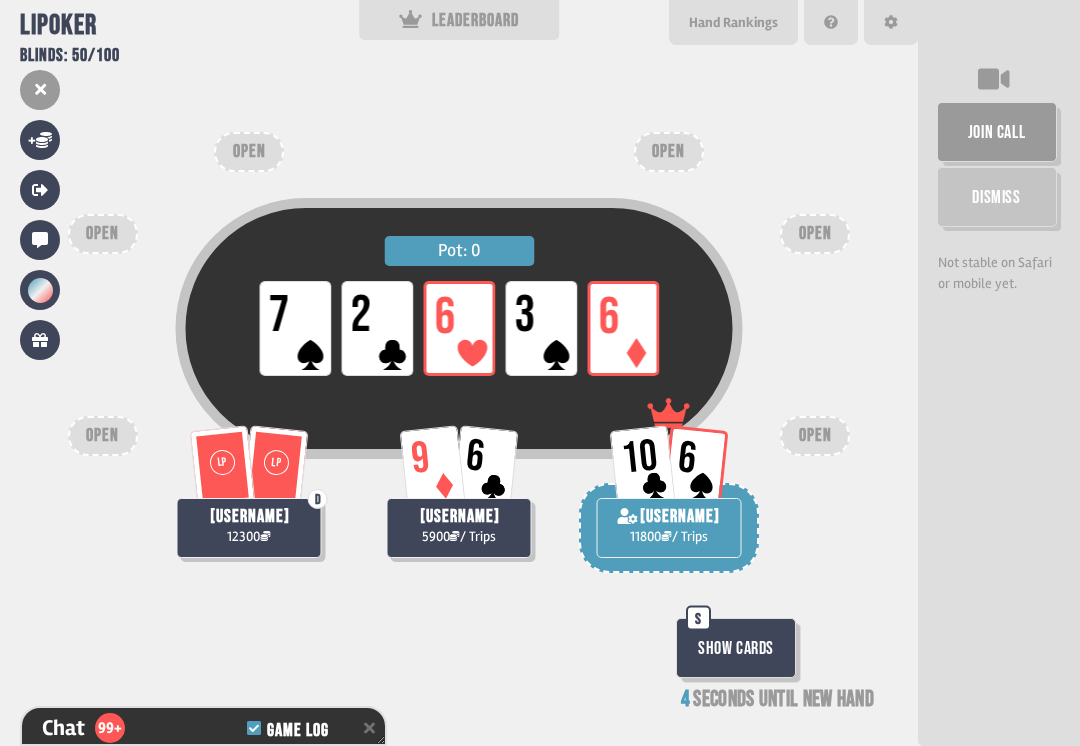 click on "Show Cards" at bounding box center (736, 648) 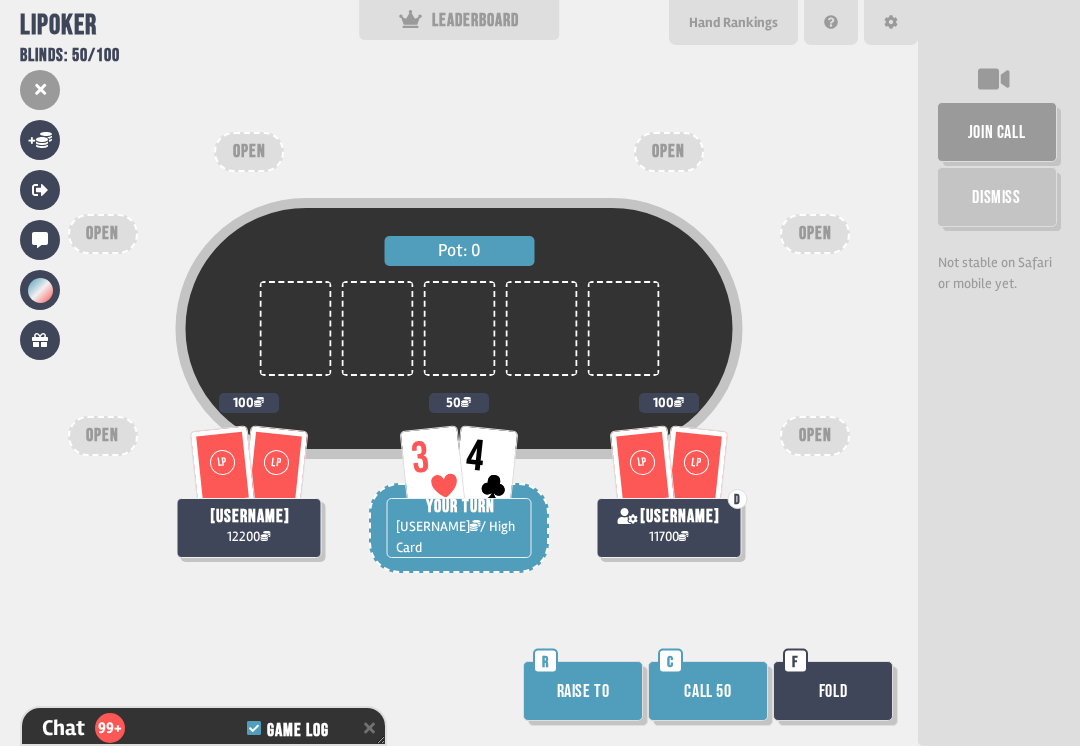 scroll, scrollTop: 3941, scrollLeft: 0, axis: vertical 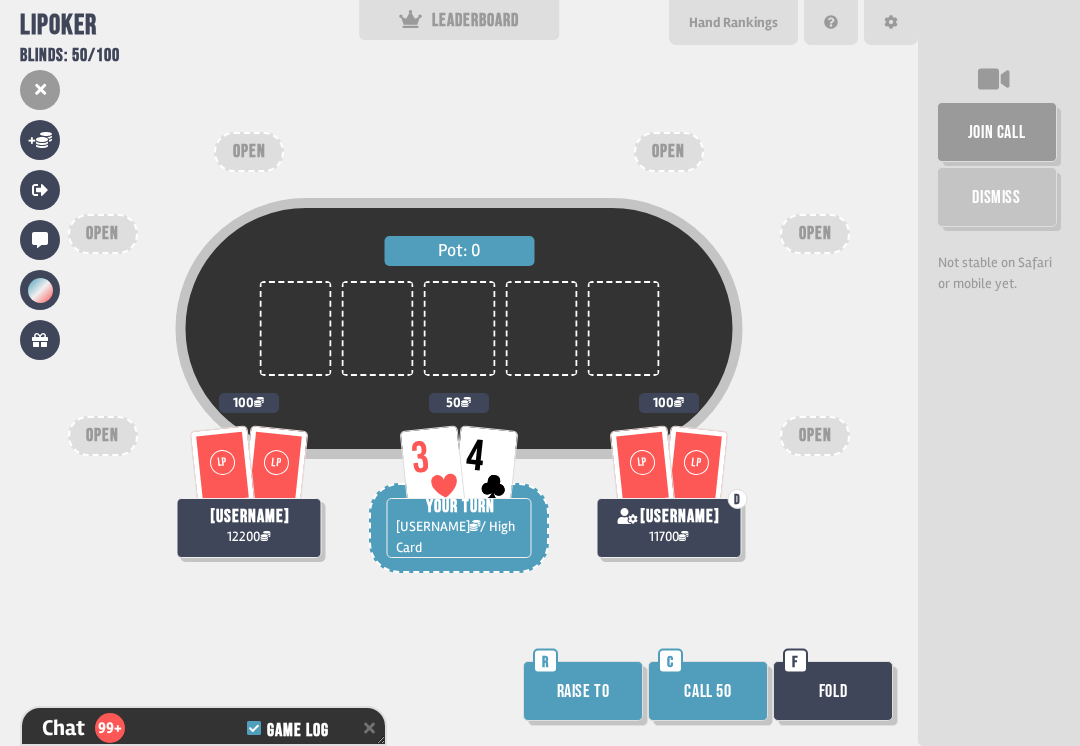 click on "Fold" at bounding box center [833, 691] 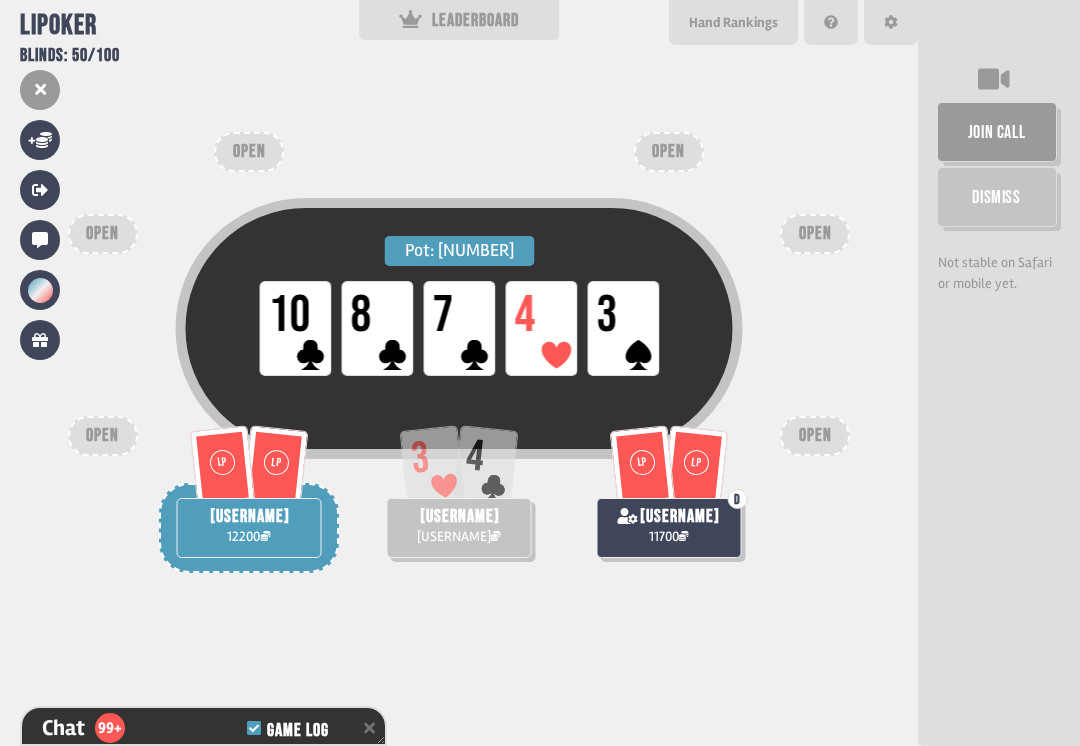 scroll, scrollTop: 4260, scrollLeft: 0, axis: vertical 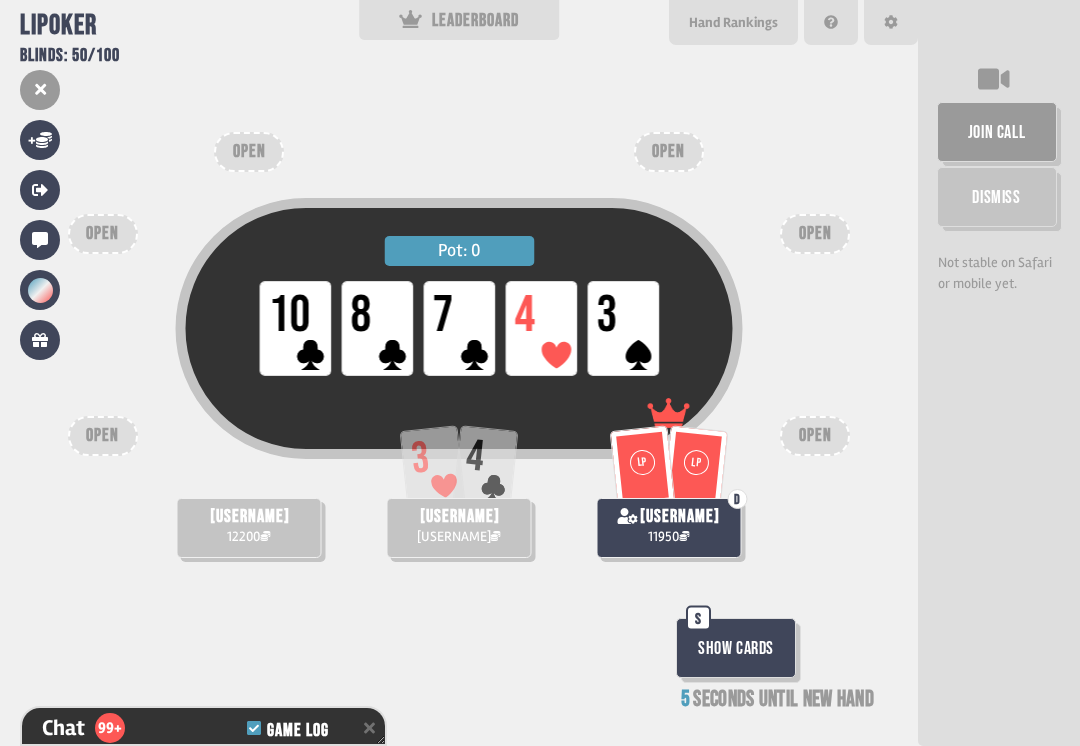 click on "Show Cards" at bounding box center [736, 648] 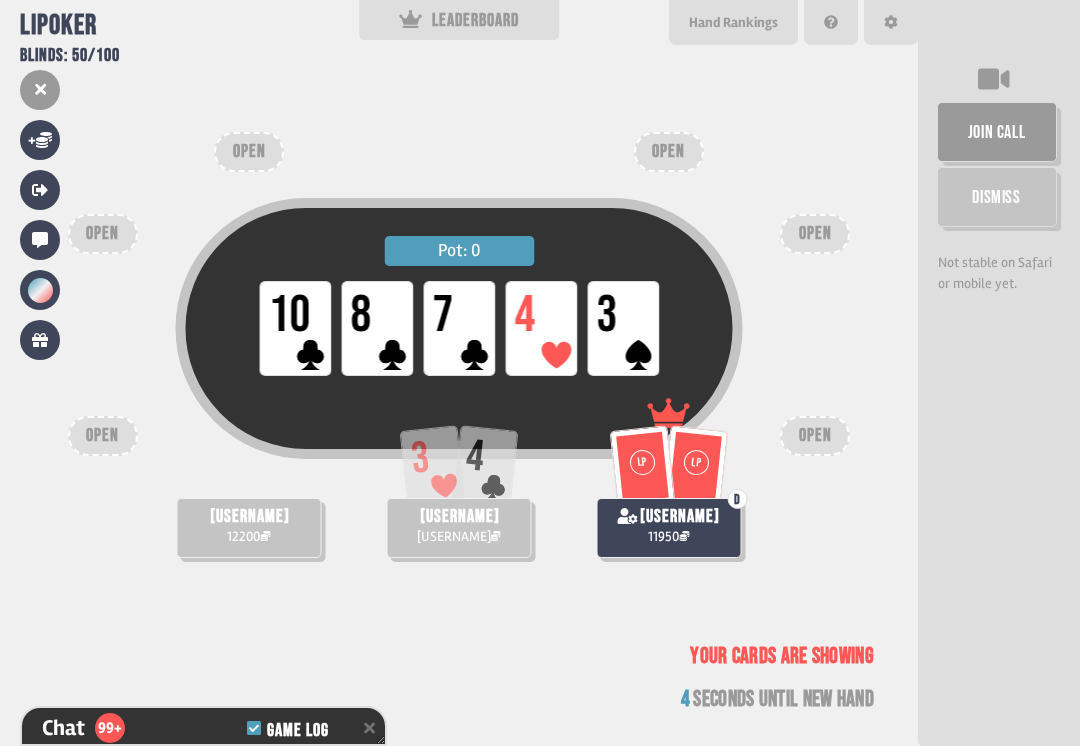 click on "Your cards are showing" at bounding box center (782, 656) 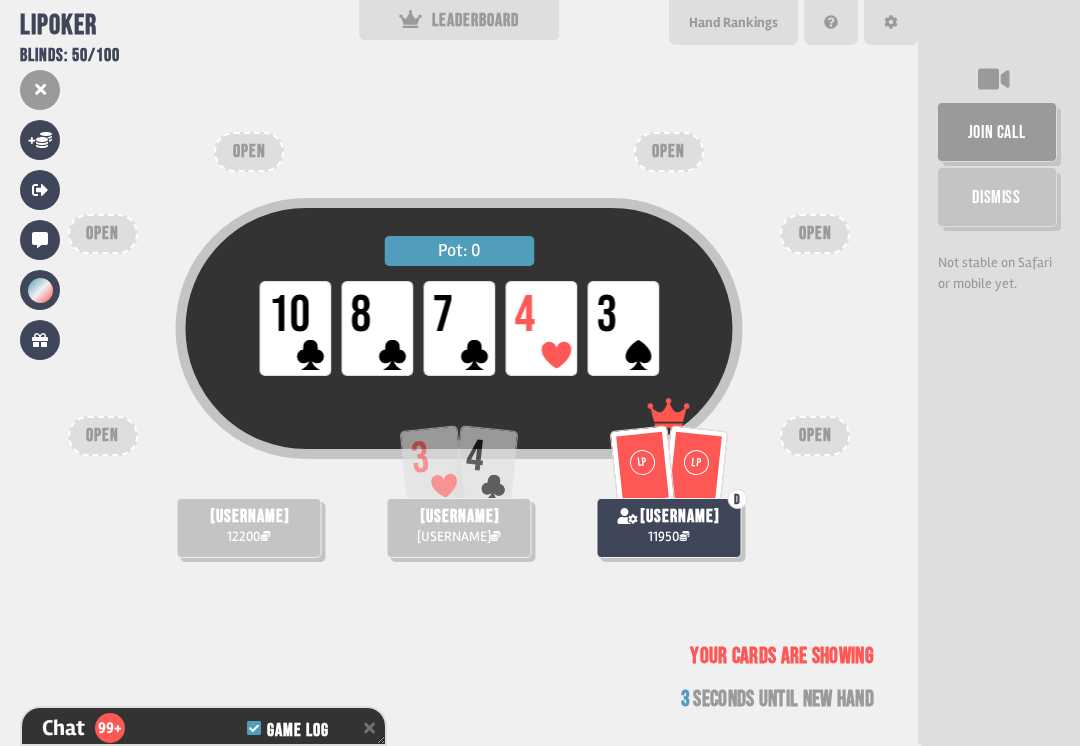 click on "Your cards are showing" at bounding box center (782, 656) 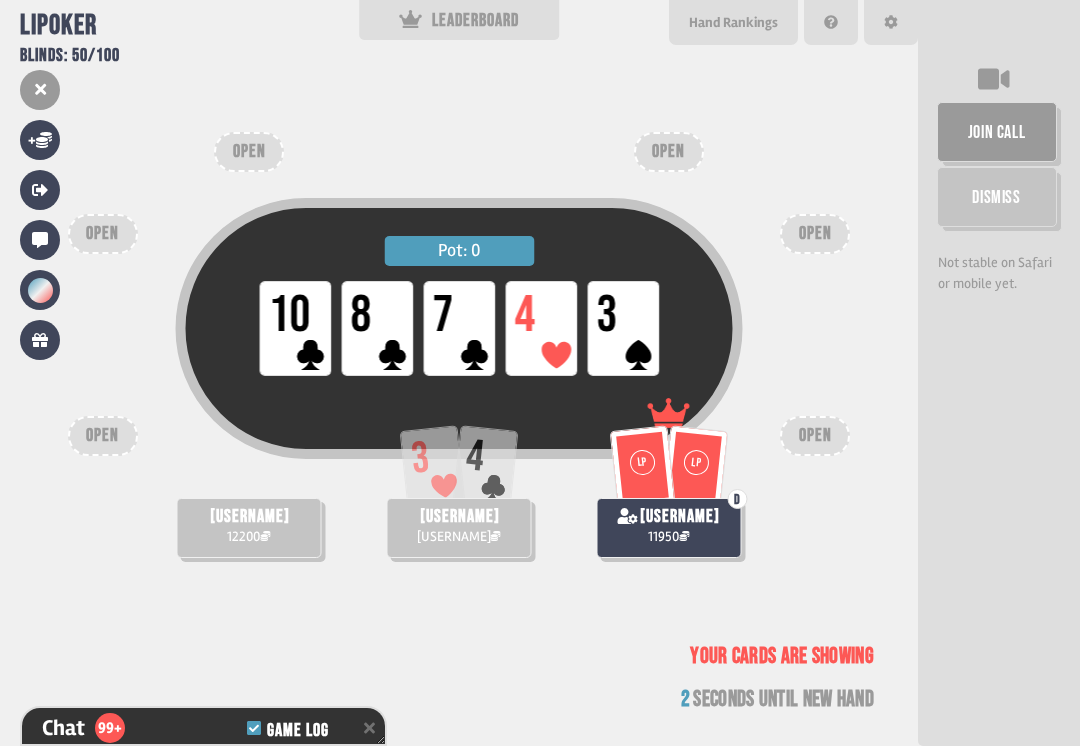click on "Your cards are showing" at bounding box center (782, 656) 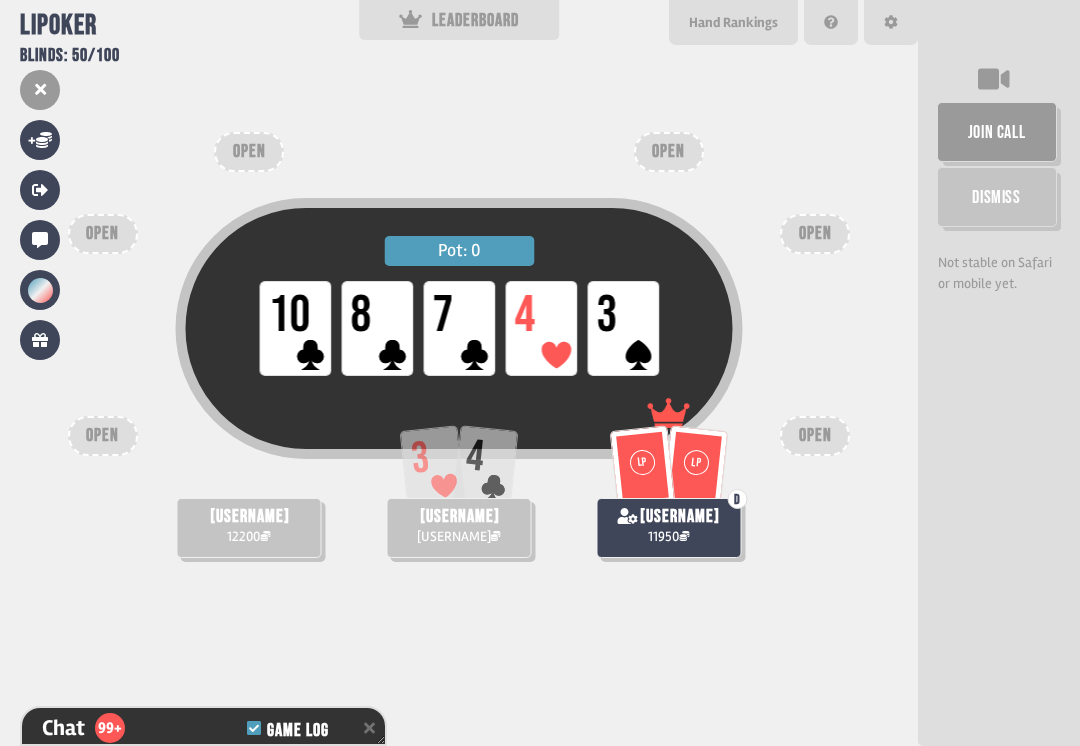 scroll, scrollTop: 4347, scrollLeft: 0, axis: vertical 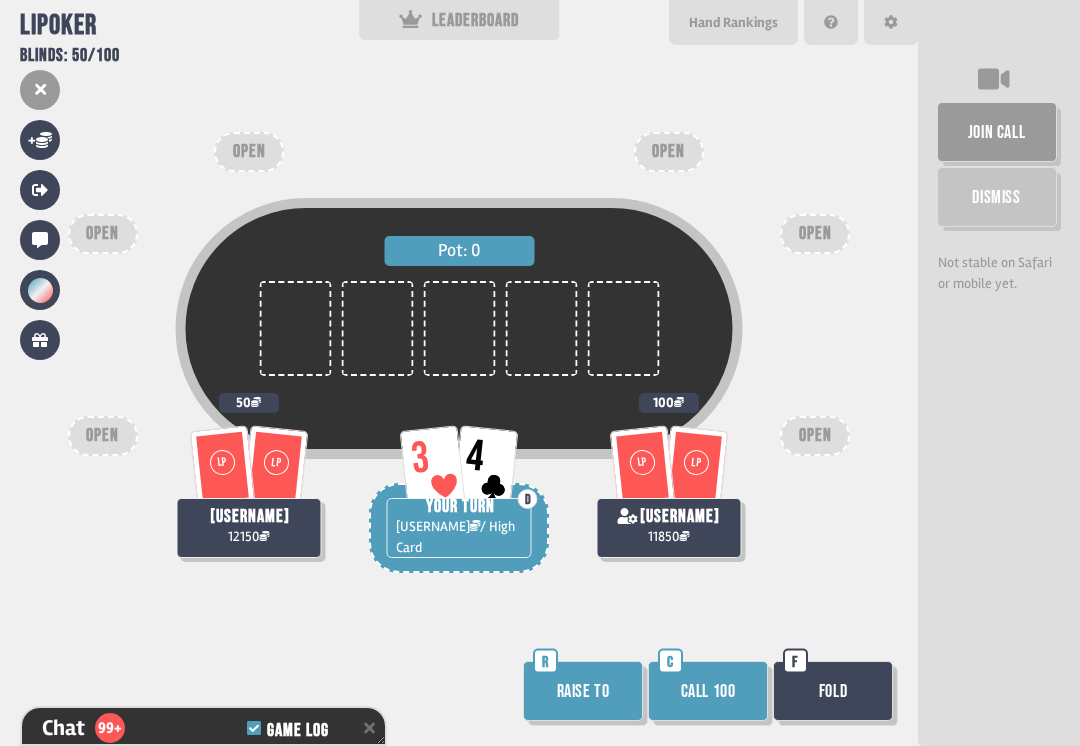 click on "Pot: [NUMBER]   LP LP [USERNAME] [NUMBER]  [NUMBER]  [NUMBER] [NUMBER] D YOUR TURN [NUMBER]   / High Card LP LP [USERNAME] [NUMBER]  [NUMBER]  OPEN OPEN OPEN OPEN OPEN OPEN Raise to R Call [NUMBER] C Fold F" at bounding box center (459, 373) 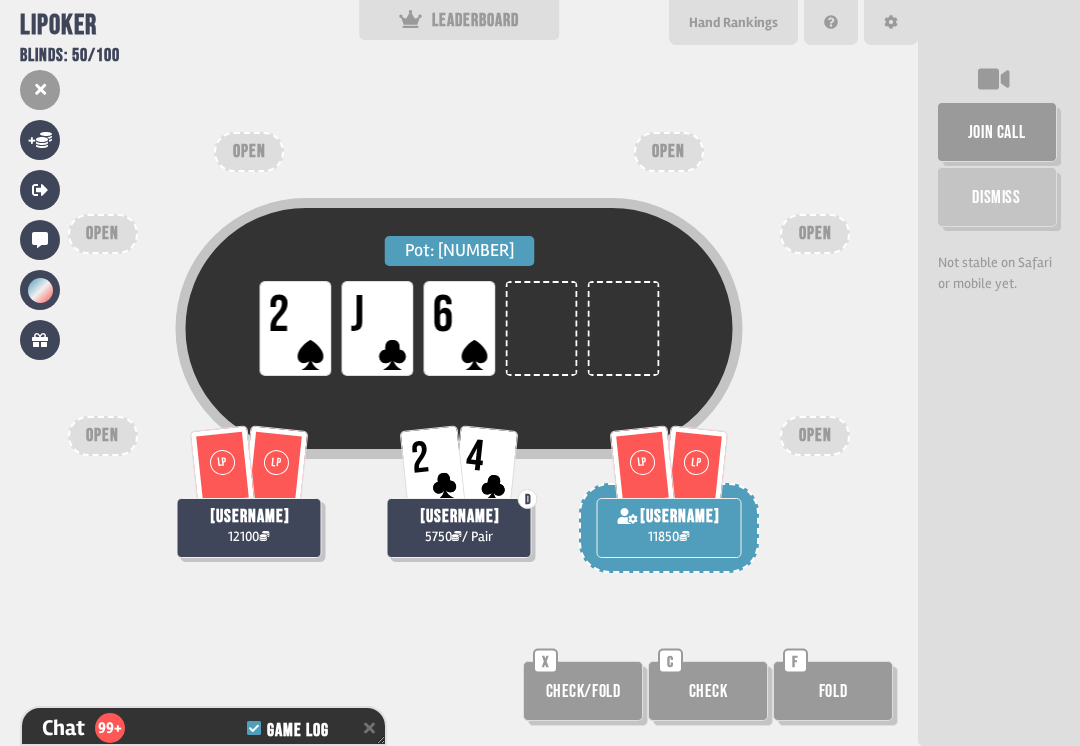 scroll, scrollTop: 4521, scrollLeft: 0, axis: vertical 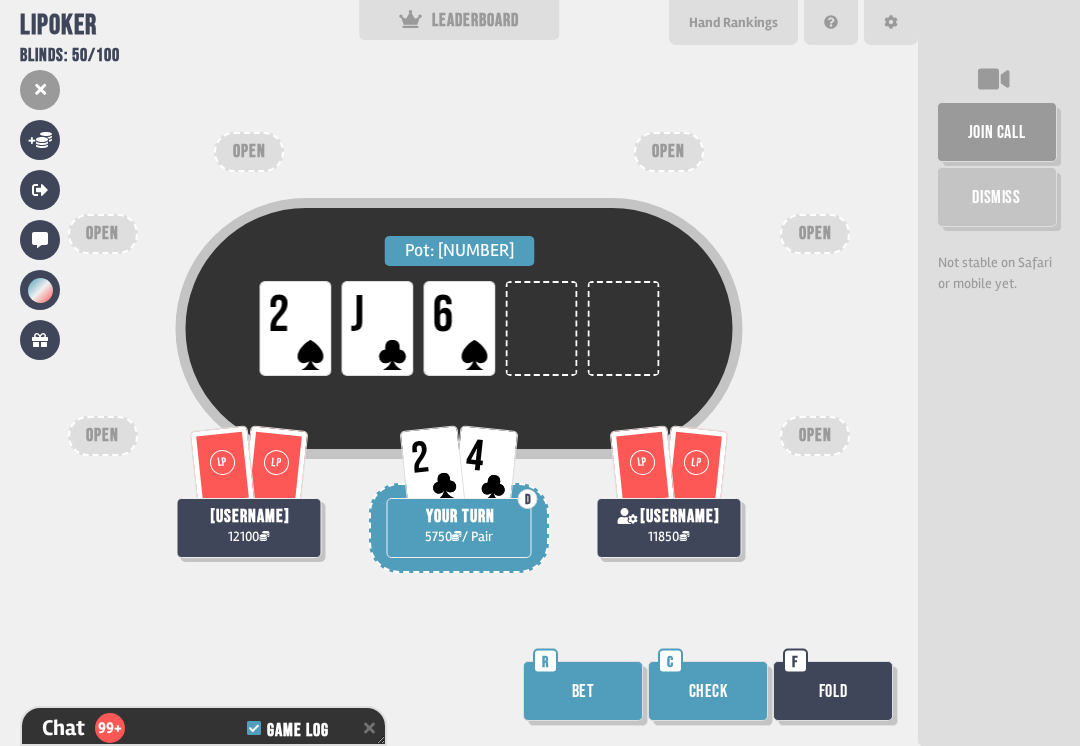 click on "Check" at bounding box center (708, 691) 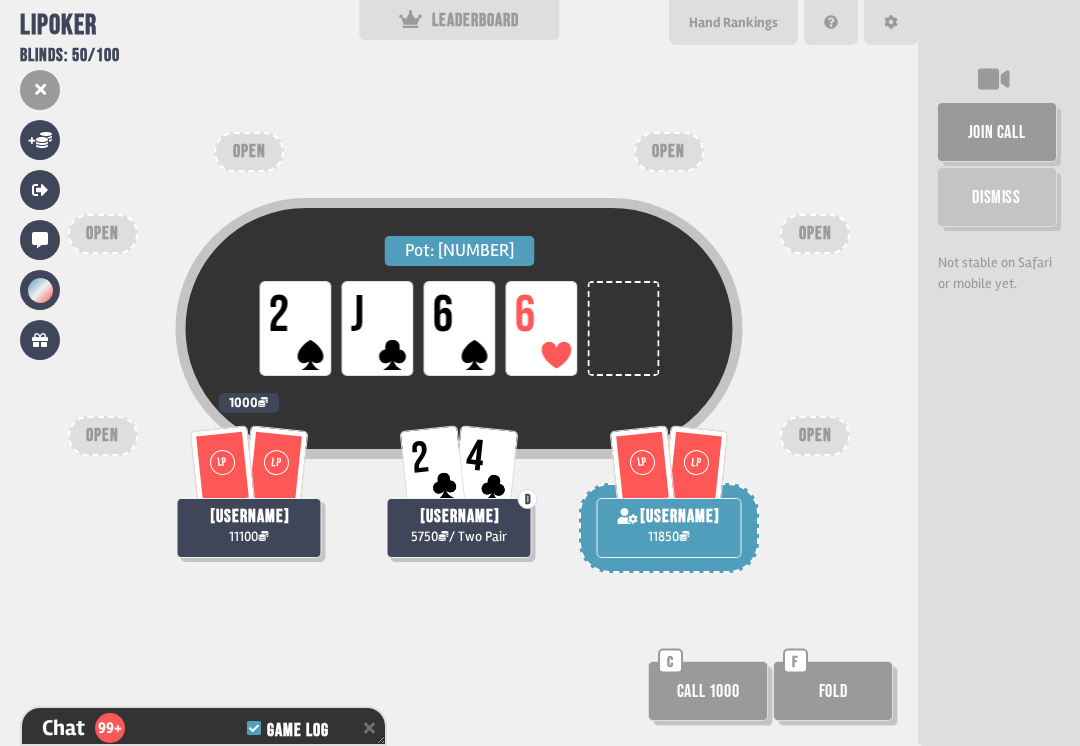 scroll, scrollTop: 4666, scrollLeft: 0, axis: vertical 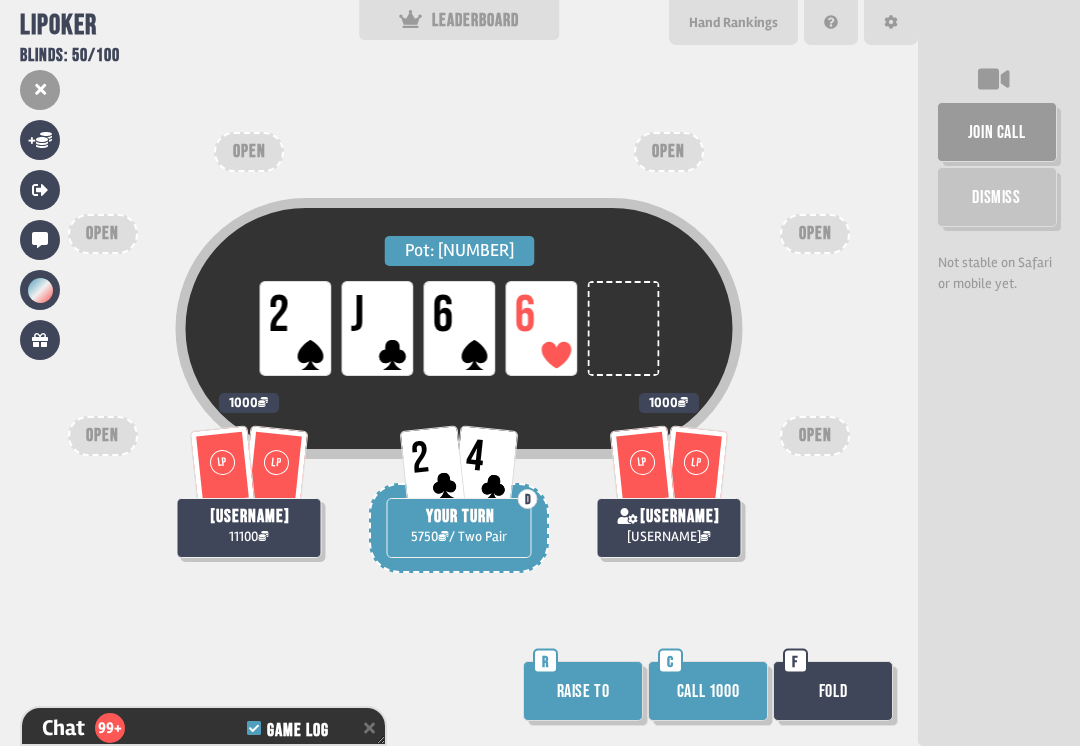 click on "Fold" at bounding box center (833, 691) 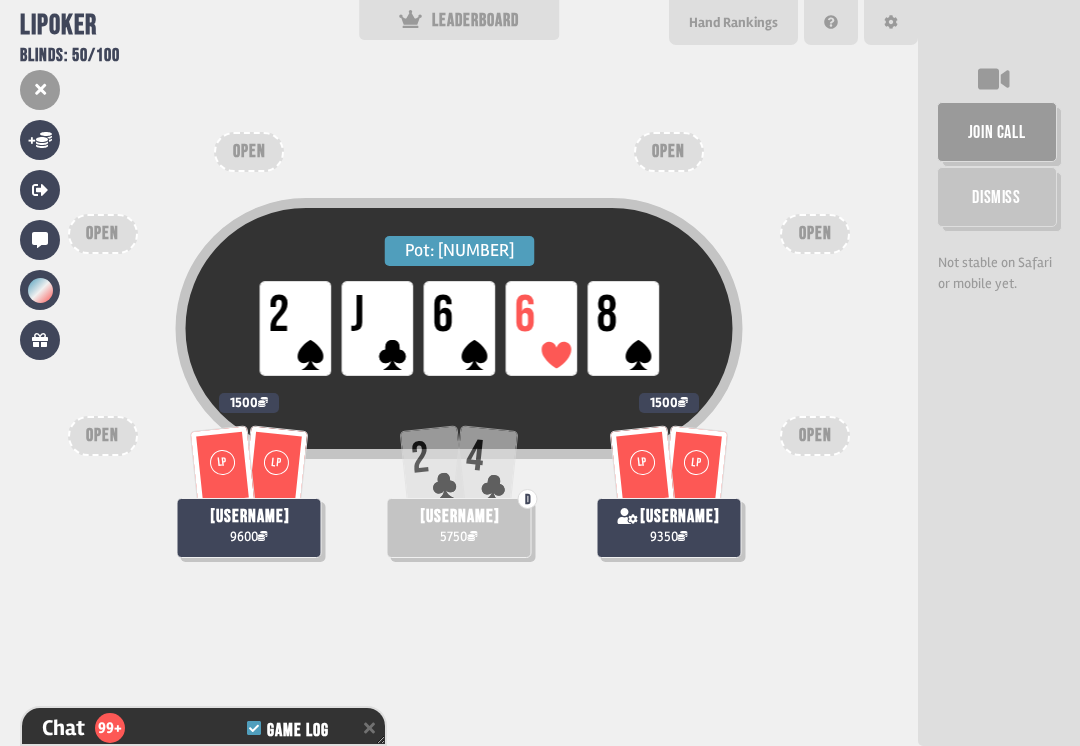 scroll, scrollTop: 4869, scrollLeft: 0, axis: vertical 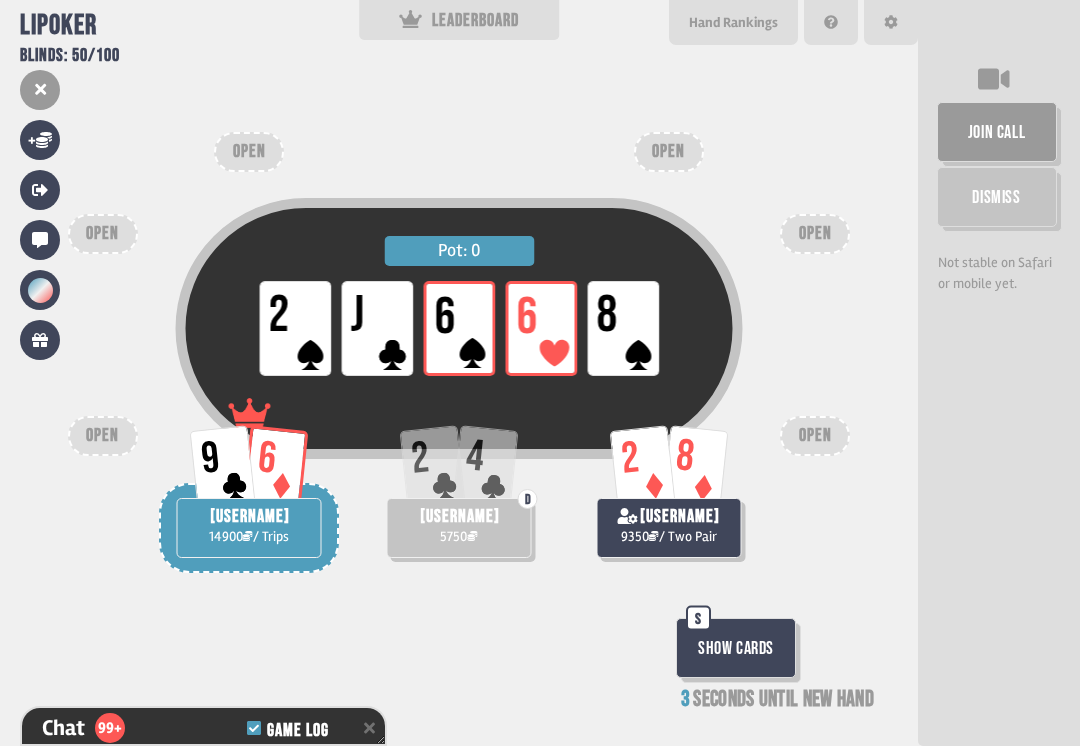 click on "Show Cards" at bounding box center [736, 648] 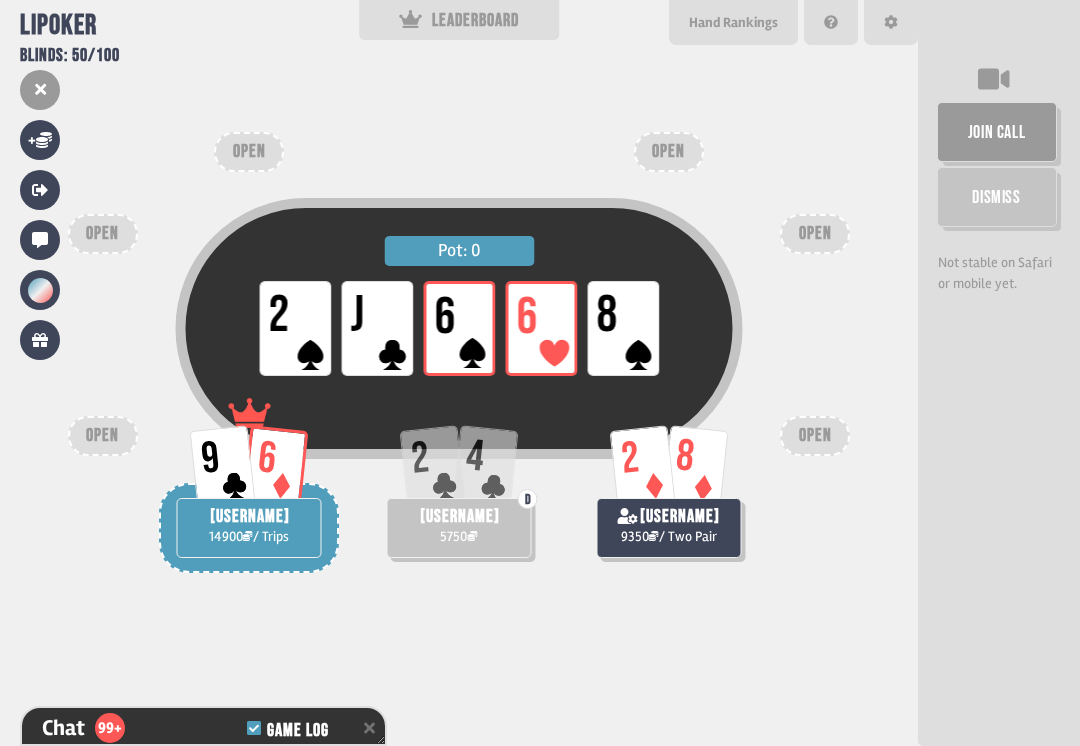 scroll, scrollTop: 4927, scrollLeft: 0, axis: vertical 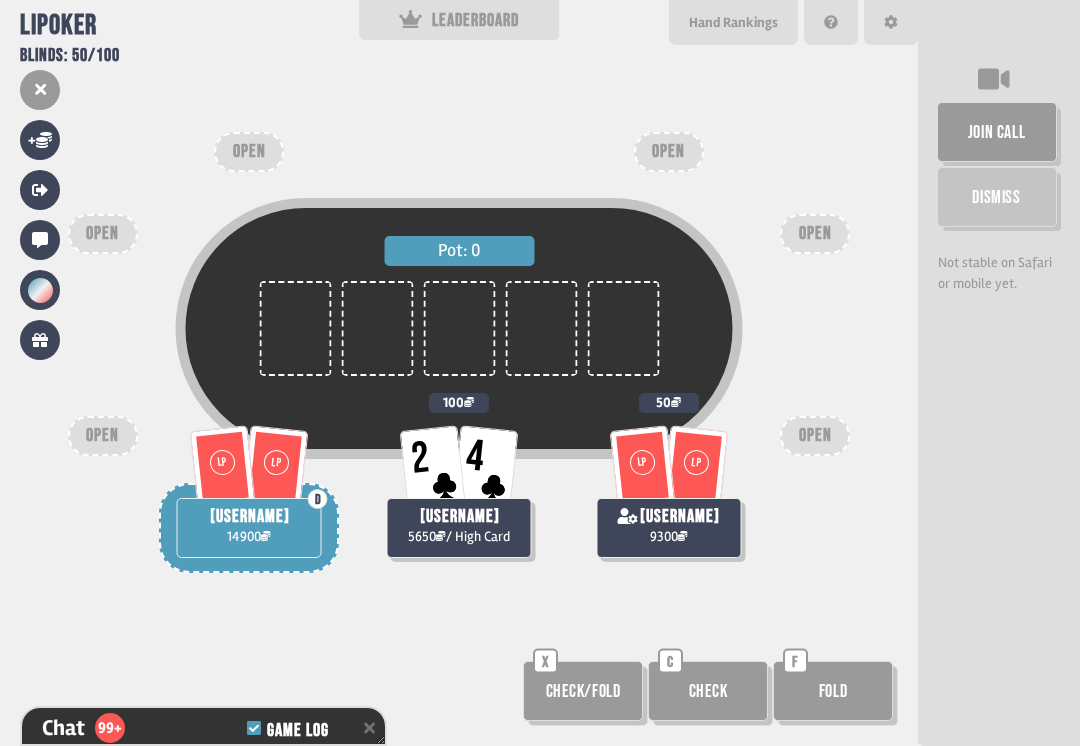 click on "4" at bounding box center [475, 457] 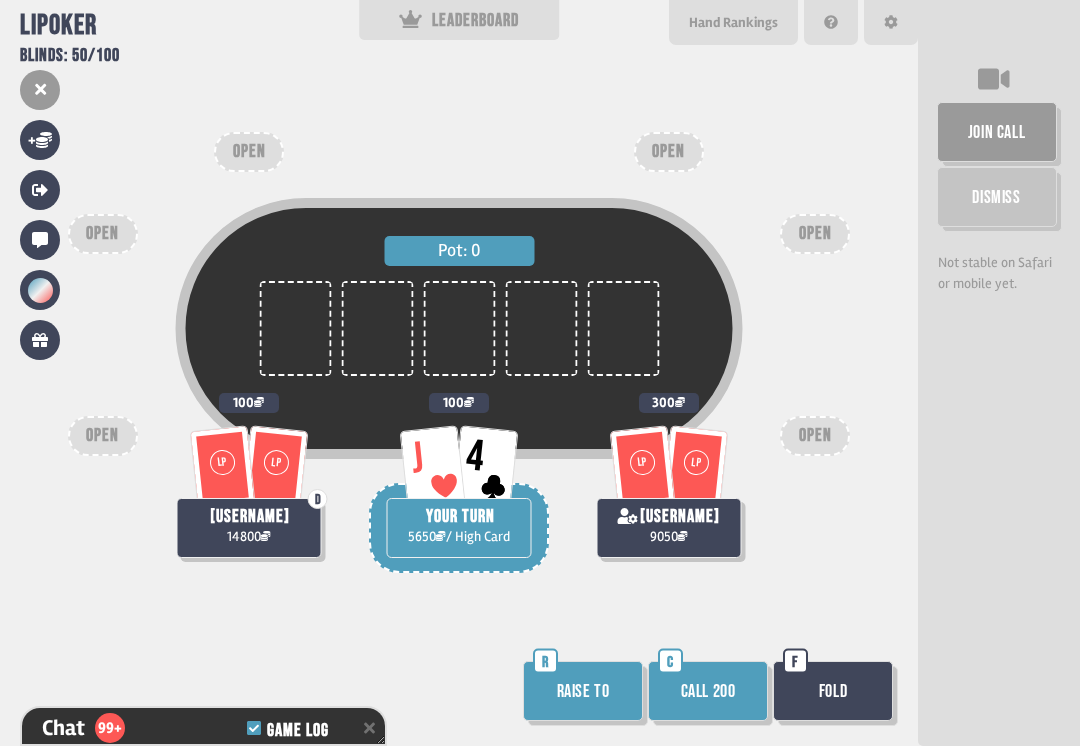 scroll, scrollTop: 5014, scrollLeft: 0, axis: vertical 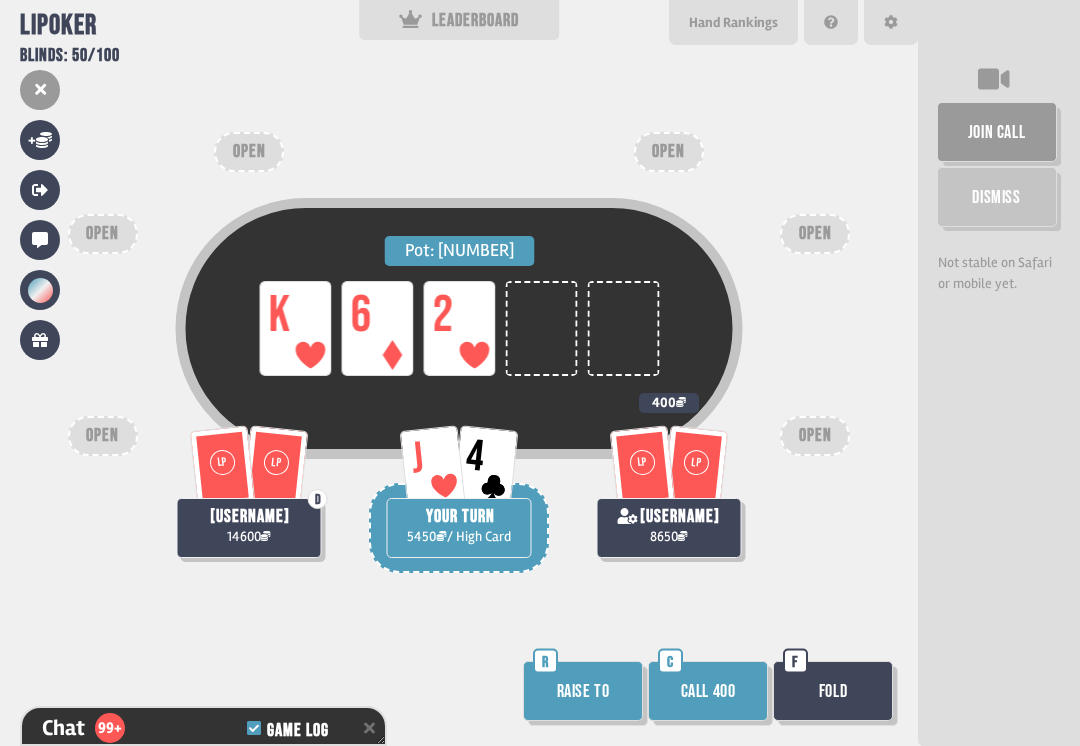 click on "Fold" at bounding box center (833, 691) 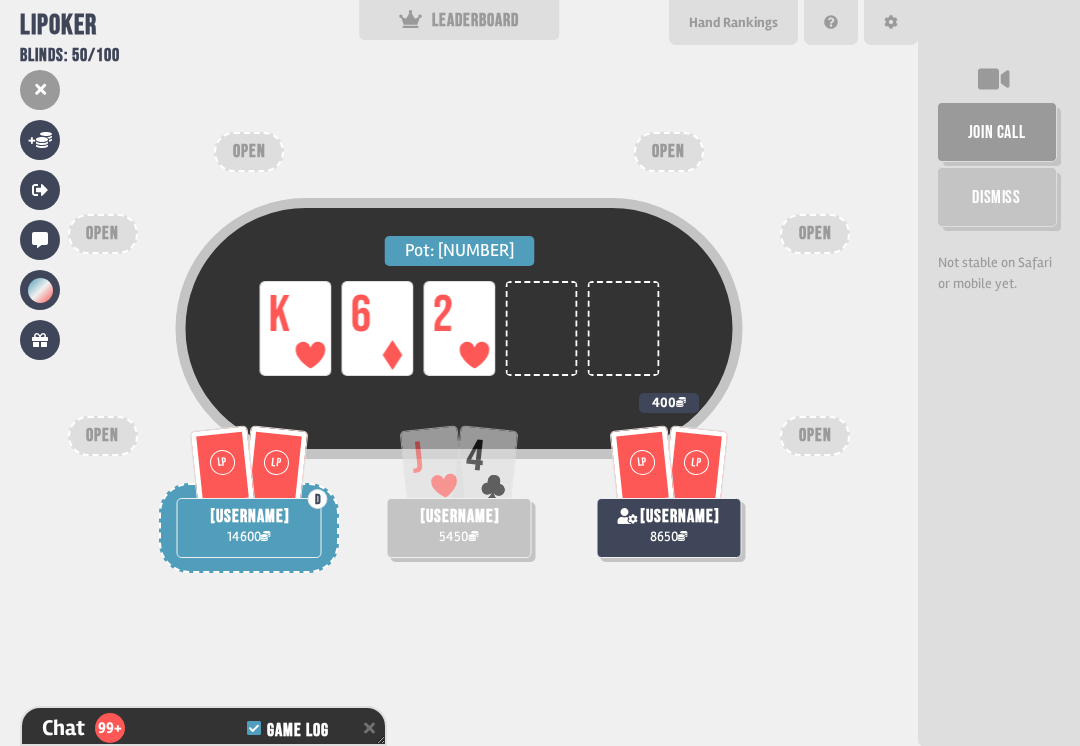 scroll, scrollTop: 5246, scrollLeft: 0, axis: vertical 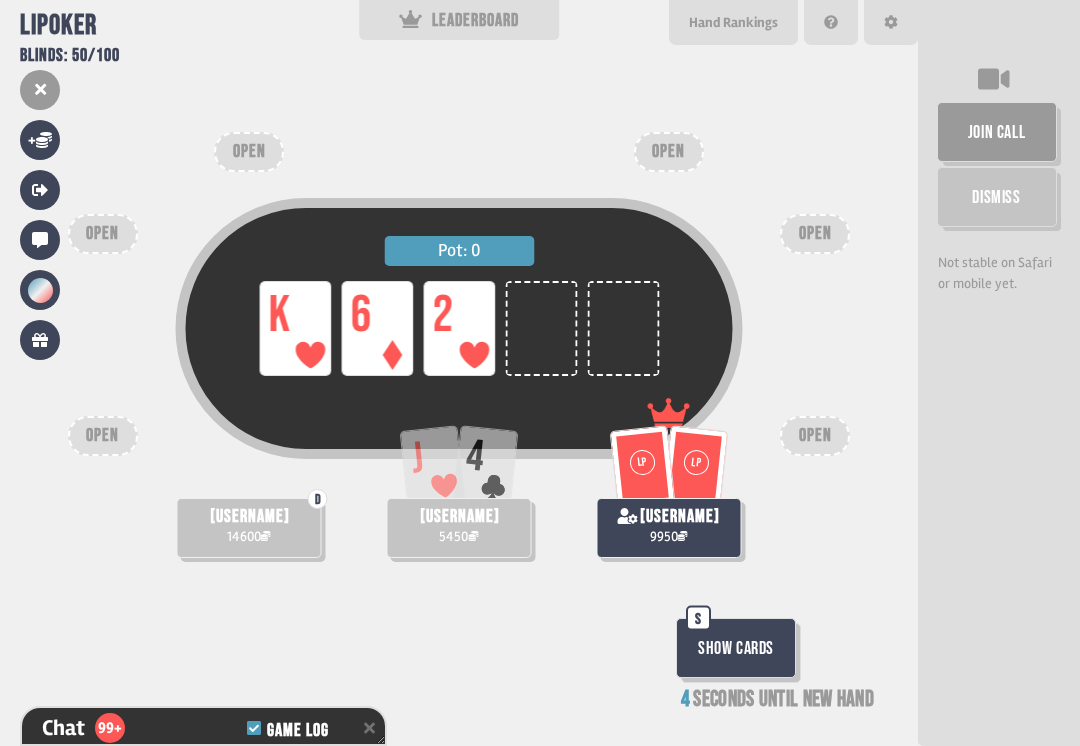 click on "LP" at bounding box center (642, 466) 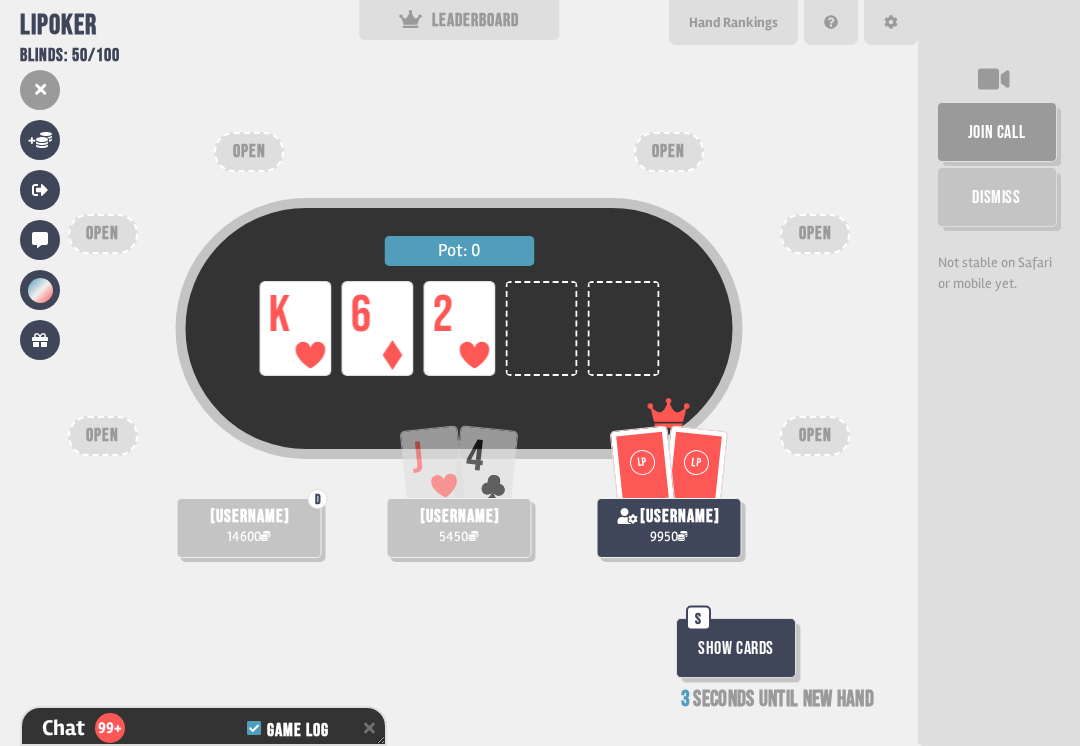 click on "LP" at bounding box center [641, 461] 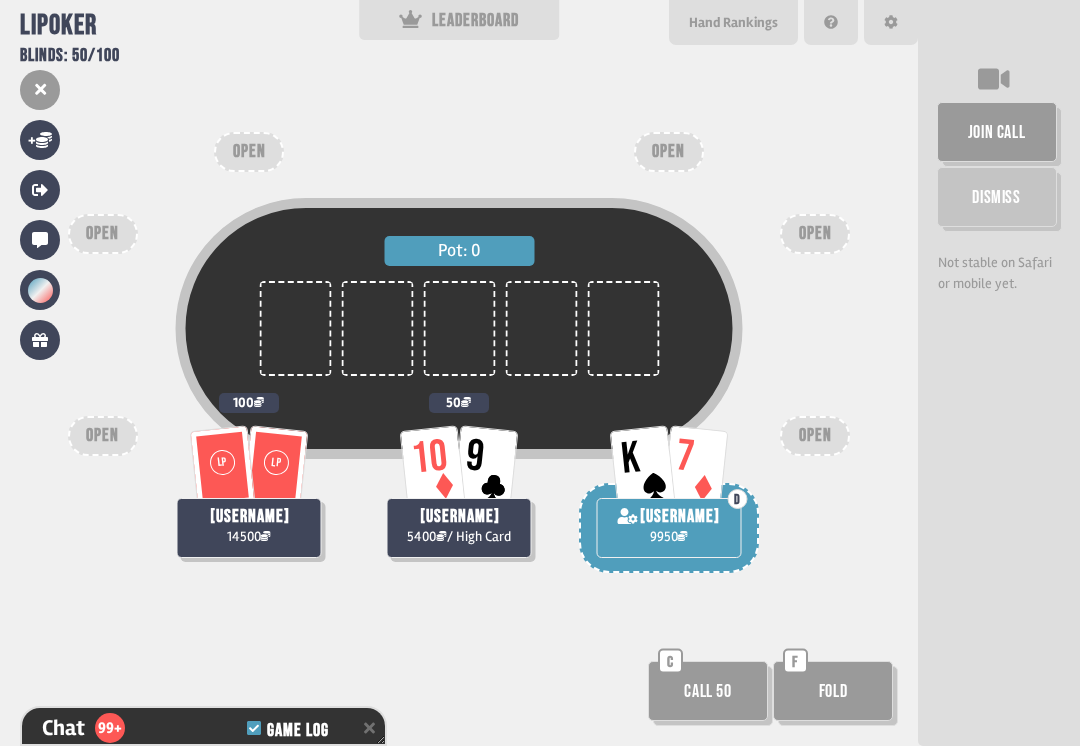 scroll, scrollTop: 5333, scrollLeft: 0, axis: vertical 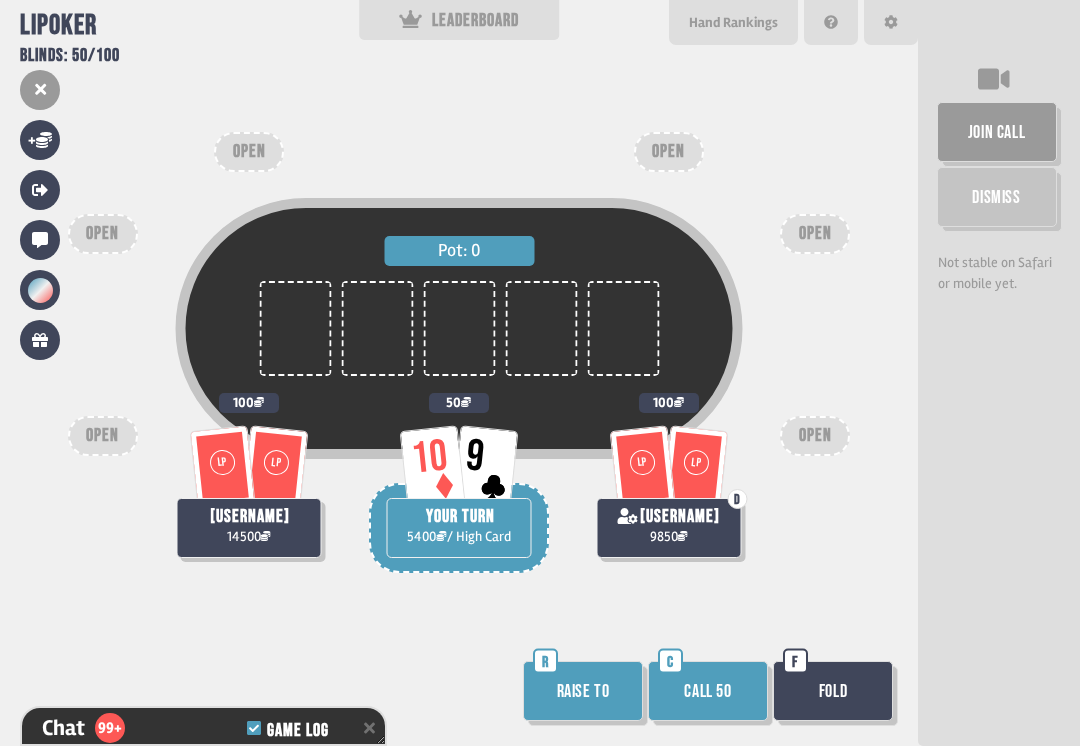 click on "Call 50" at bounding box center [708, 691] 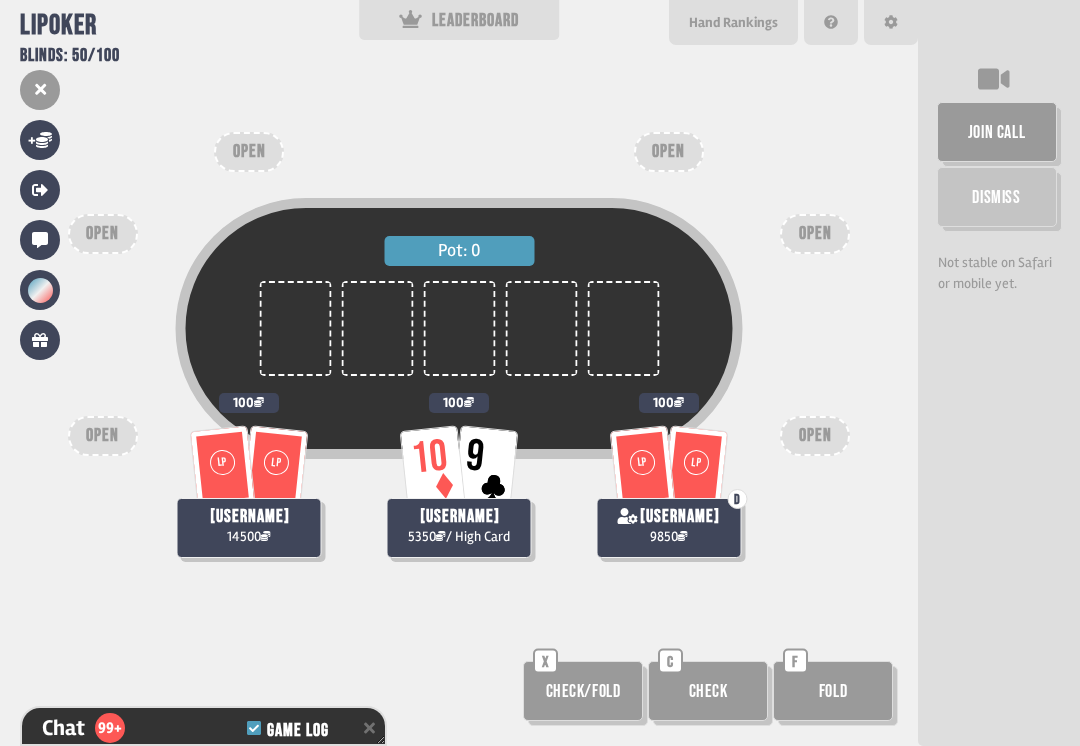 scroll, scrollTop: 5449, scrollLeft: 0, axis: vertical 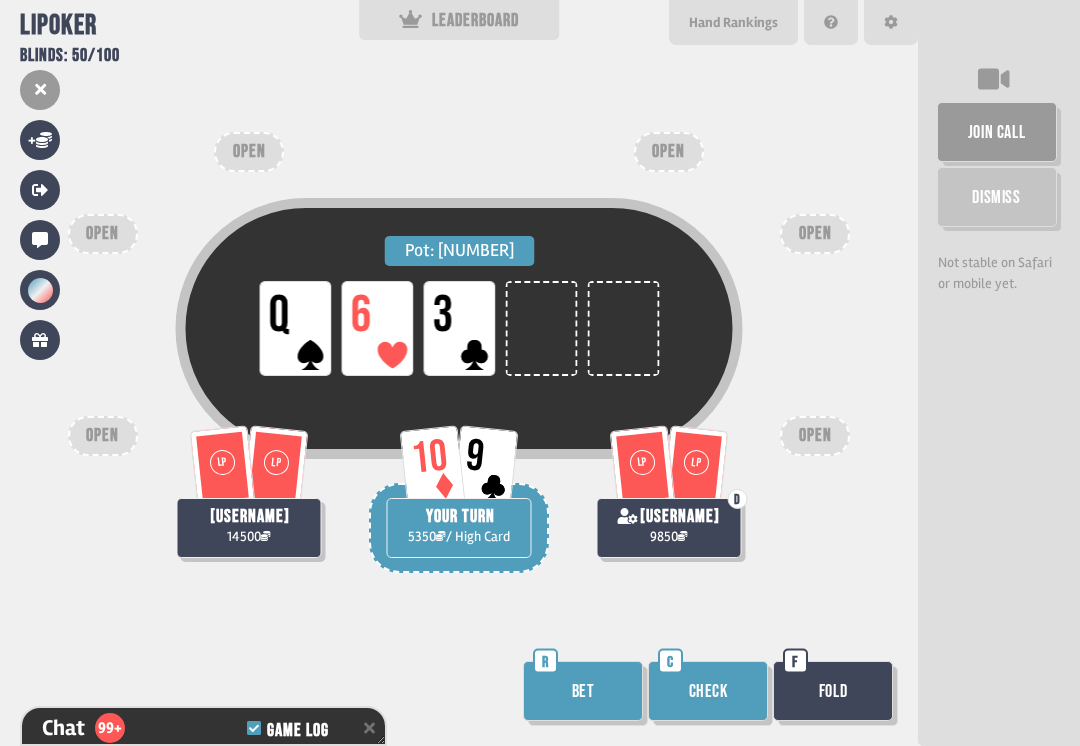 click on "Check" at bounding box center [708, 691] 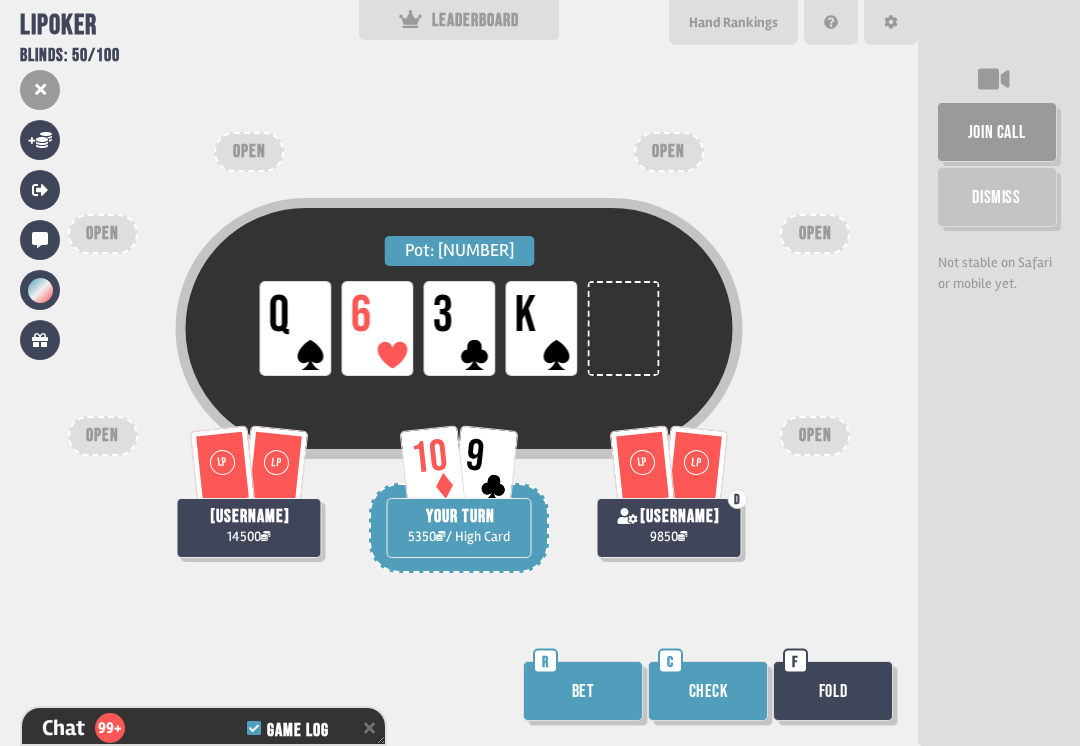 scroll, scrollTop: 5623, scrollLeft: 0, axis: vertical 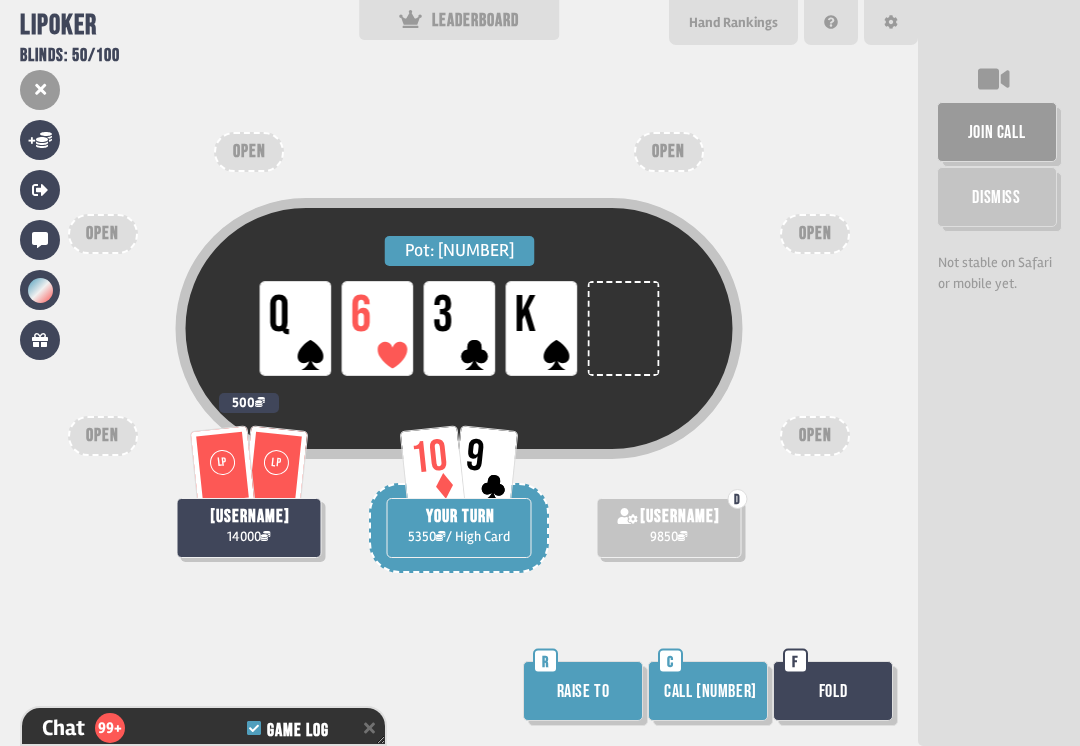 click on "Fold" at bounding box center (833, 691) 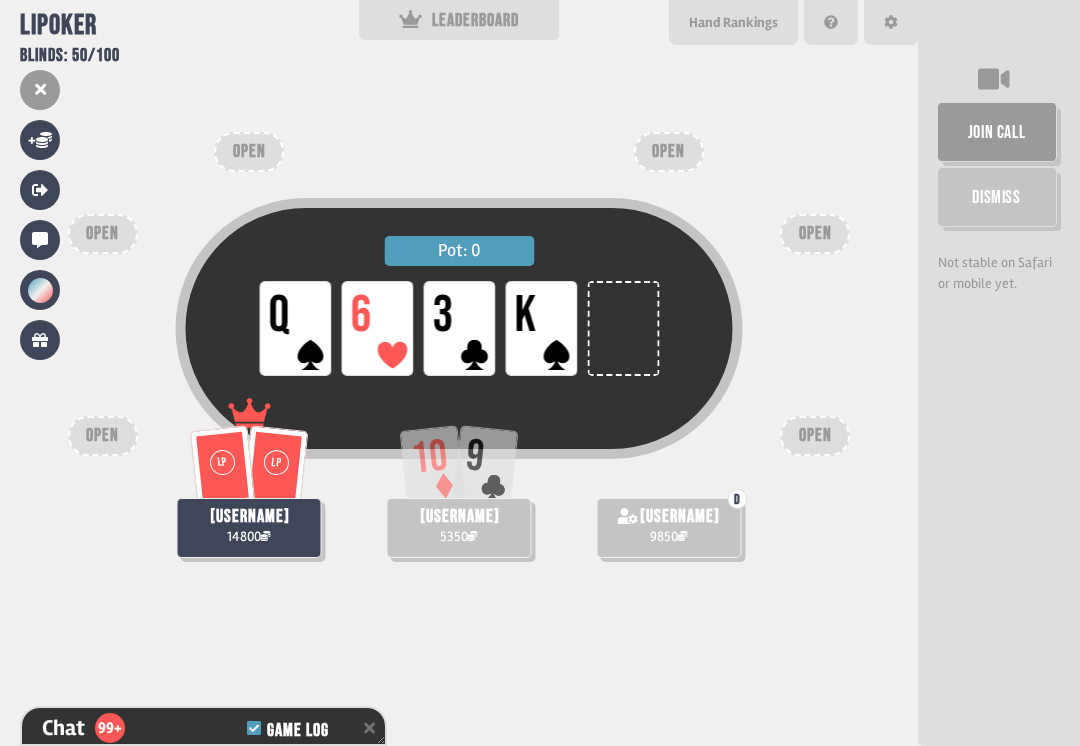 scroll, scrollTop: 5884, scrollLeft: 0, axis: vertical 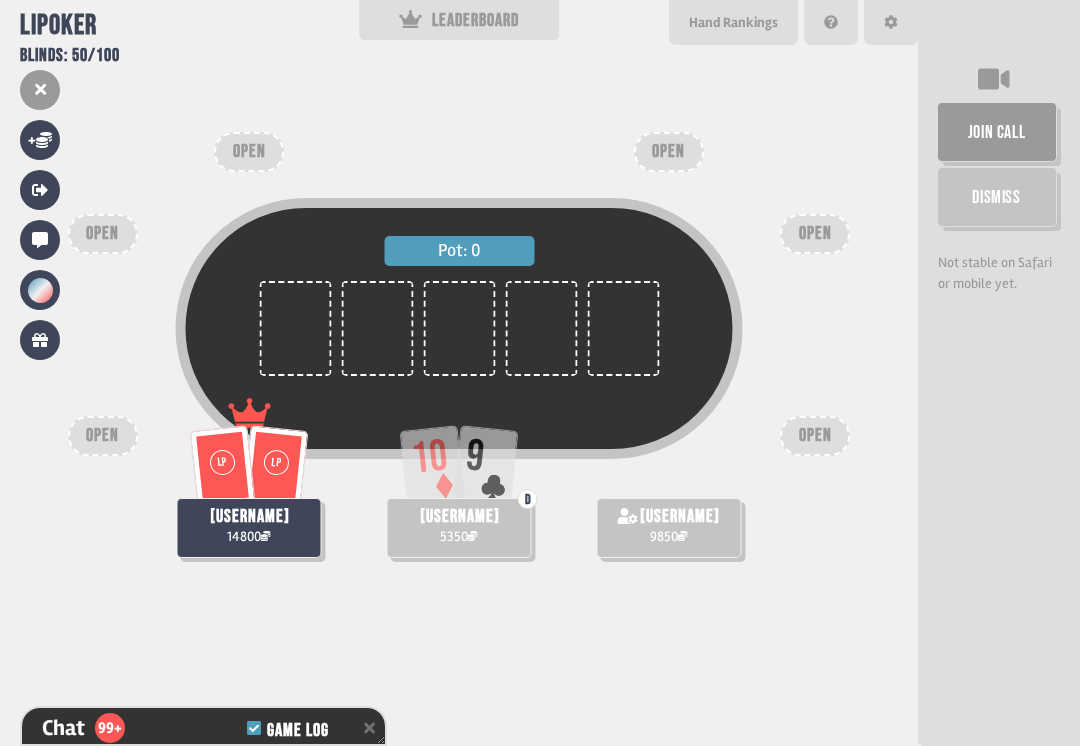 click on "LP" at bounding box center (223, 466) 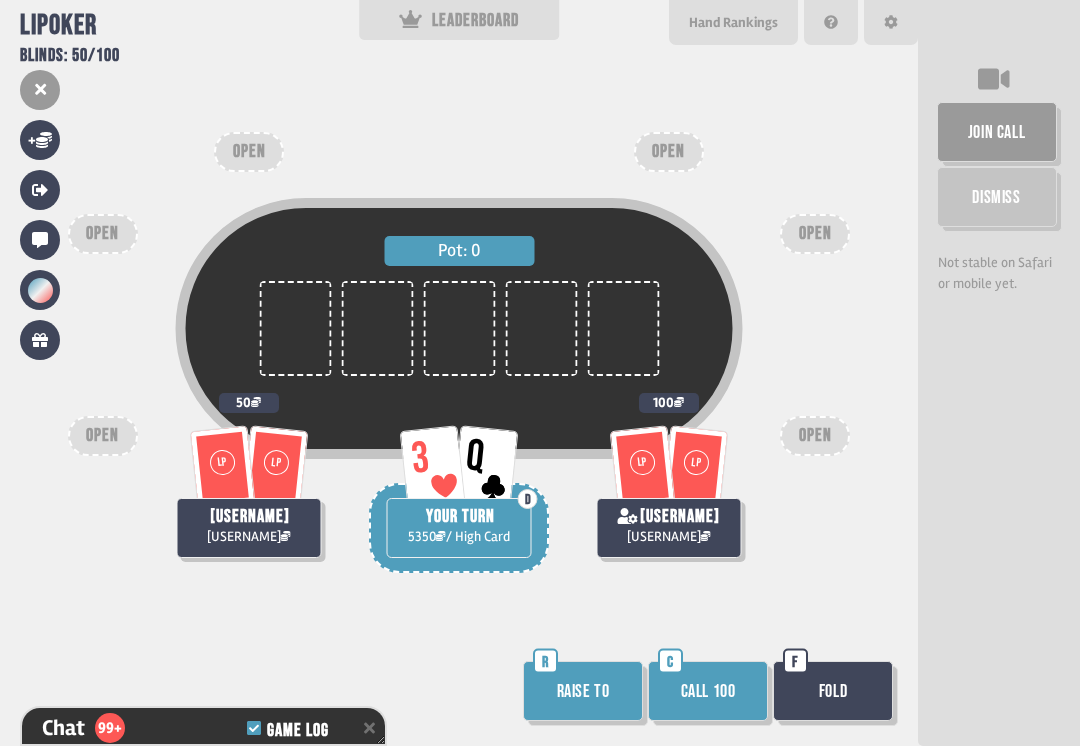 click on "Call 100" at bounding box center [708, 691] 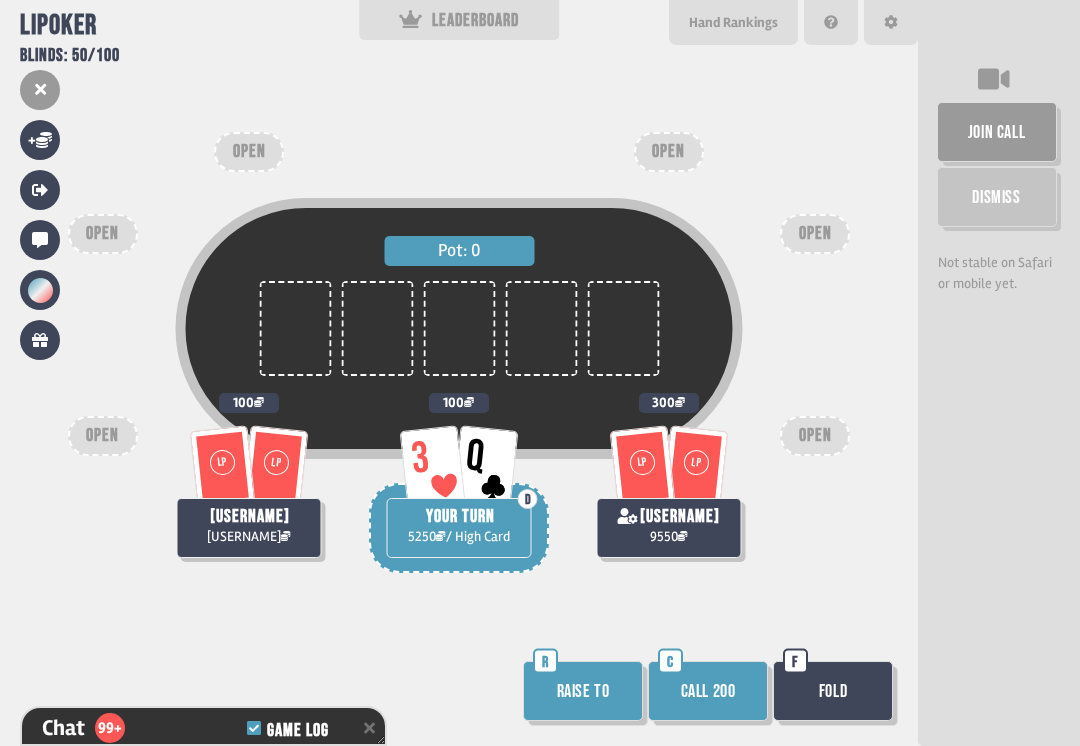 scroll, scrollTop: 6000, scrollLeft: 0, axis: vertical 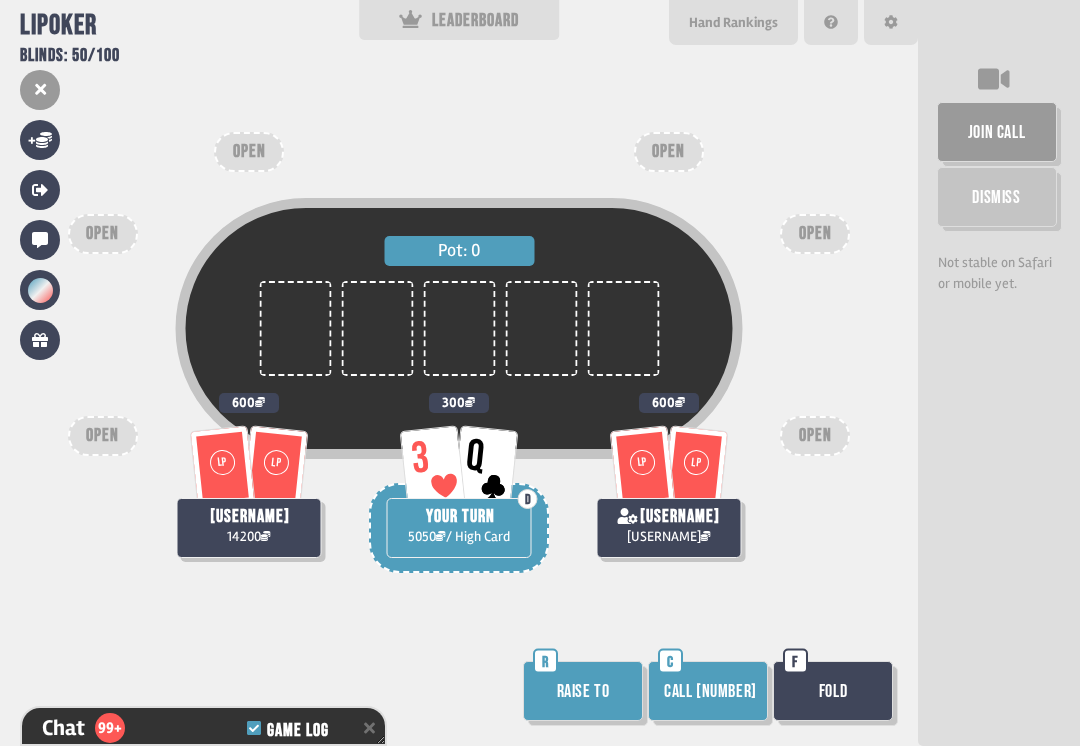 click on "Call [NUMBER]" at bounding box center [708, 691] 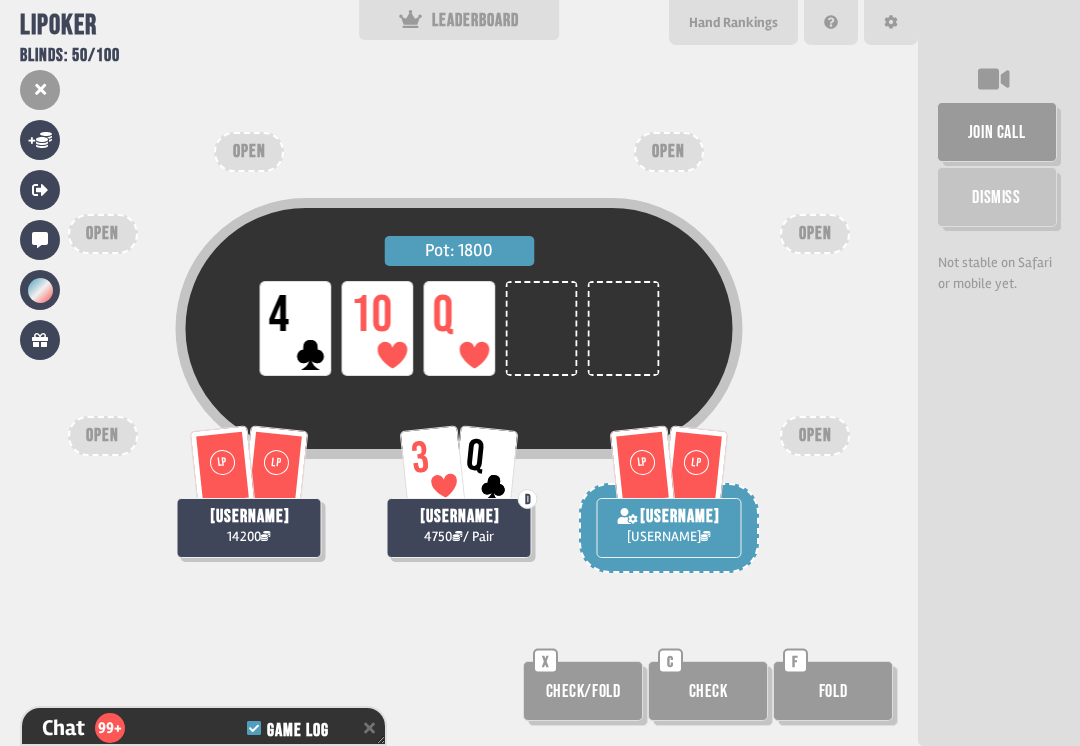 scroll, scrollTop: 6232, scrollLeft: 0, axis: vertical 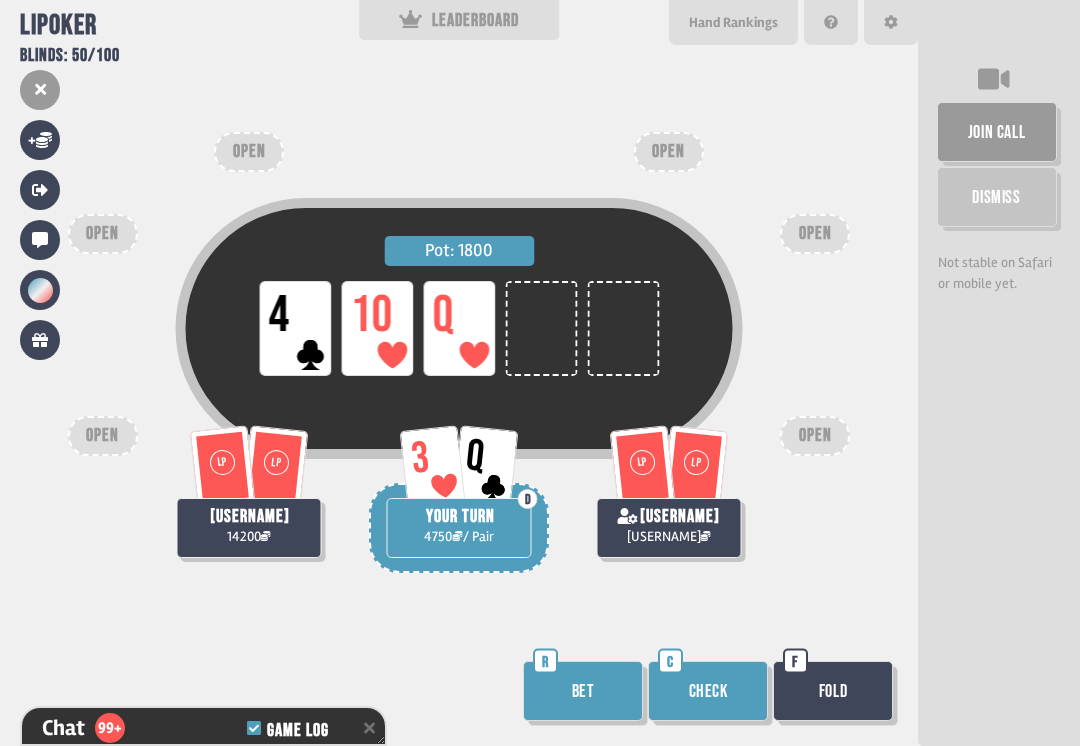 click on "Check" at bounding box center [708, 691] 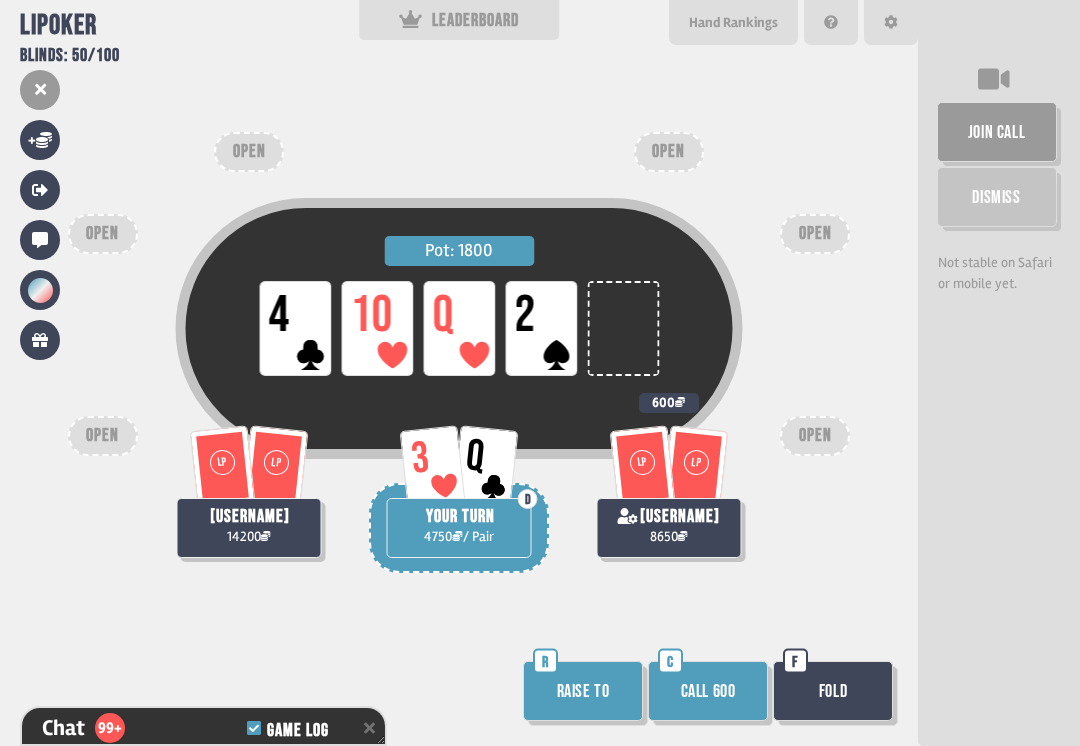 scroll, scrollTop: 6406, scrollLeft: 0, axis: vertical 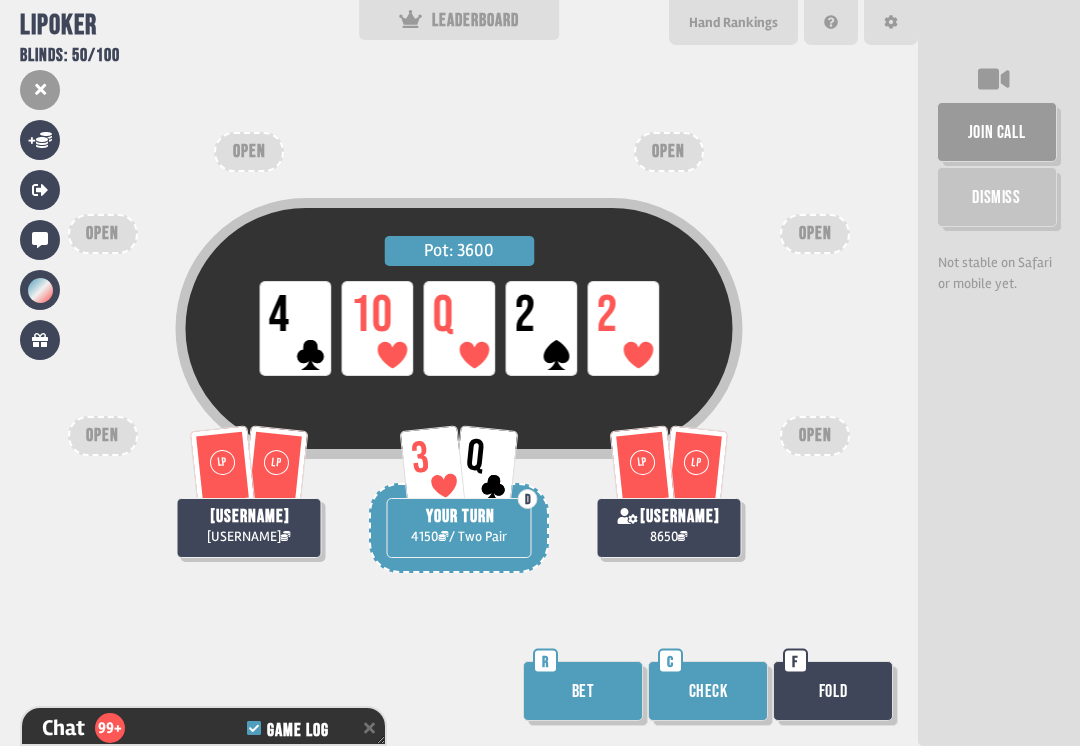 click on "Check" at bounding box center [708, 691] 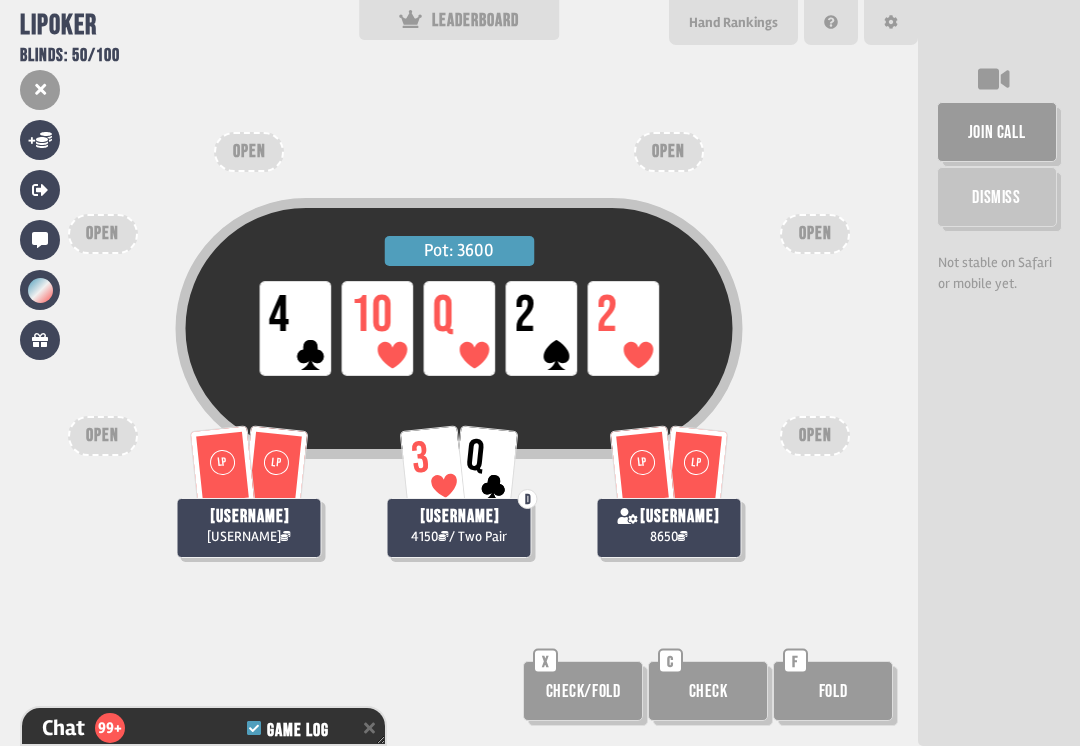 scroll, scrollTop: 6638, scrollLeft: 0, axis: vertical 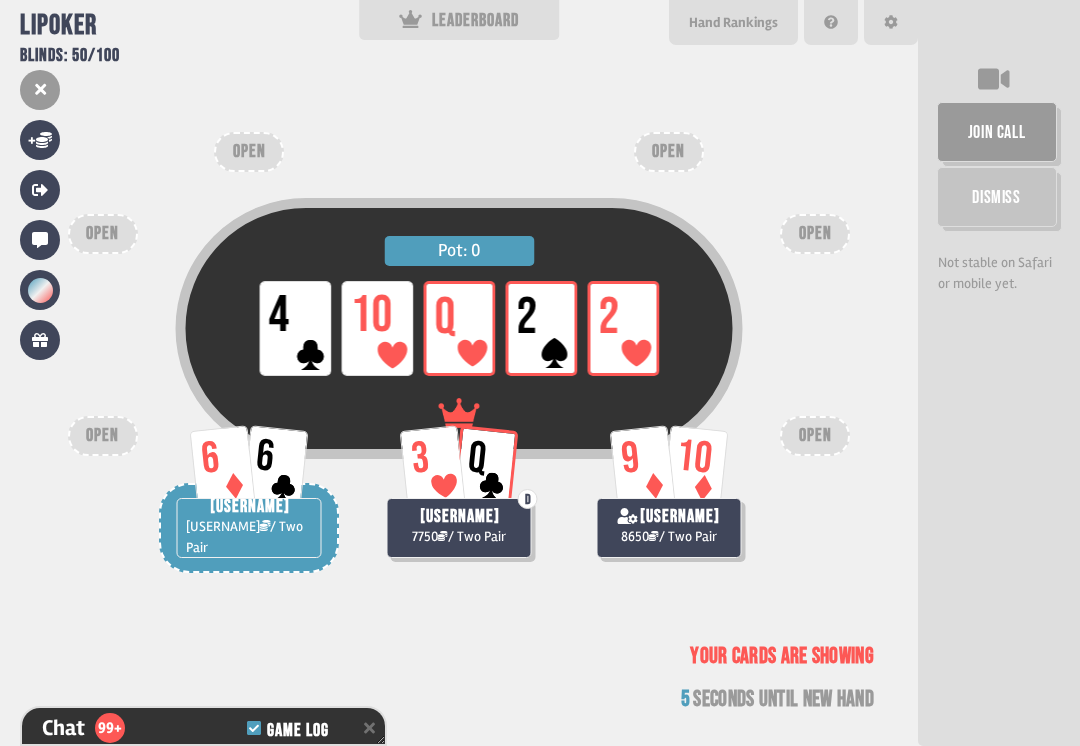 click on "Your cards are showing" at bounding box center [782, 656] 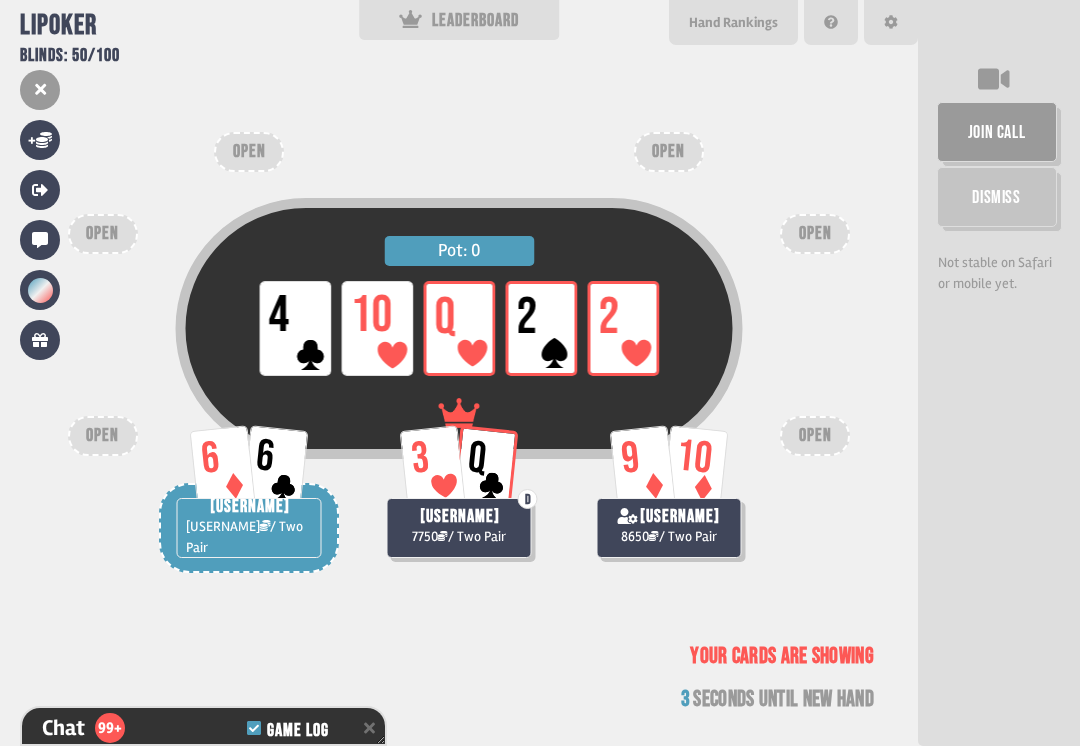 click on "Your cards are showing" at bounding box center (782, 656) 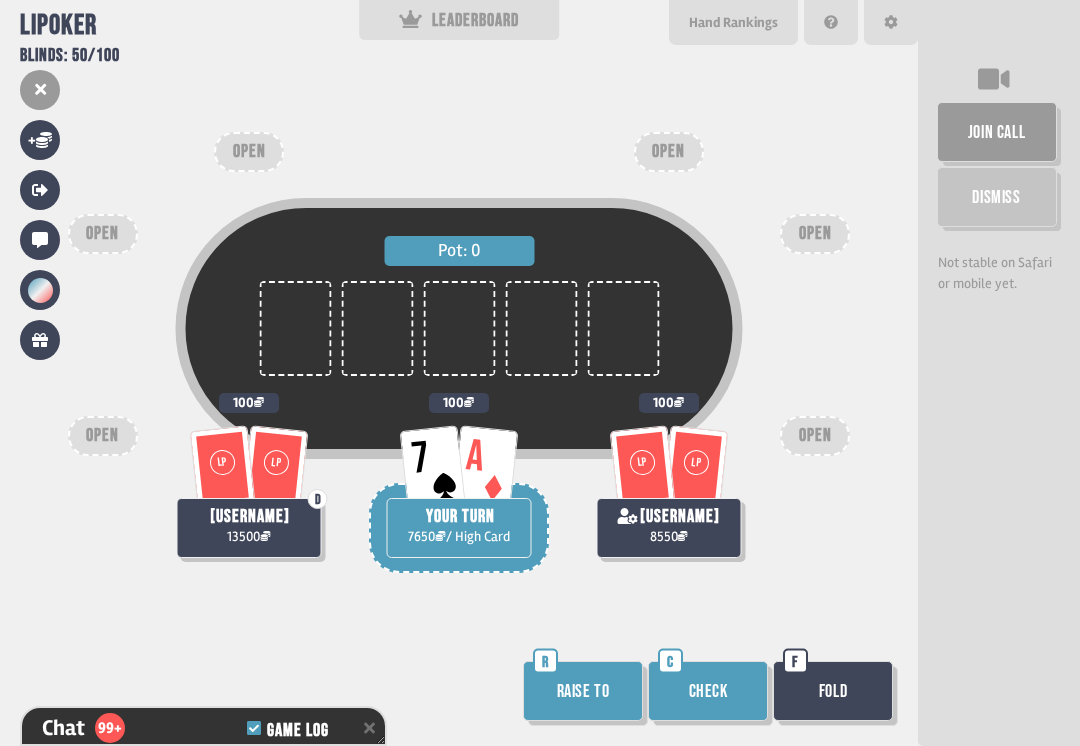 scroll, scrollTop: 6783, scrollLeft: 0, axis: vertical 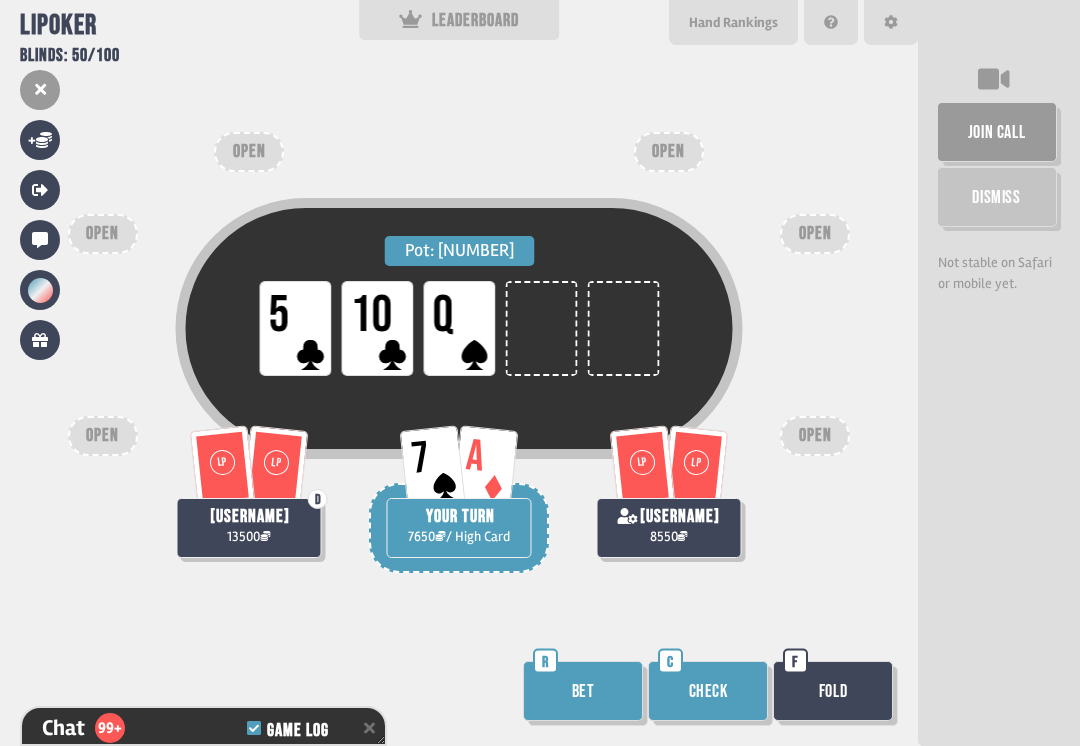 click on "Check" at bounding box center (708, 691) 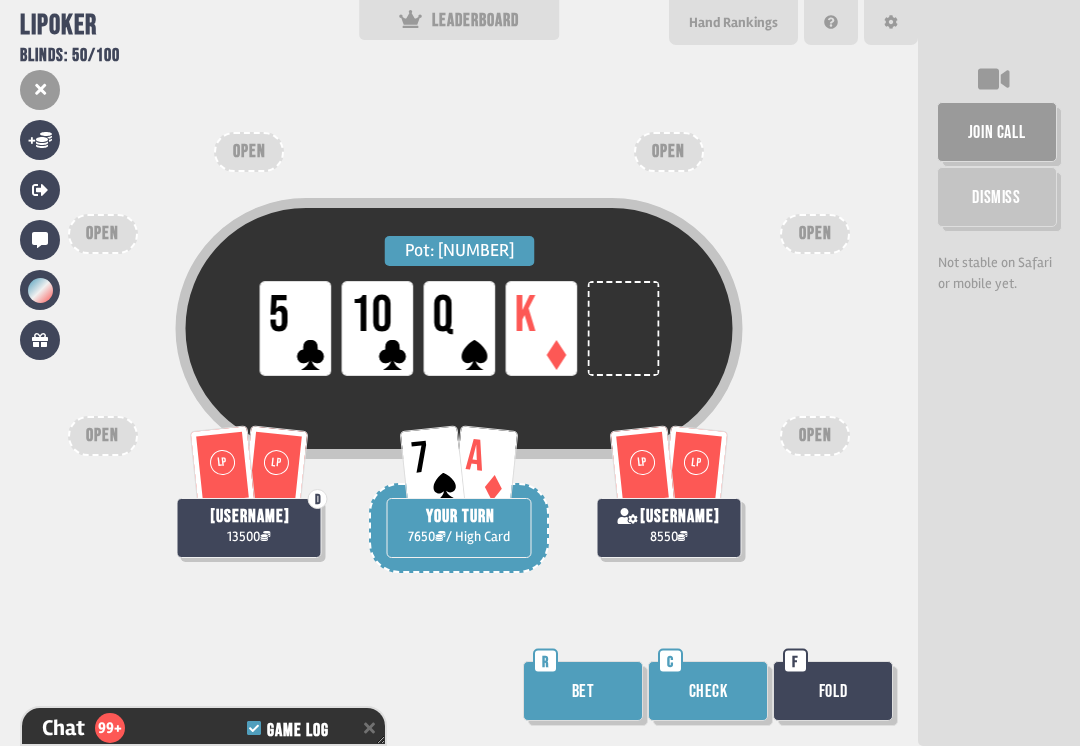 scroll, scrollTop: 7044, scrollLeft: 0, axis: vertical 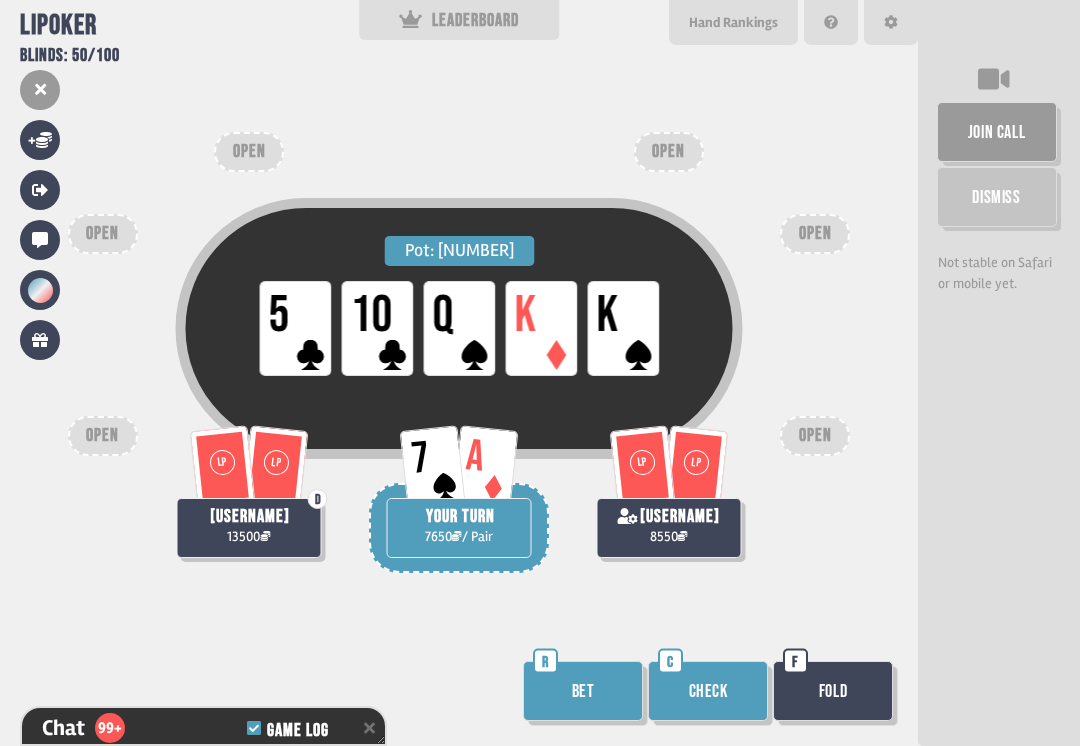 click on "Check" at bounding box center [708, 691] 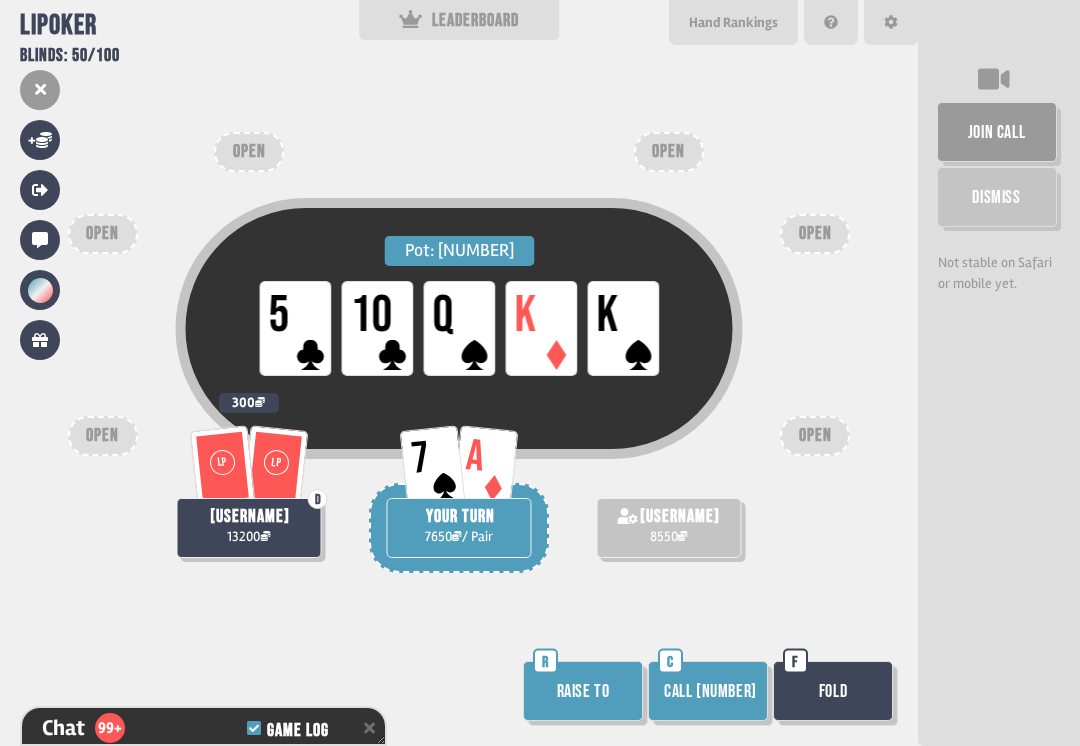 scroll, scrollTop: 7305, scrollLeft: 0, axis: vertical 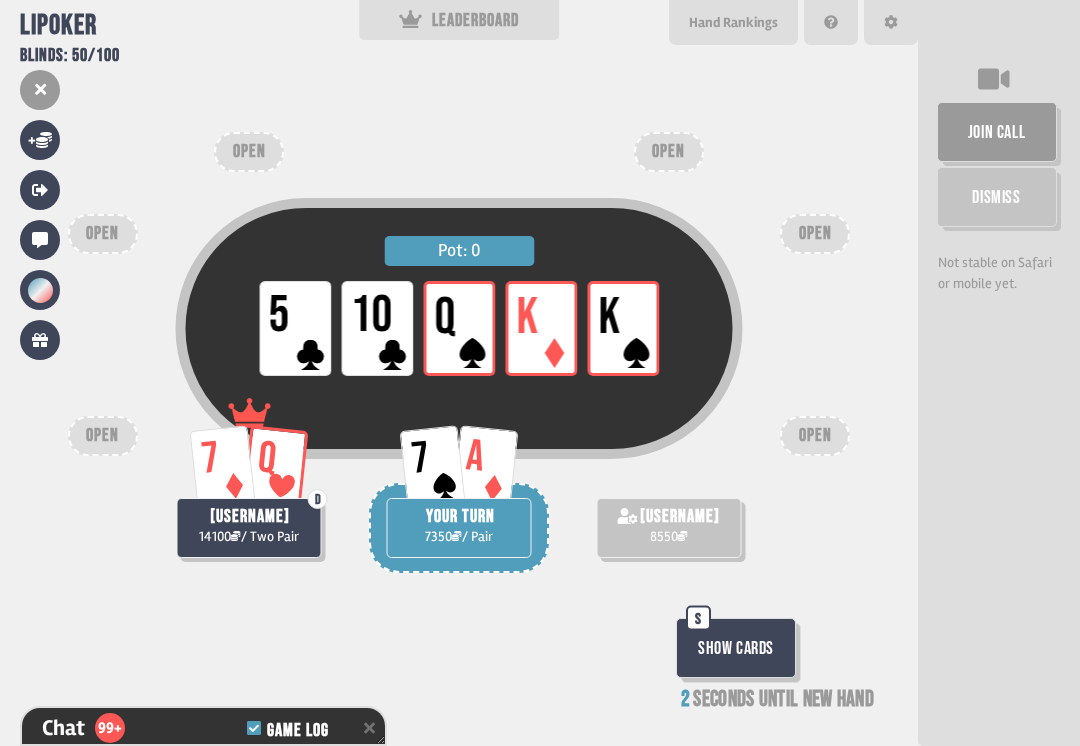 click on "Show Cards" at bounding box center (736, 648) 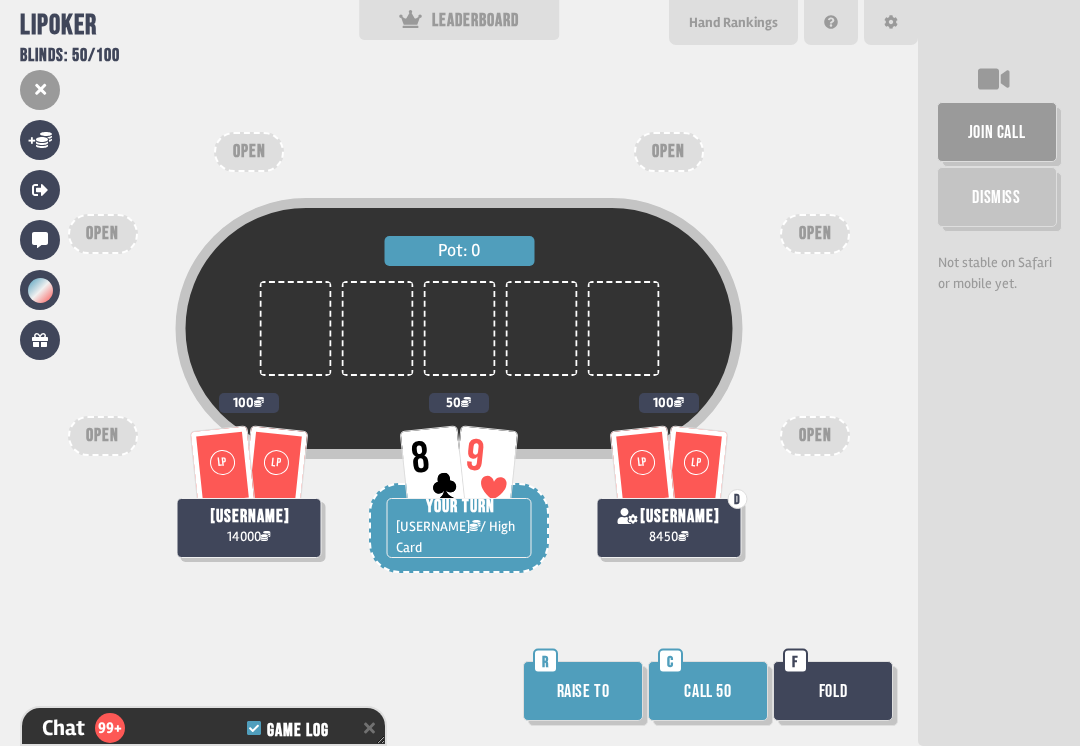 scroll, scrollTop: 7479, scrollLeft: 0, axis: vertical 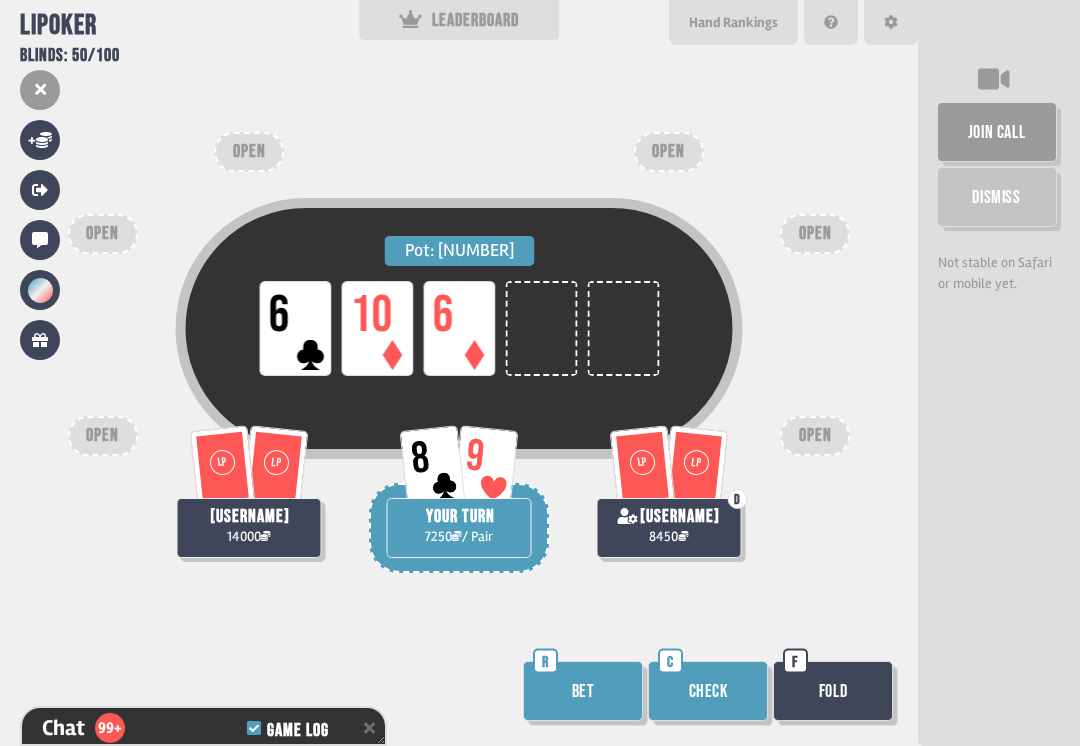 click on "Check" at bounding box center [708, 691] 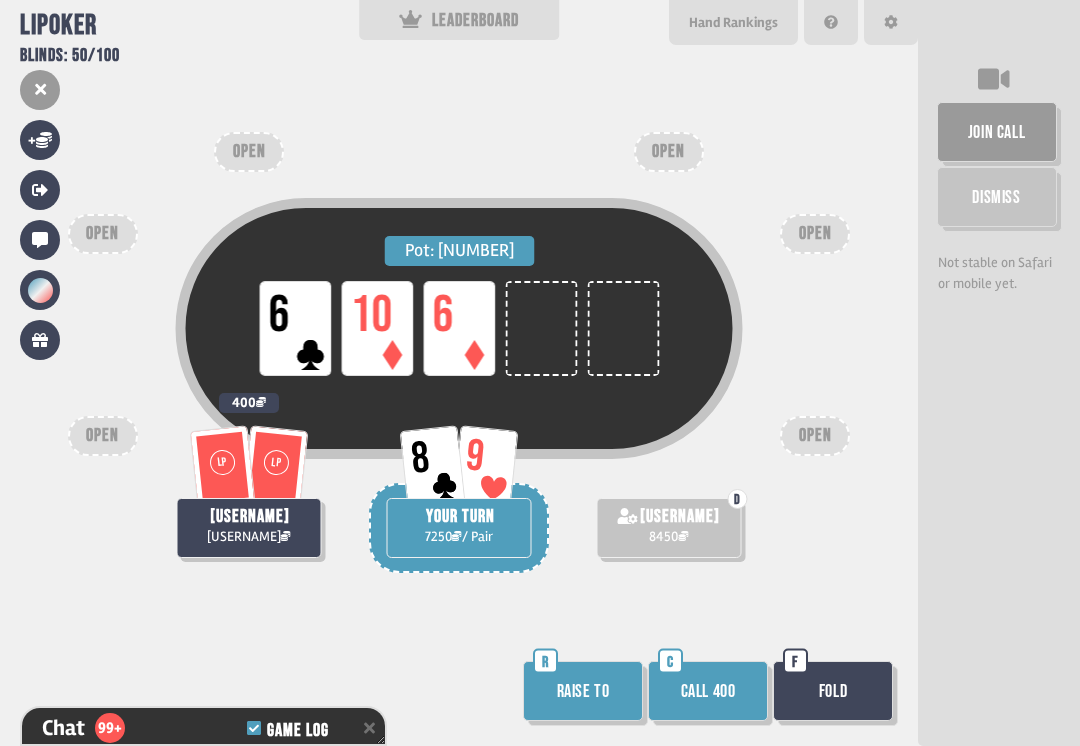scroll, scrollTop: 7711, scrollLeft: 0, axis: vertical 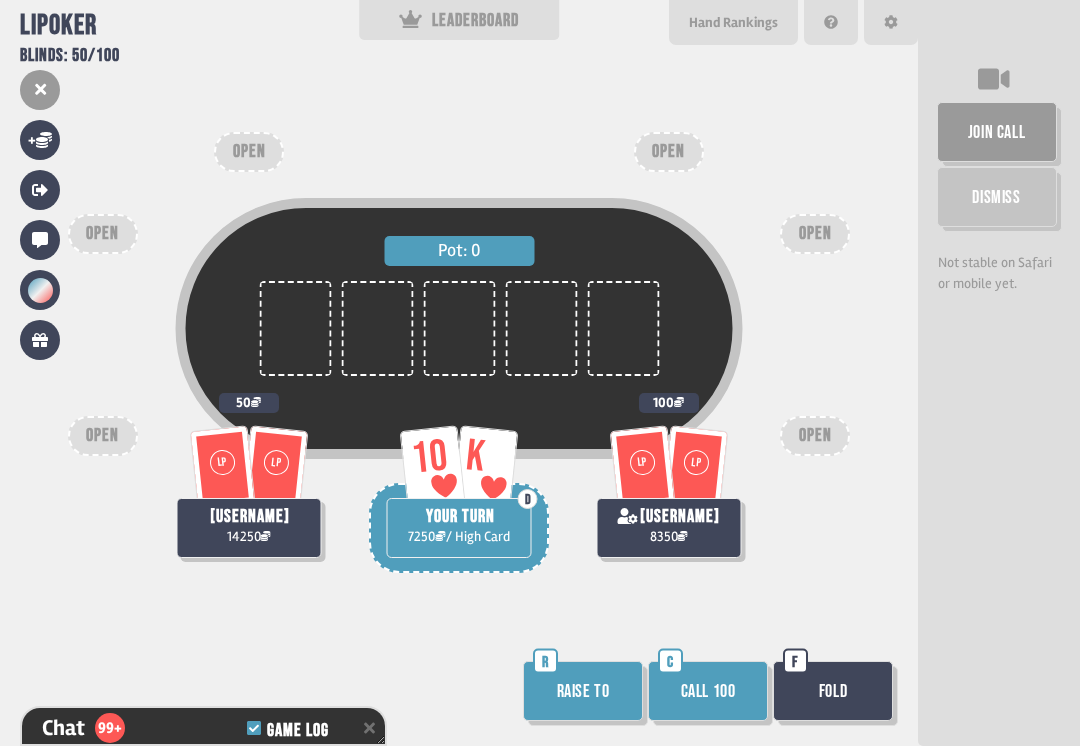 click on "Call 100" at bounding box center [708, 691] 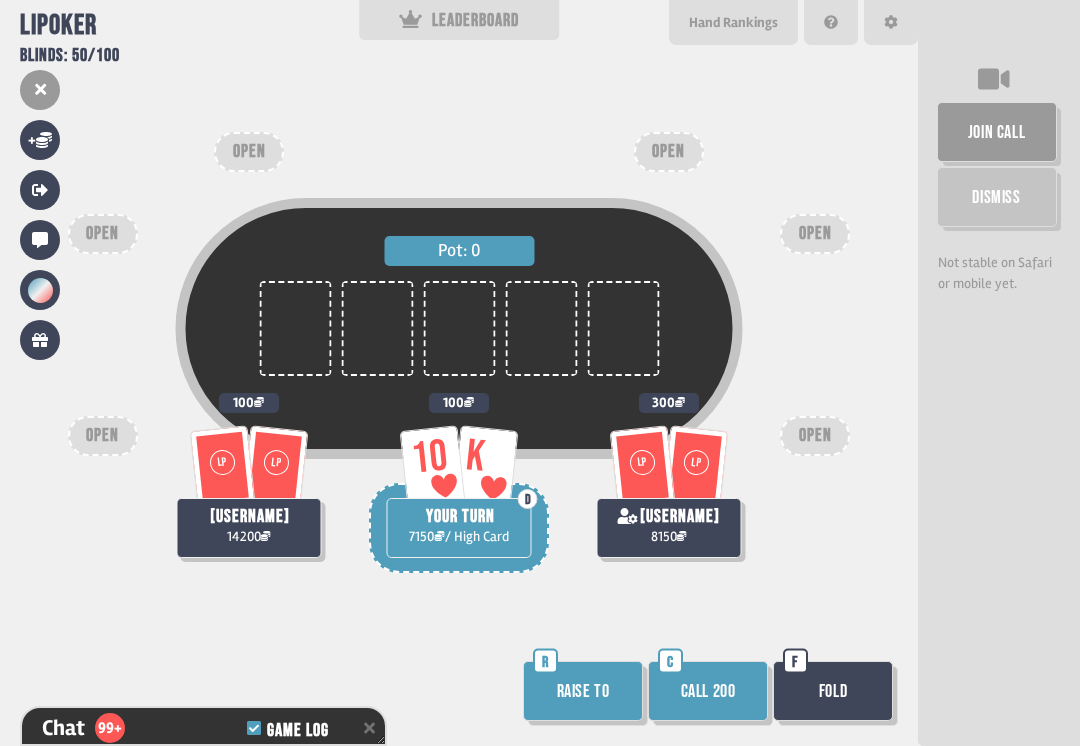 scroll, scrollTop: 7972, scrollLeft: 0, axis: vertical 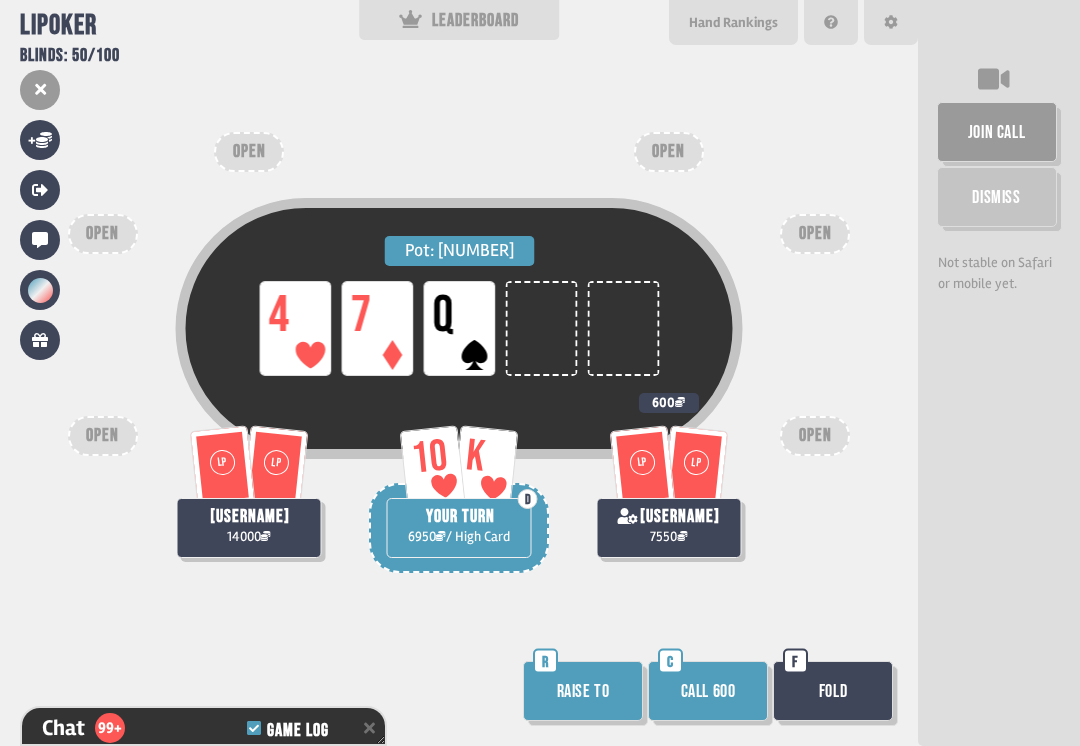 click on "Fold" at bounding box center (833, 691) 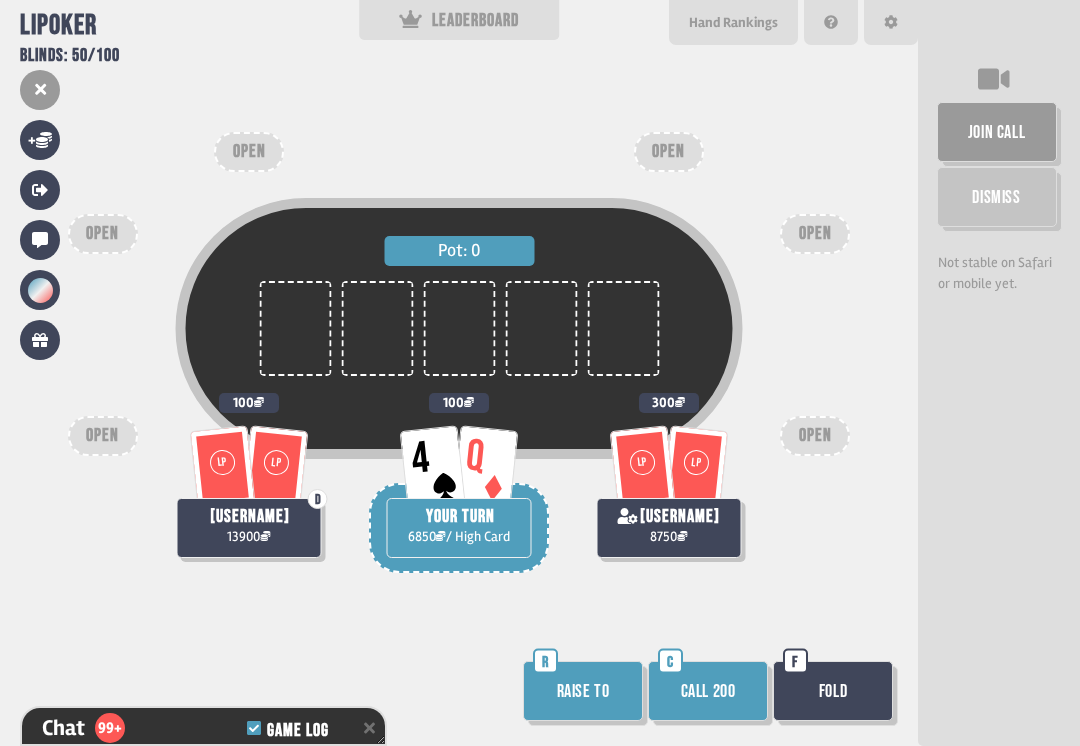 scroll, scrollTop: 8378, scrollLeft: 0, axis: vertical 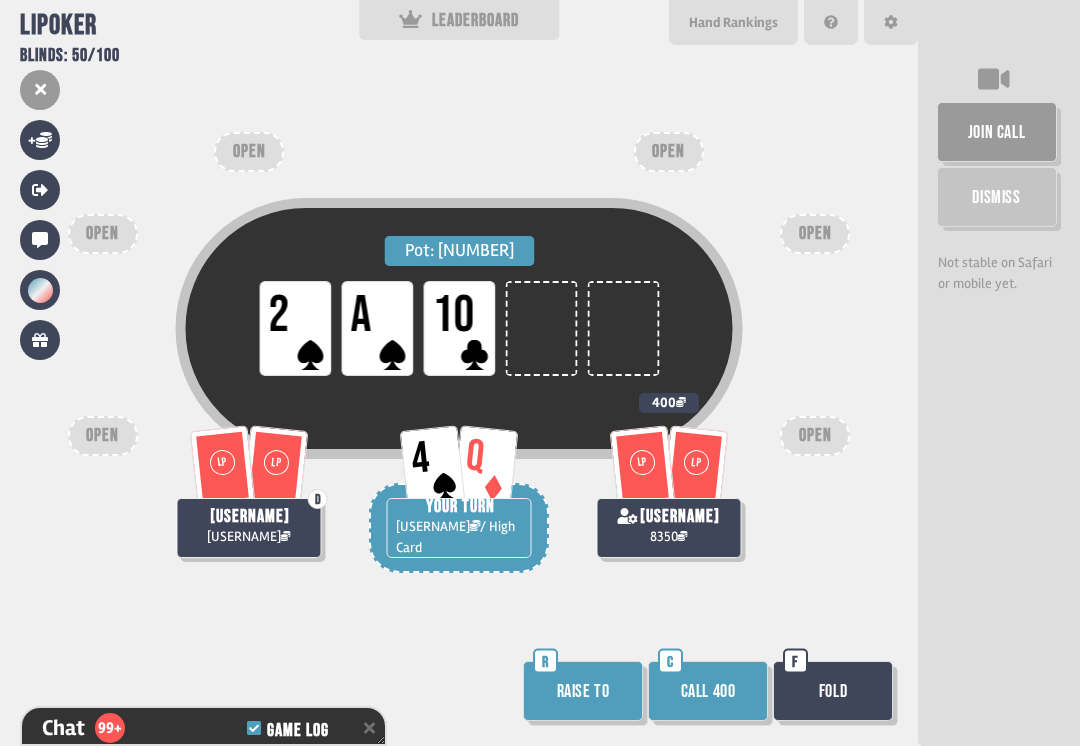 click on "Call 400" at bounding box center [708, 691] 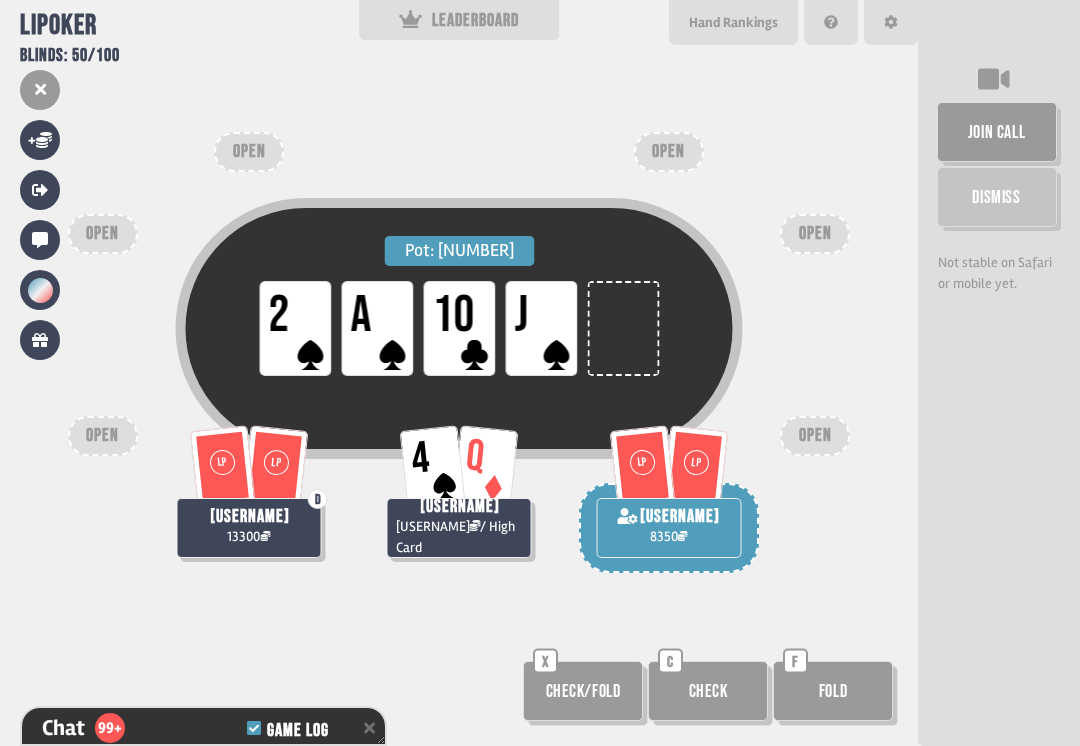 scroll, scrollTop: 8639, scrollLeft: 0, axis: vertical 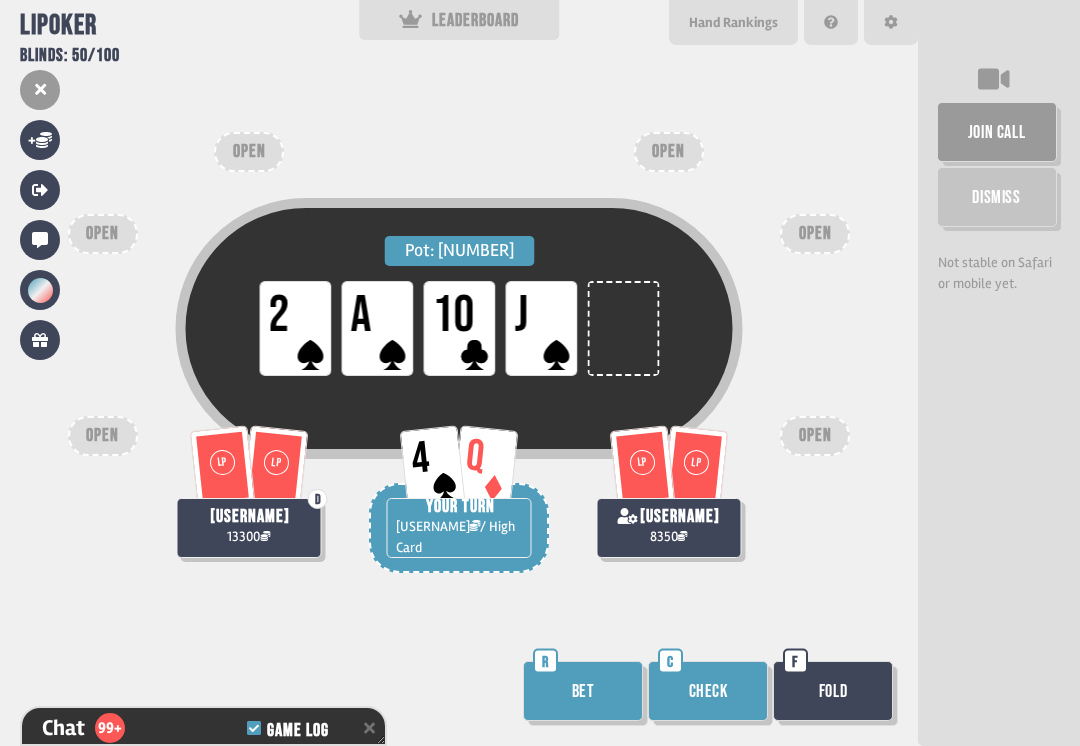 click on "Check" at bounding box center [708, 691] 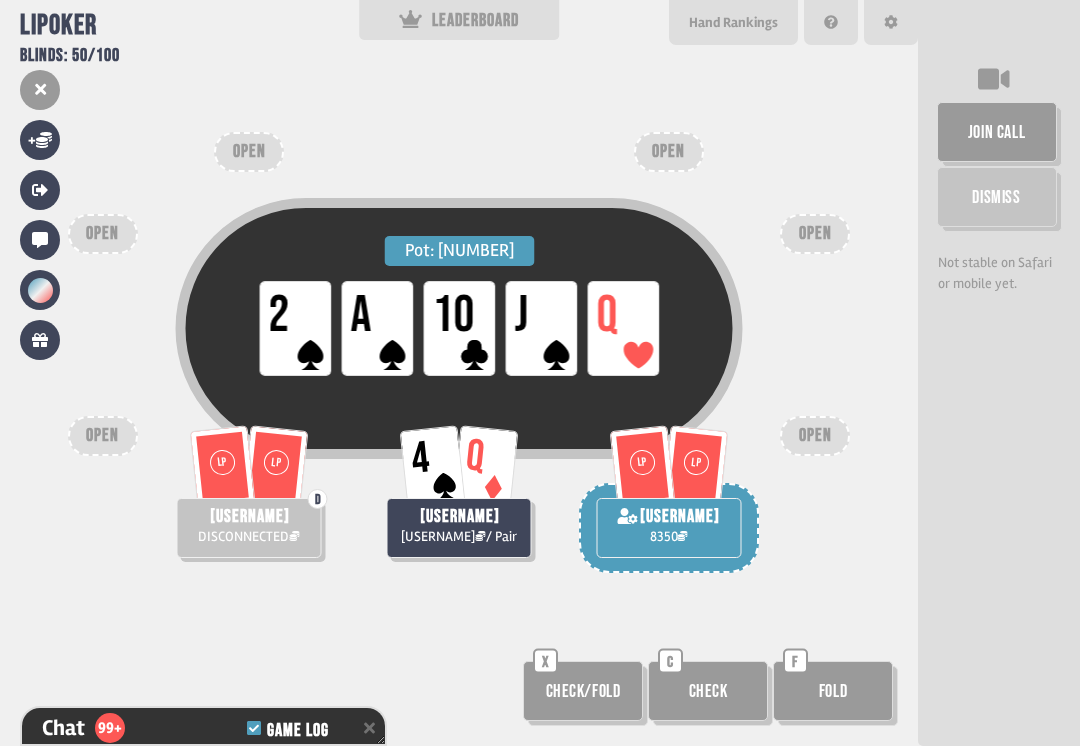 scroll, scrollTop: 8929, scrollLeft: 0, axis: vertical 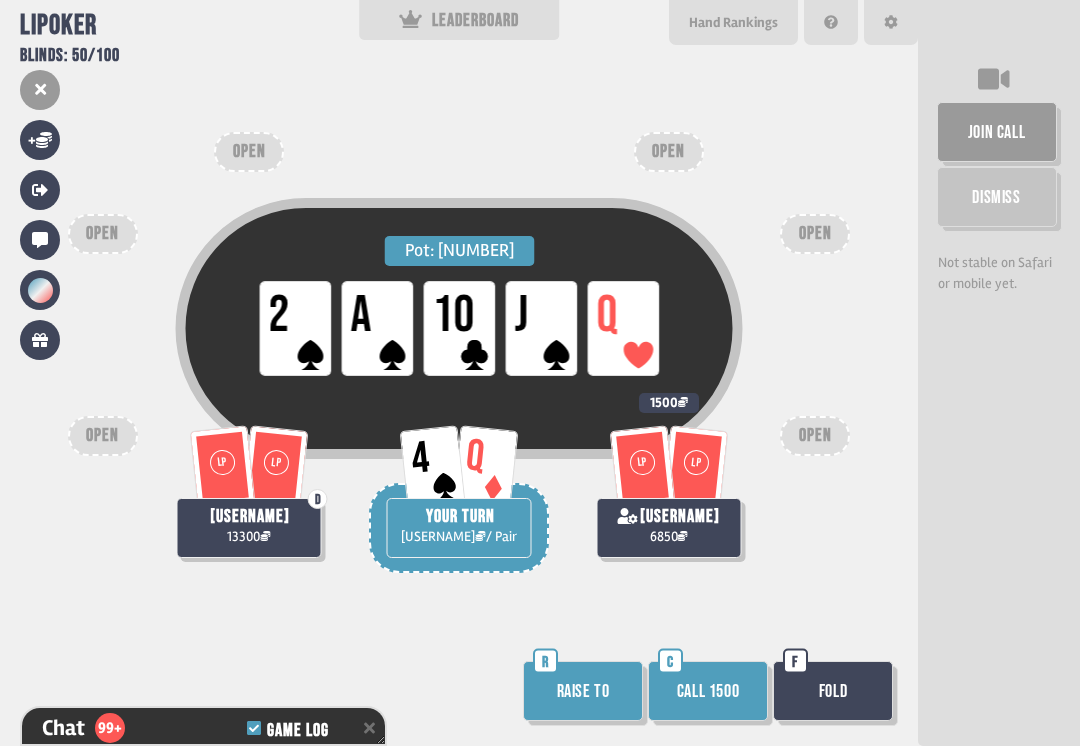 click on "Call 1500" at bounding box center (708, 691) 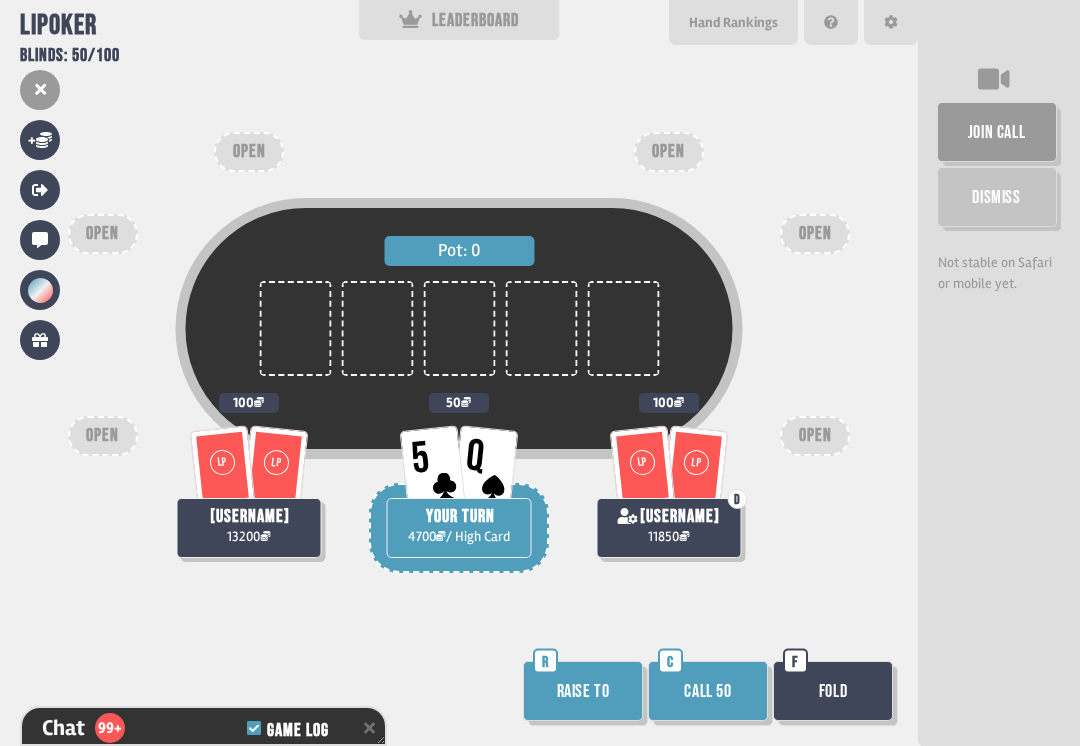 scroll, scrollTop: 9132, scrollLeft: 0, axis: vertical 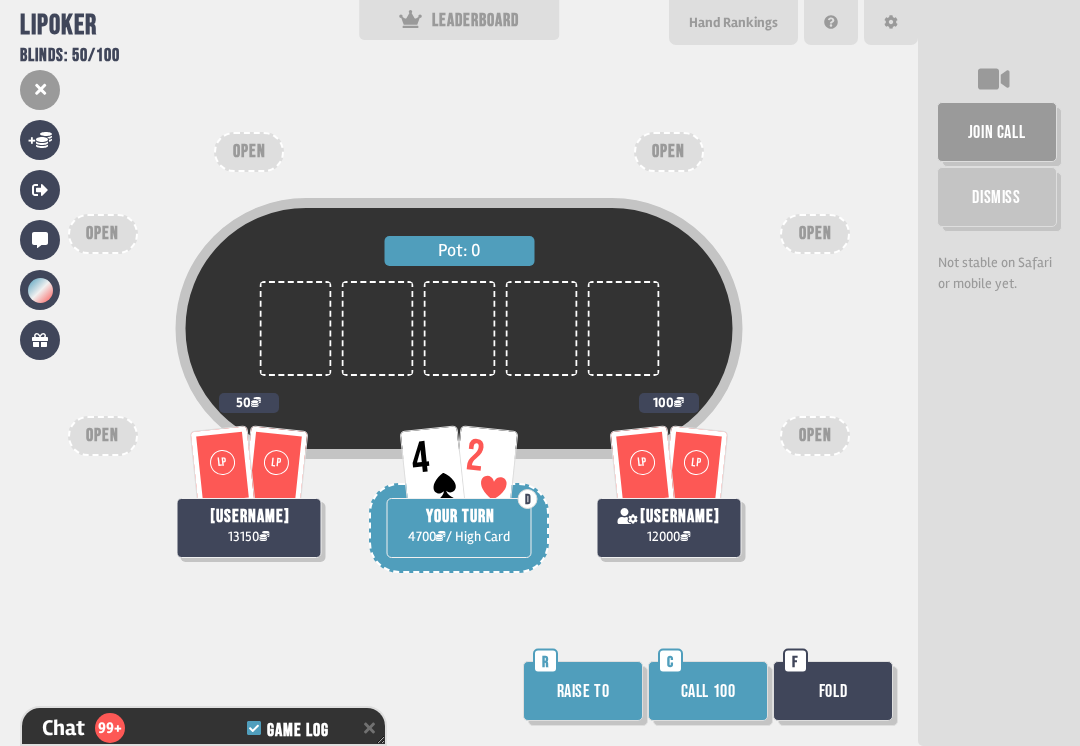 click on "Fold" at bounding box center [833, 691] 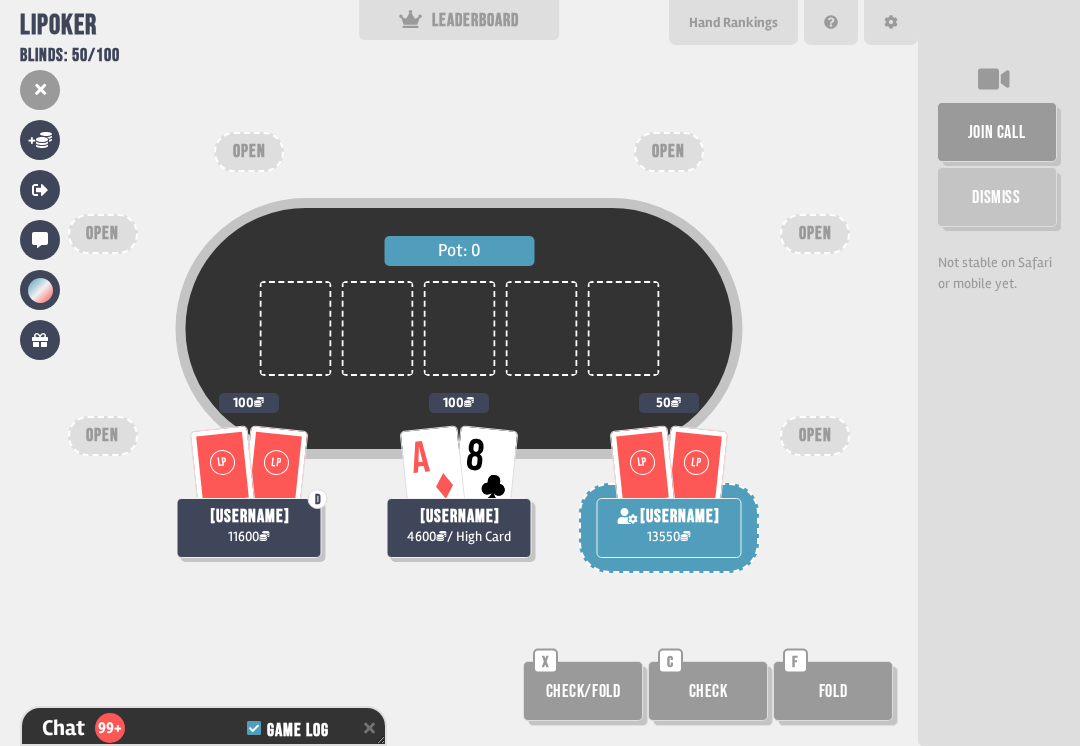 scroll, scrollTop: 10147, scrollLeft: 0, axis: vertical 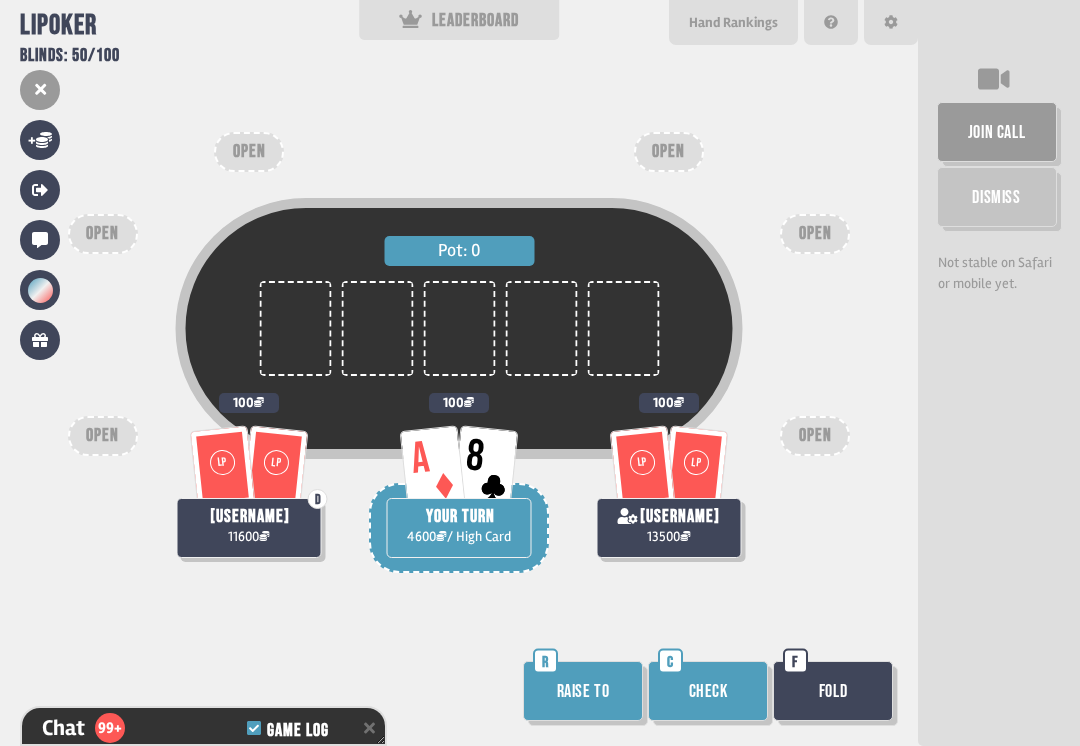 click on "Check" at bounding box center (708, 691) 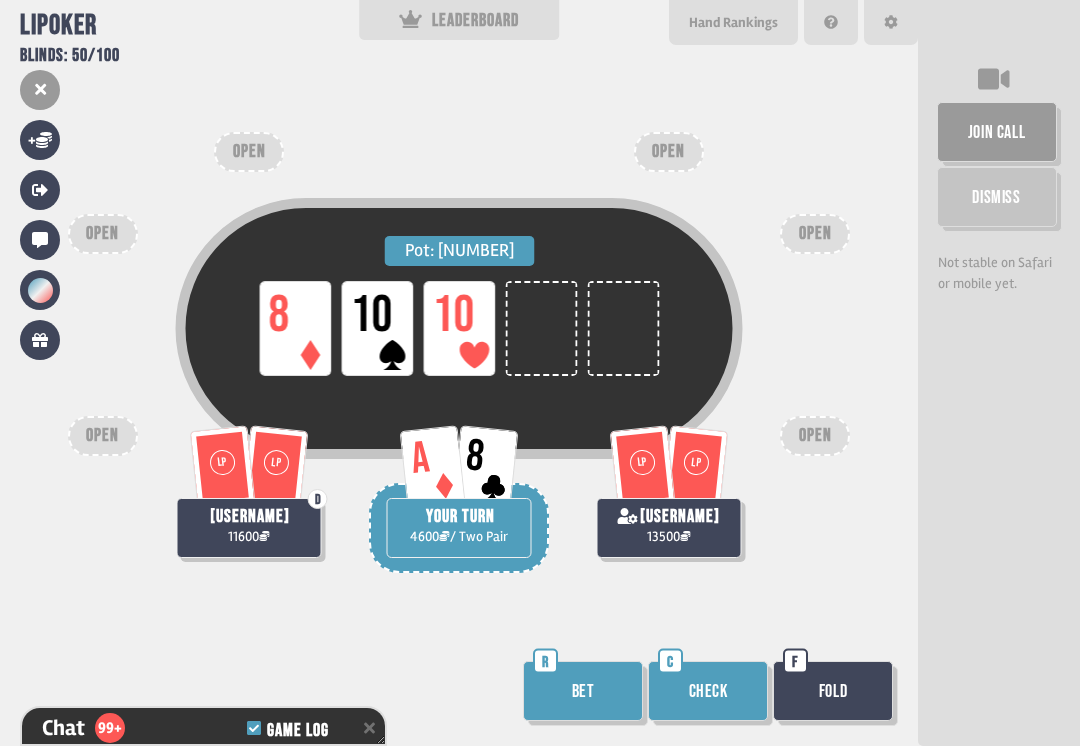 scroll, scrollTop: 10292, scrollLeft: 0, axis: vertical 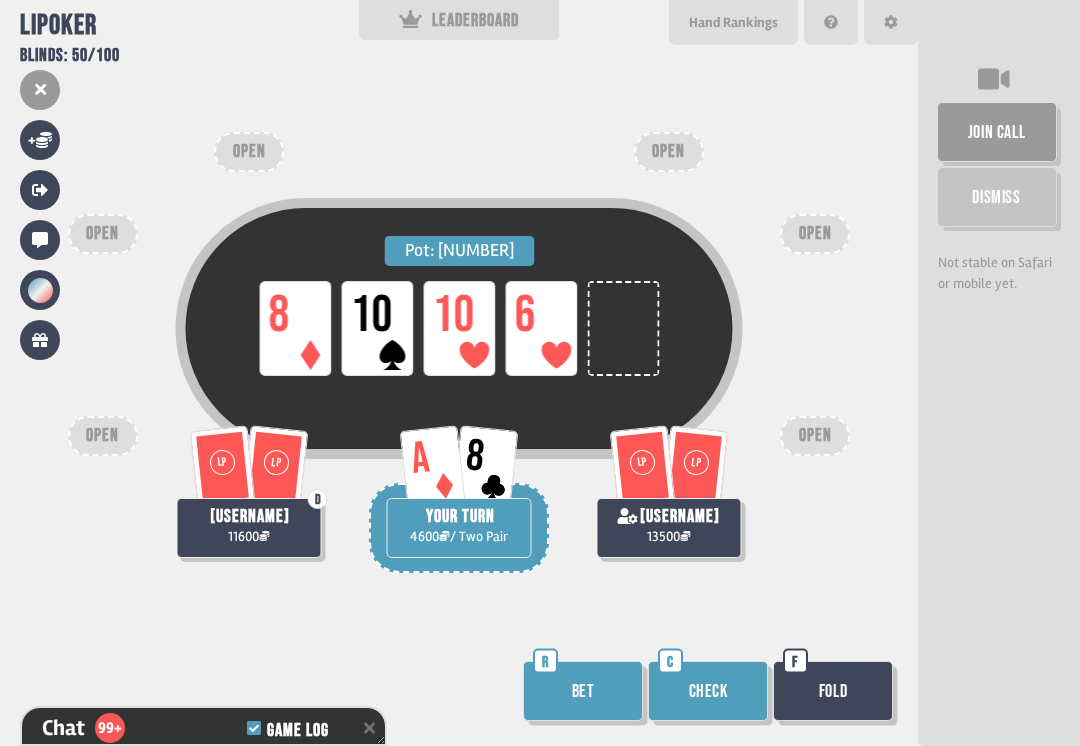 click on "Check" at bounding box center (708, 691) 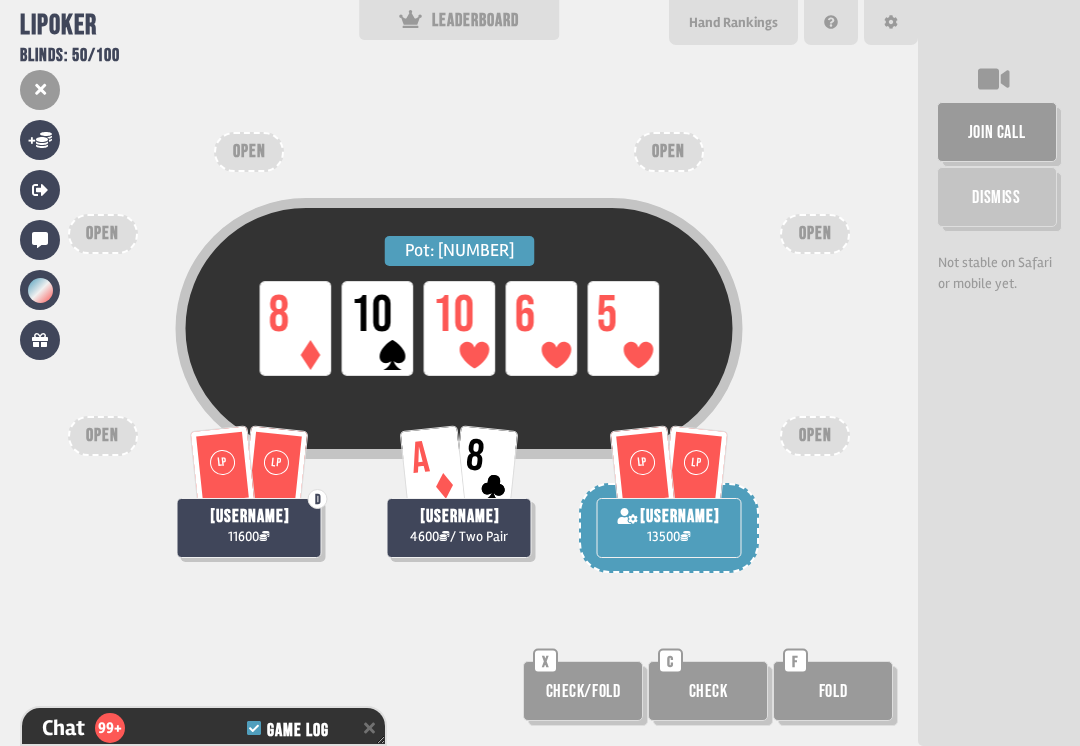 scroll, scrollTop: 10553, scrollLeft: 0, axis: vertical 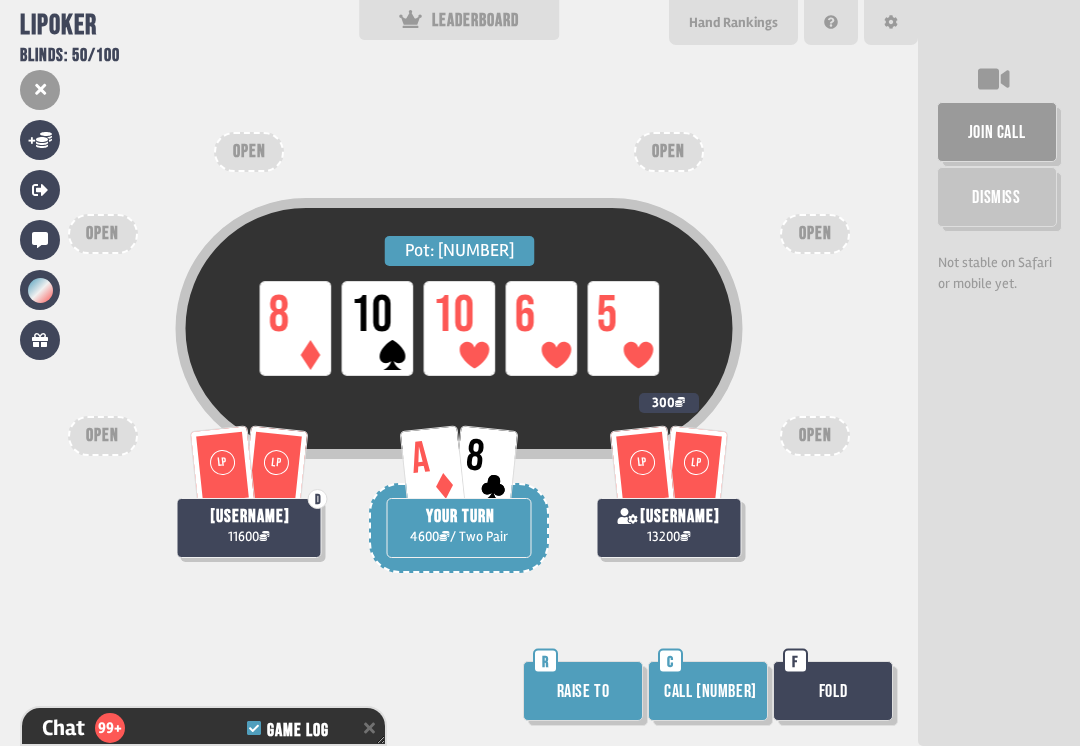 click on "Call [NUMBER]" at bounding box center (708, 691) 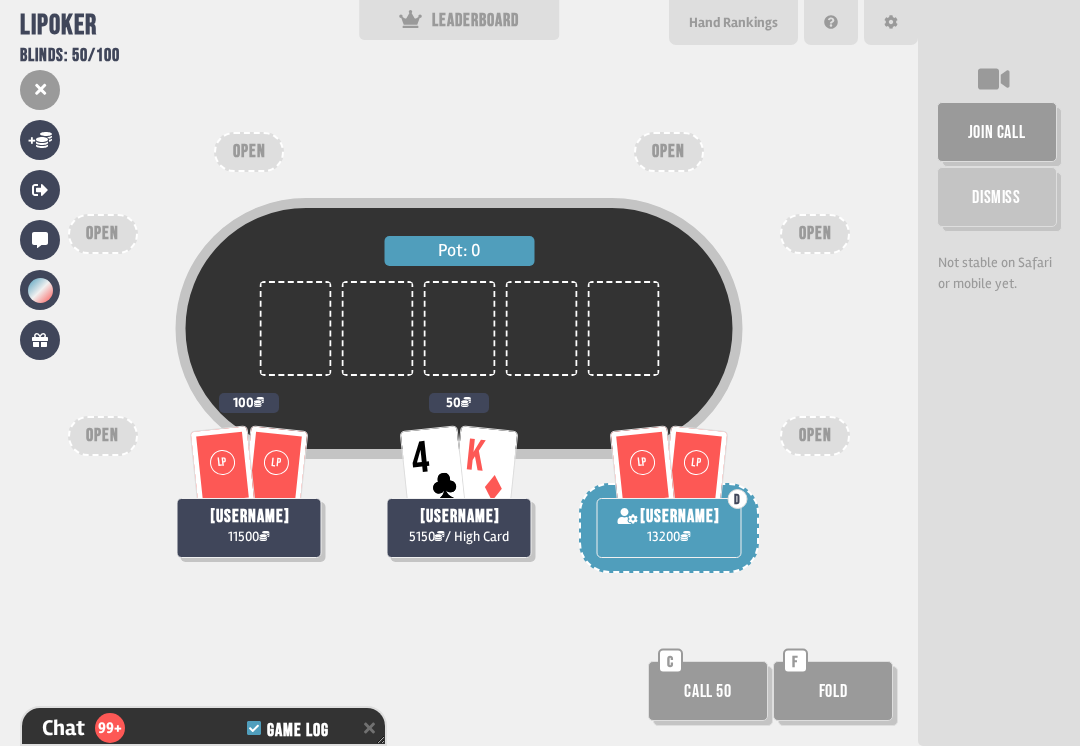 scroll, scrollTop: 10756, scrollLeft: 0, axis: vertical 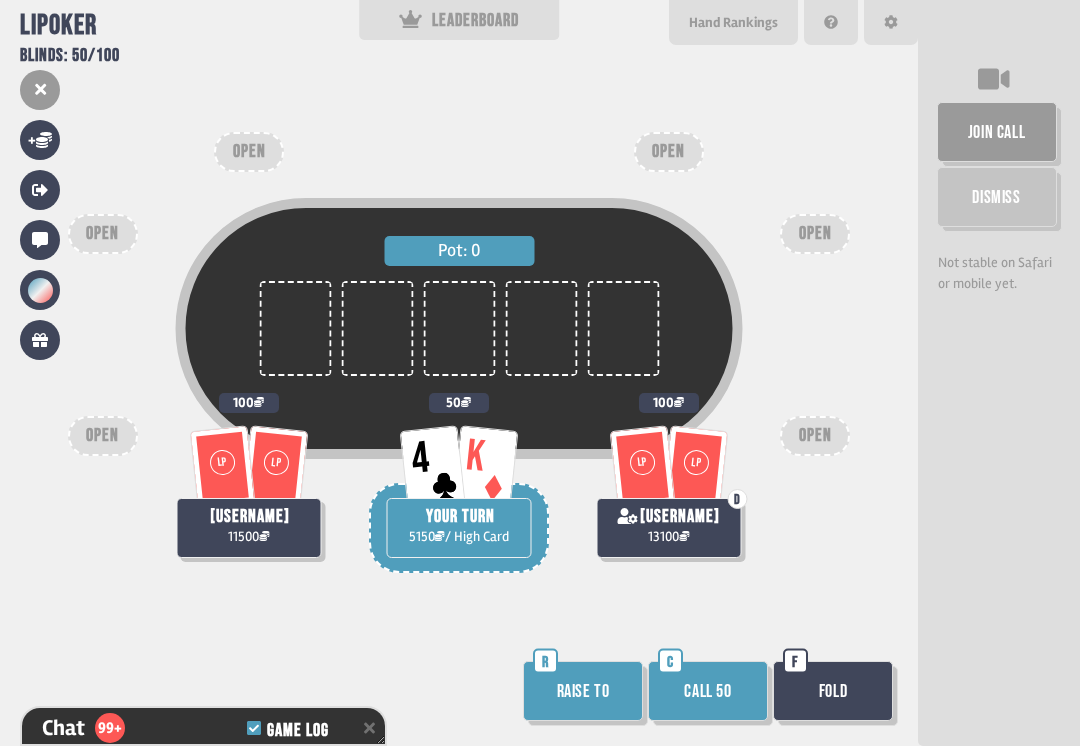 click on "Call 50" at bounding box center [708, 691] 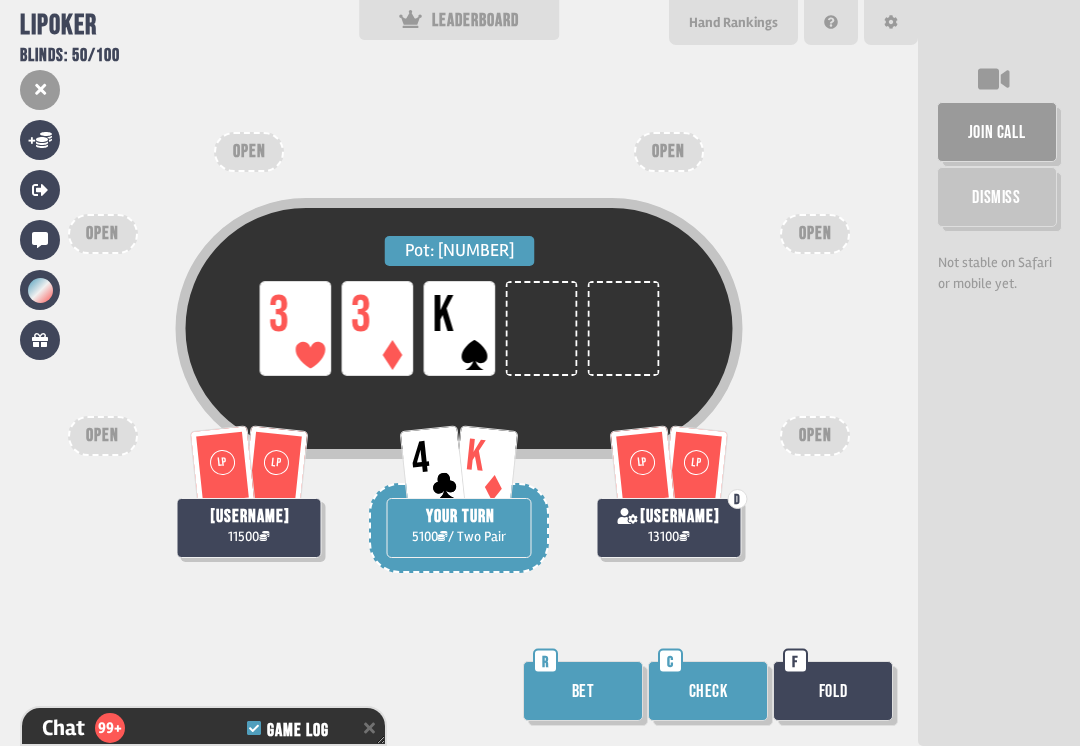 scroll, scrollTop: 10901, scrollLeft: 0, axis: vertical 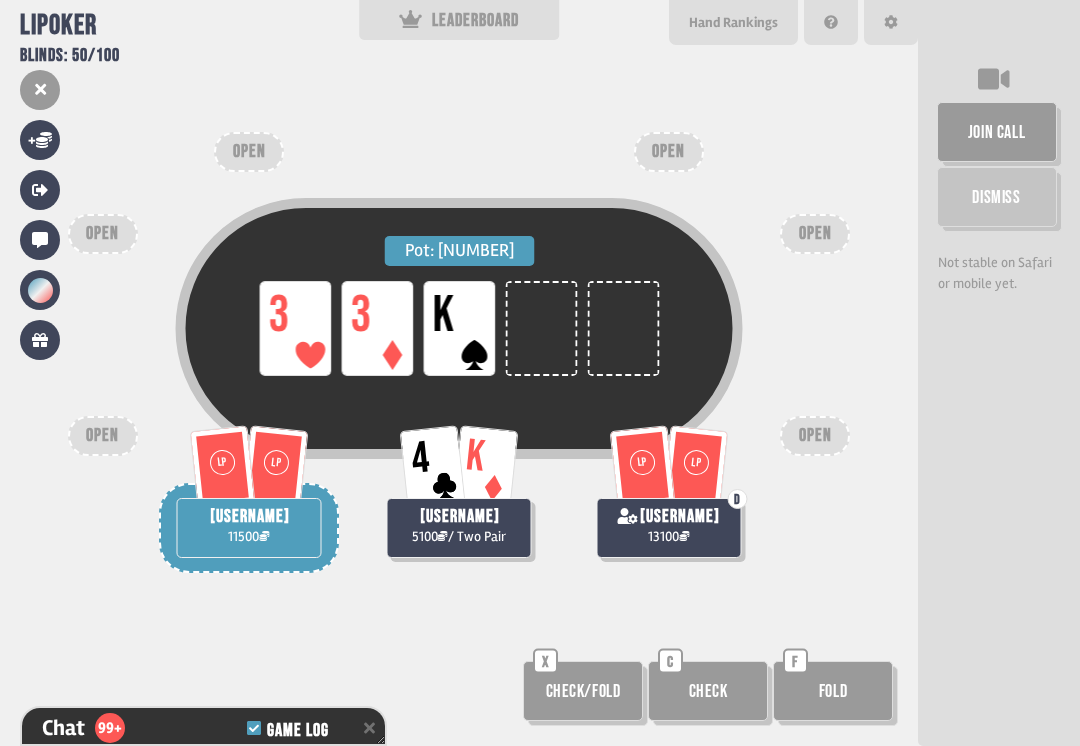 click on "Check" at bounding box center (708, 691) 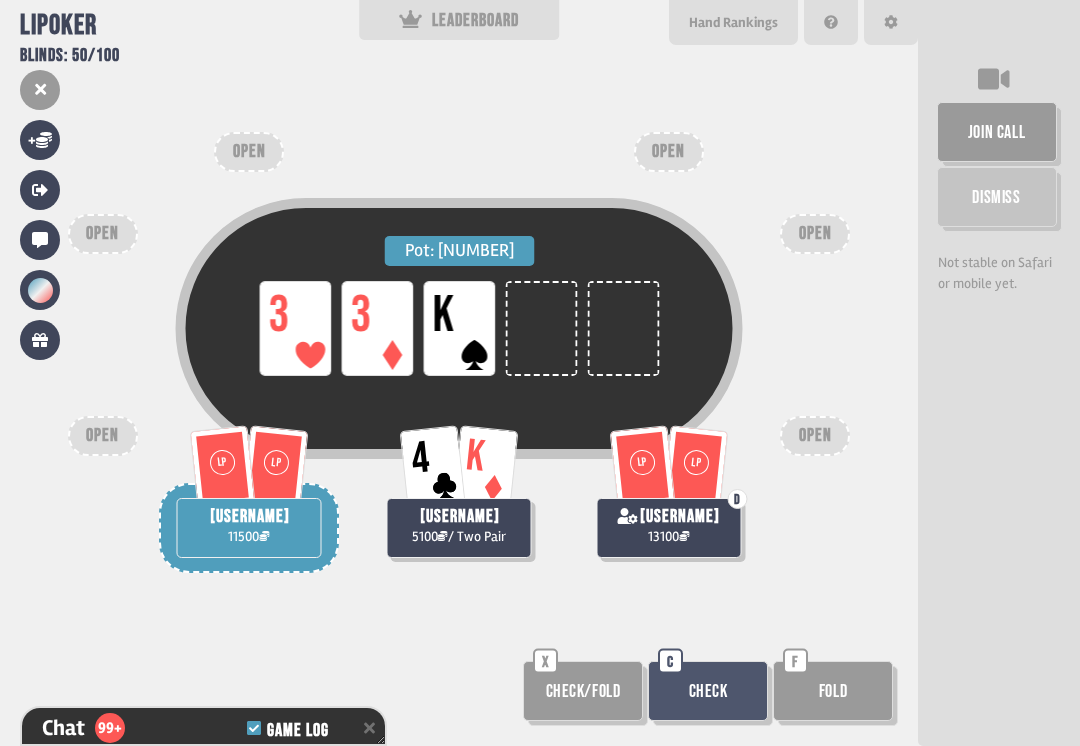 click on "Check" at bounding box center (708, 691) 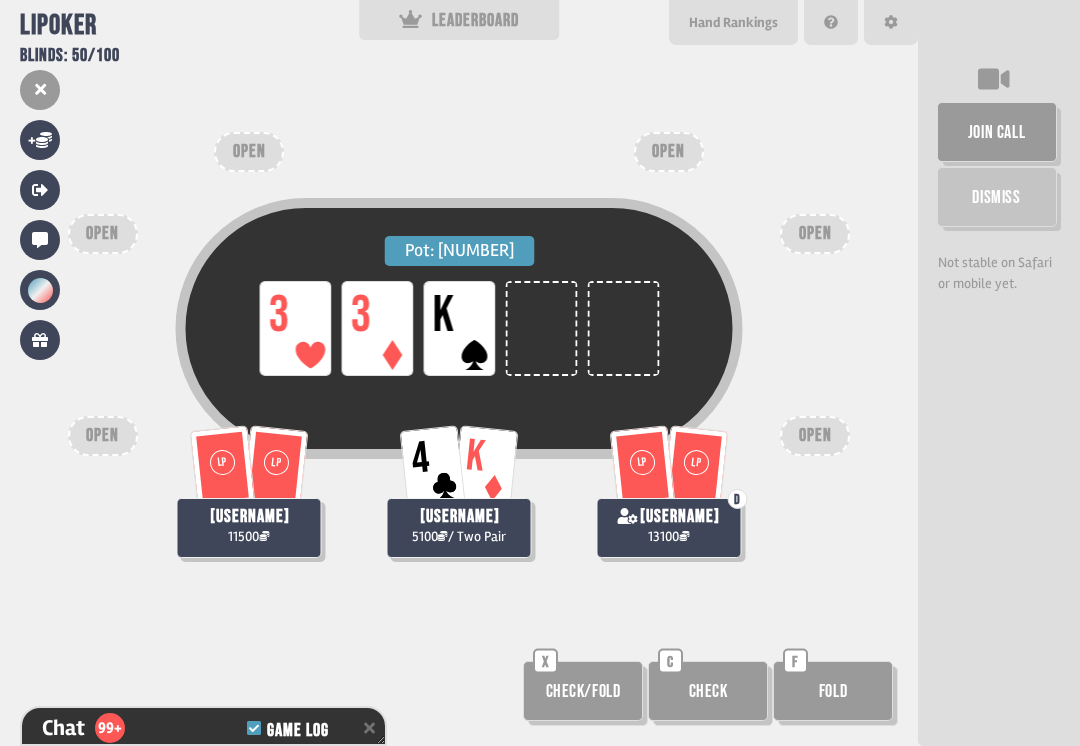 scroll, scrollTop: 11017, scrollLeft: 0, axis: vertical 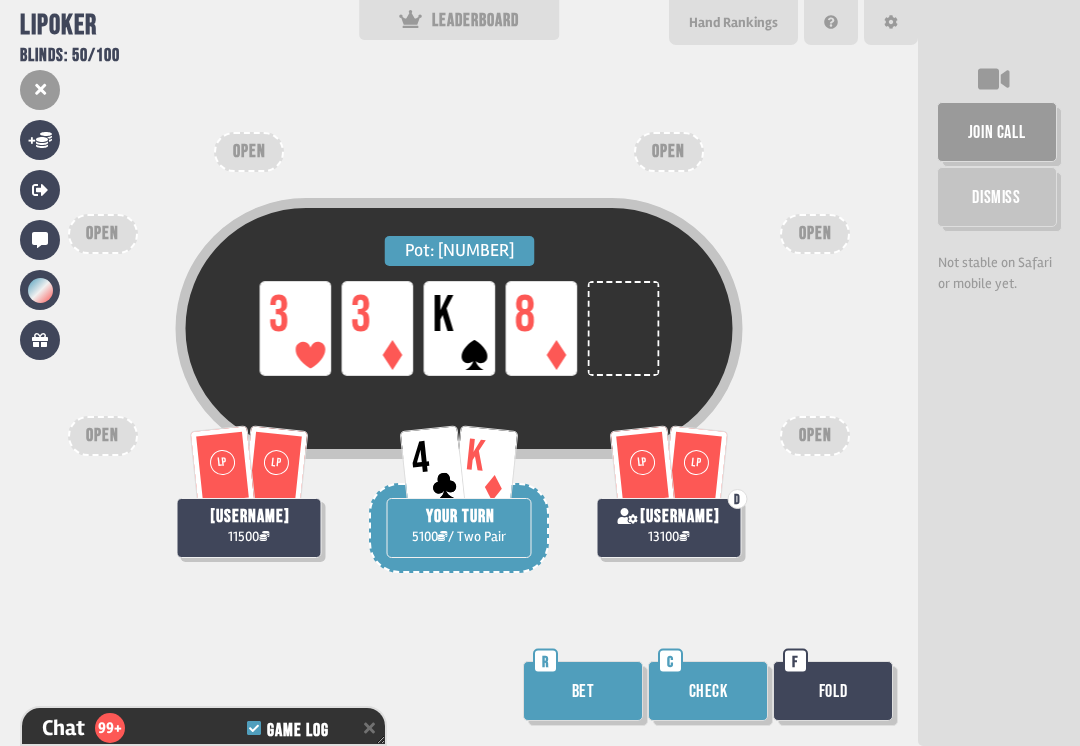 click on "Check" at bounding box center (708, 691) 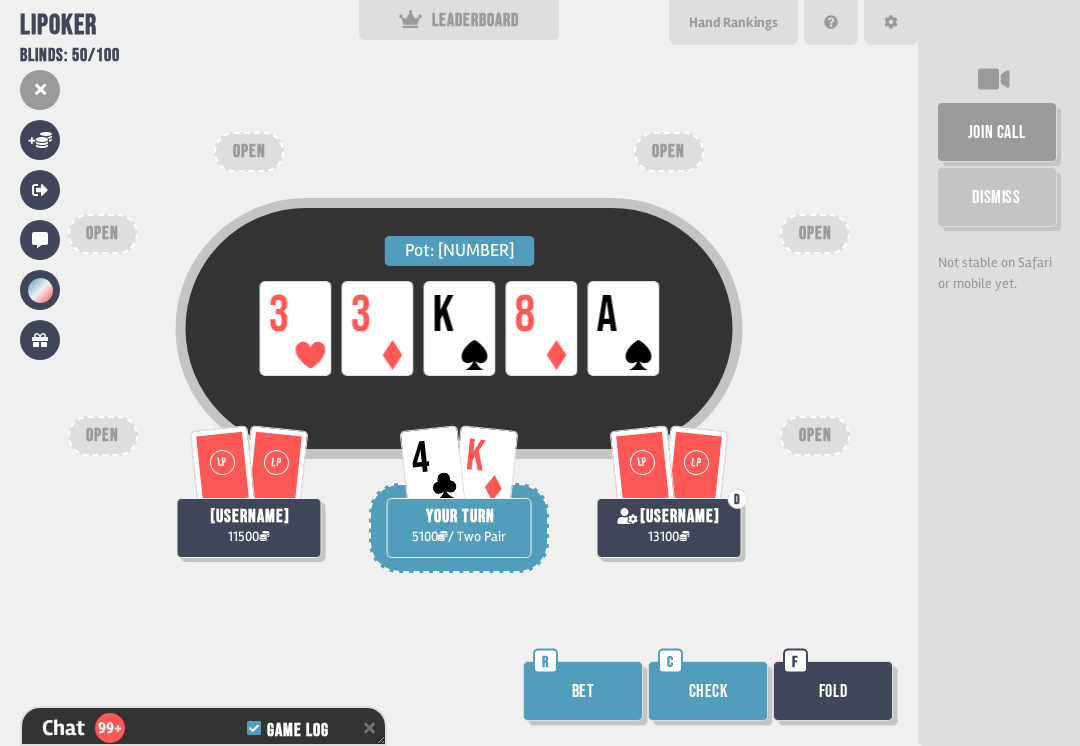 scroll, scrollTop: 11191, scrollLeft: 0, axis: vertical 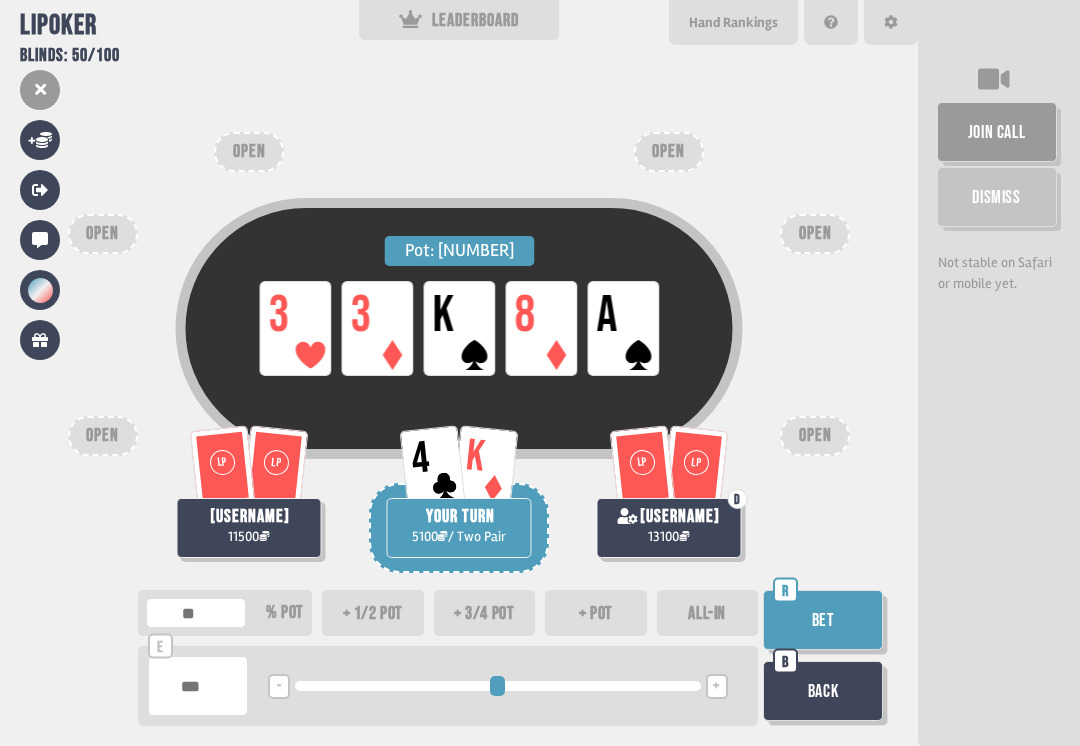 click on "Bet" at bounding box center (823, 620) 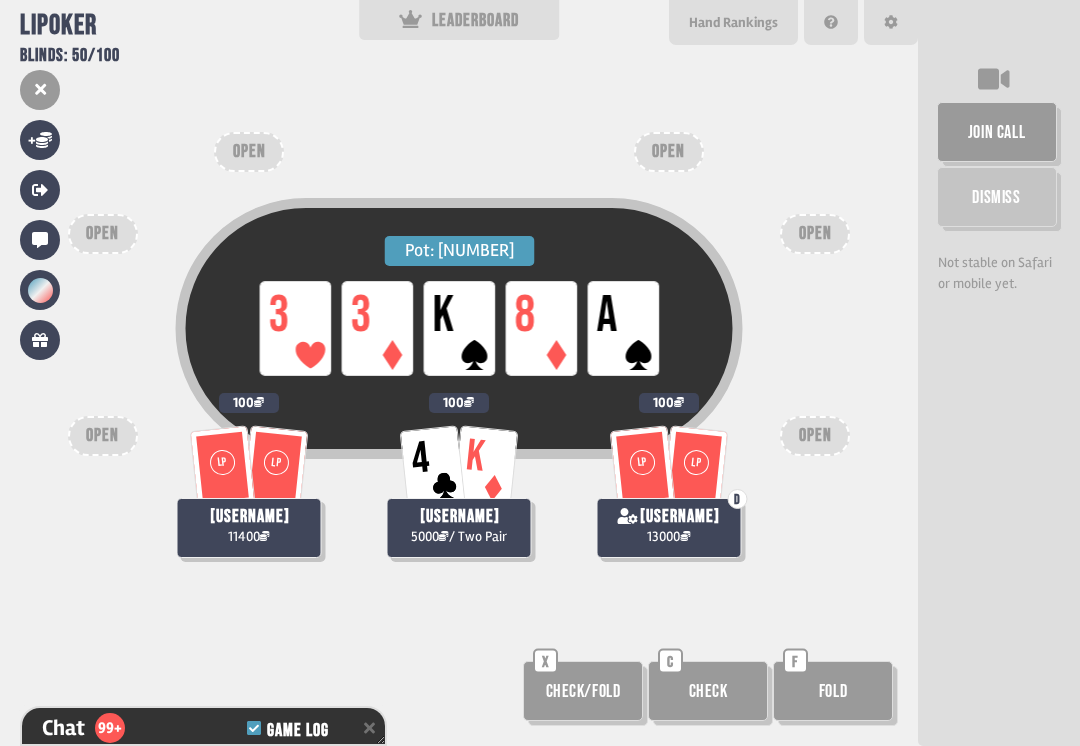 scroll, scrollTop: 11307, scrollLeft: 0, axis: vertical 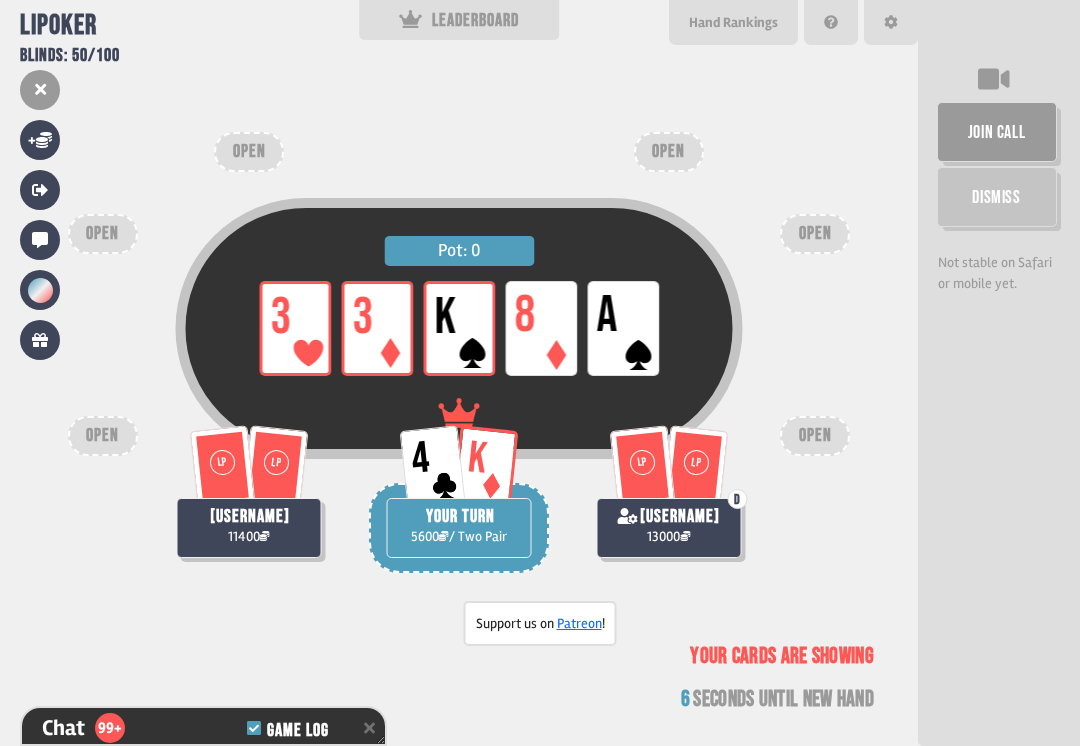 click on "Your cards are showing" at bounding box center [782, 656] 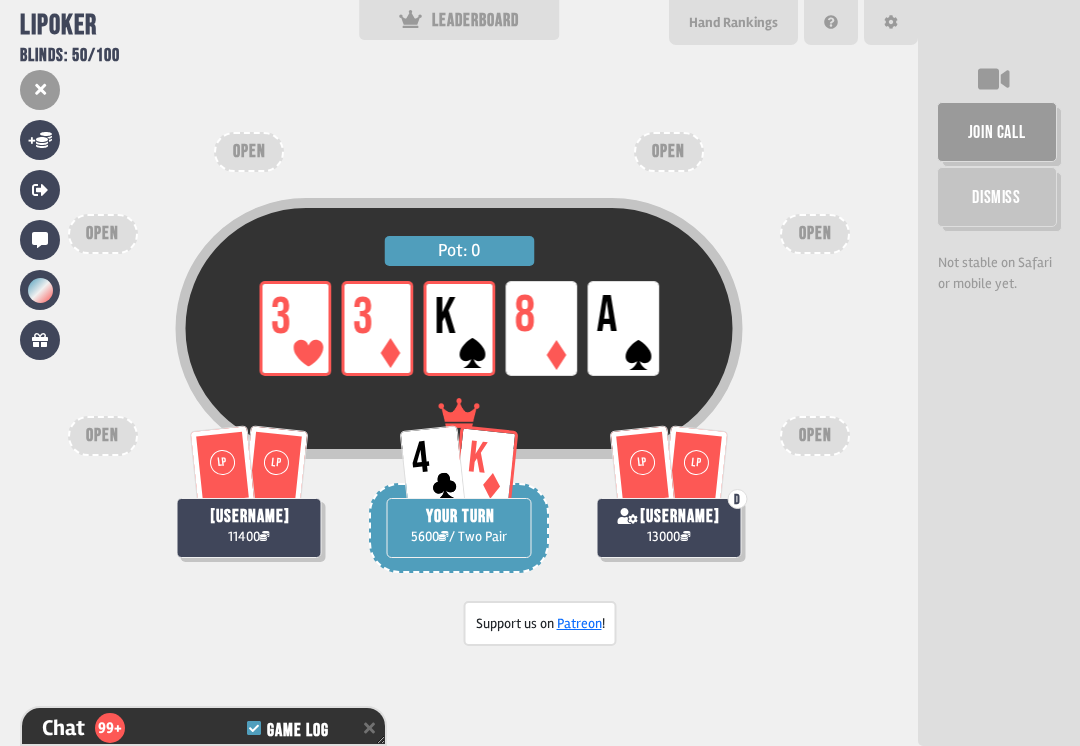 scroll, scrollTop: 11394, scrollLeft: 0, axis: vertical 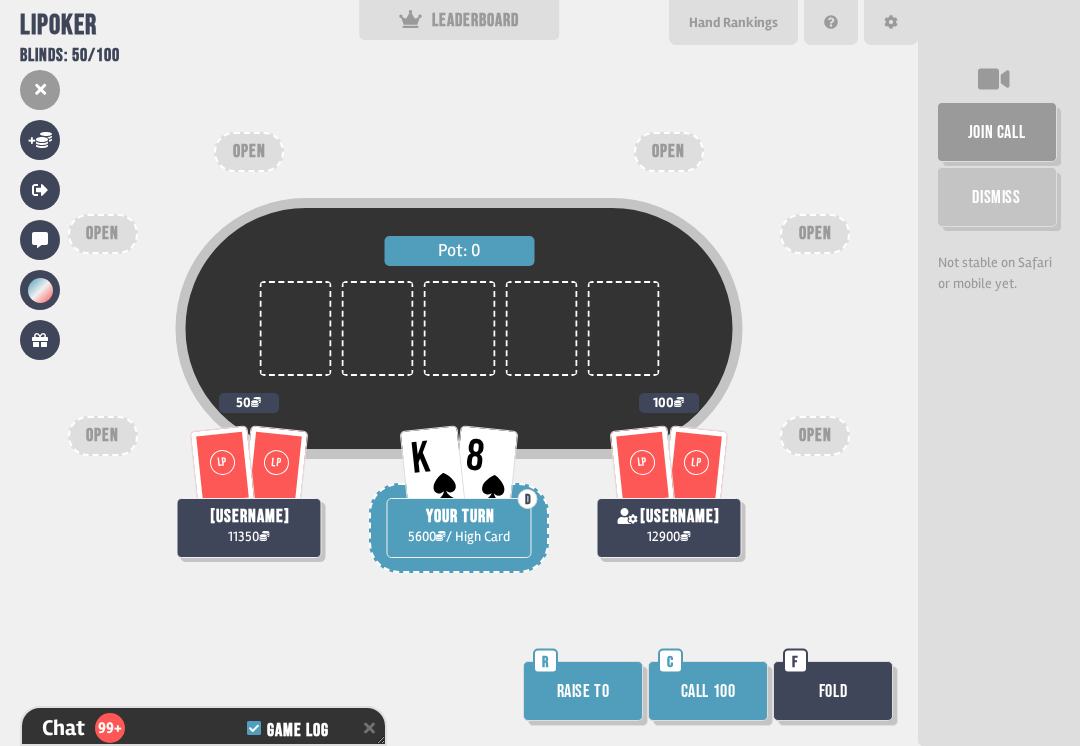 click on "Call 100" at bounding box center (708, 691) 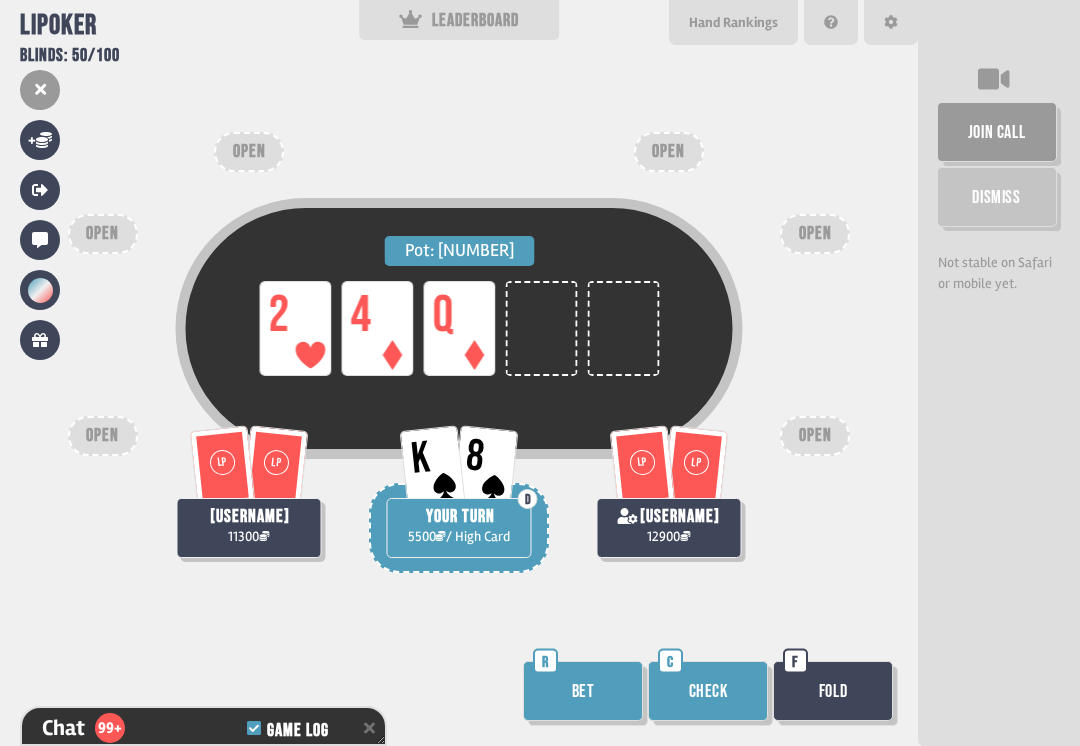 scroll, scrollTop: 11597, scrollLeft: 0, axis: vertical 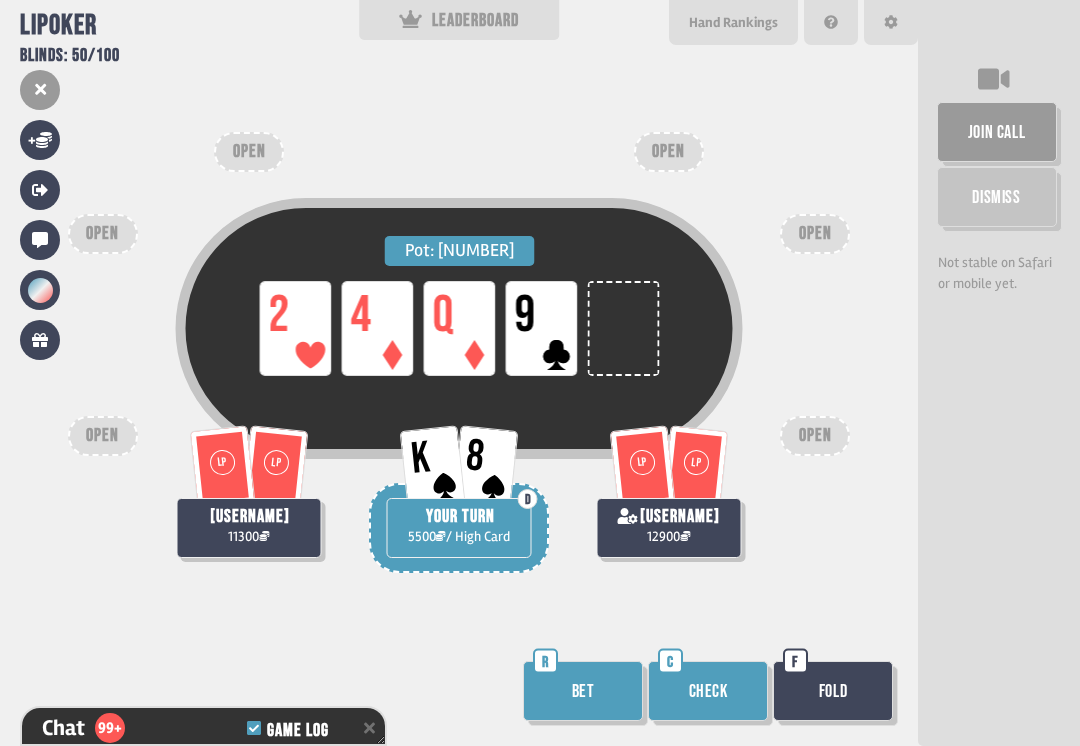 click on "Check" at bounding box center (708, 691) 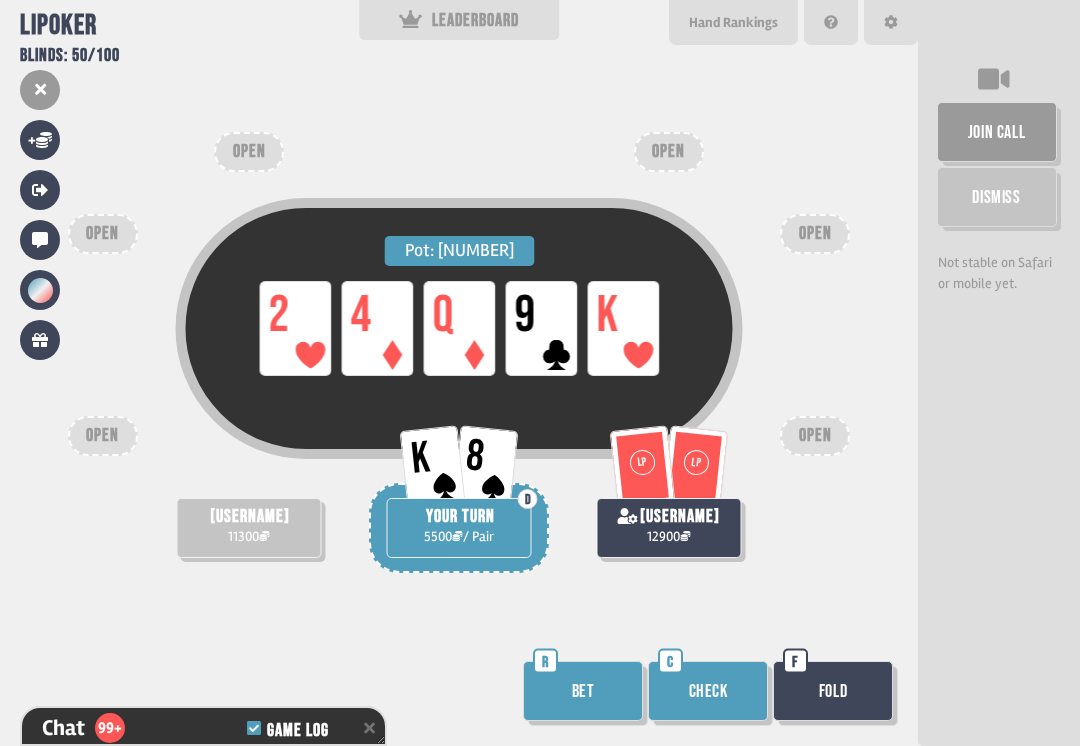 scroll, scrollTop: 11887, scrollLeft: 0, axis: vertical 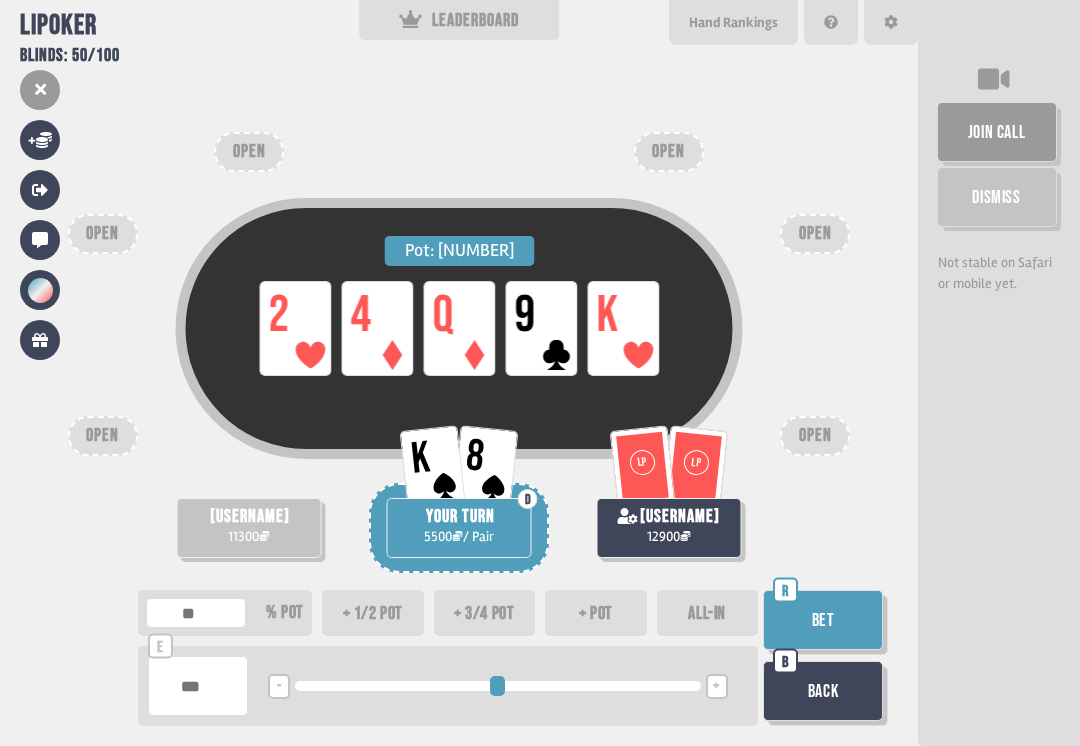 click on "Bet" at bounding box center (823, 620) 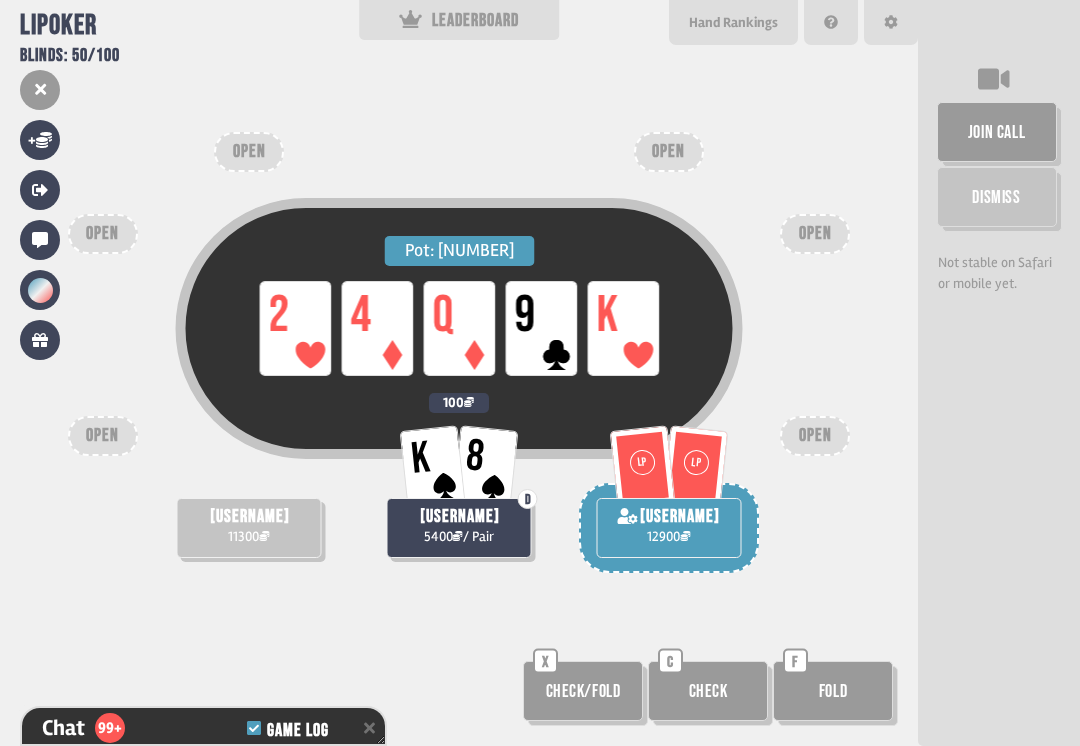 scroll, scrollTop: 11974, scrollLeft: 0, axis: vertical 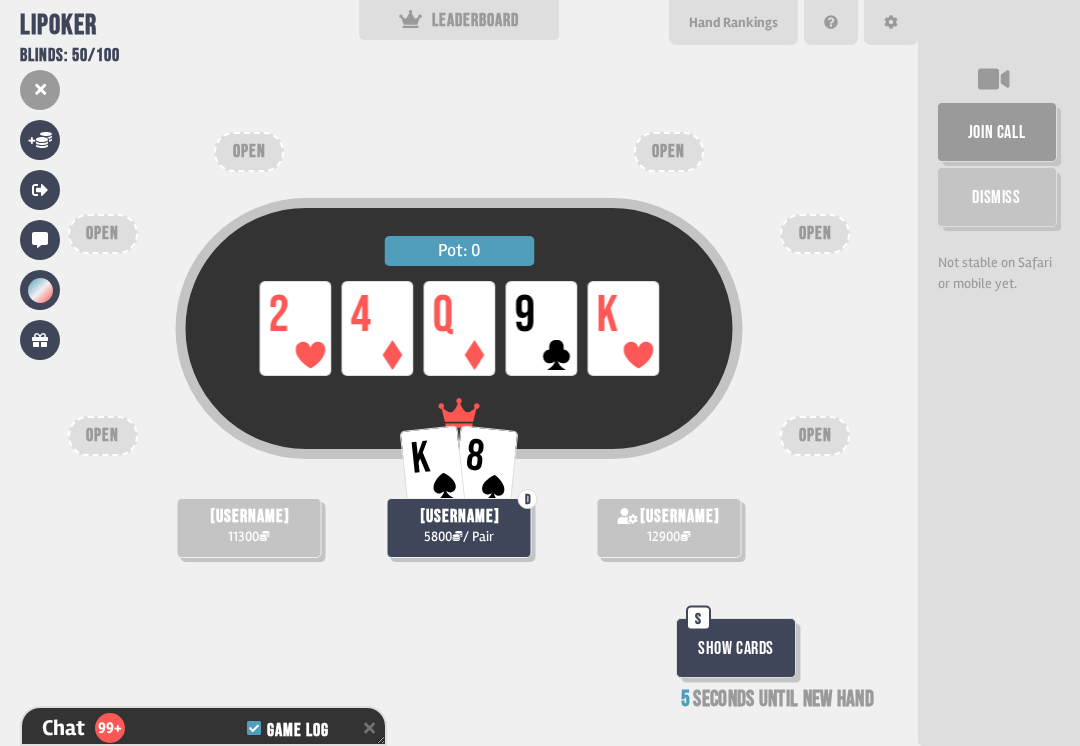 click on "Show Cards" at bounding box center (736, 648) 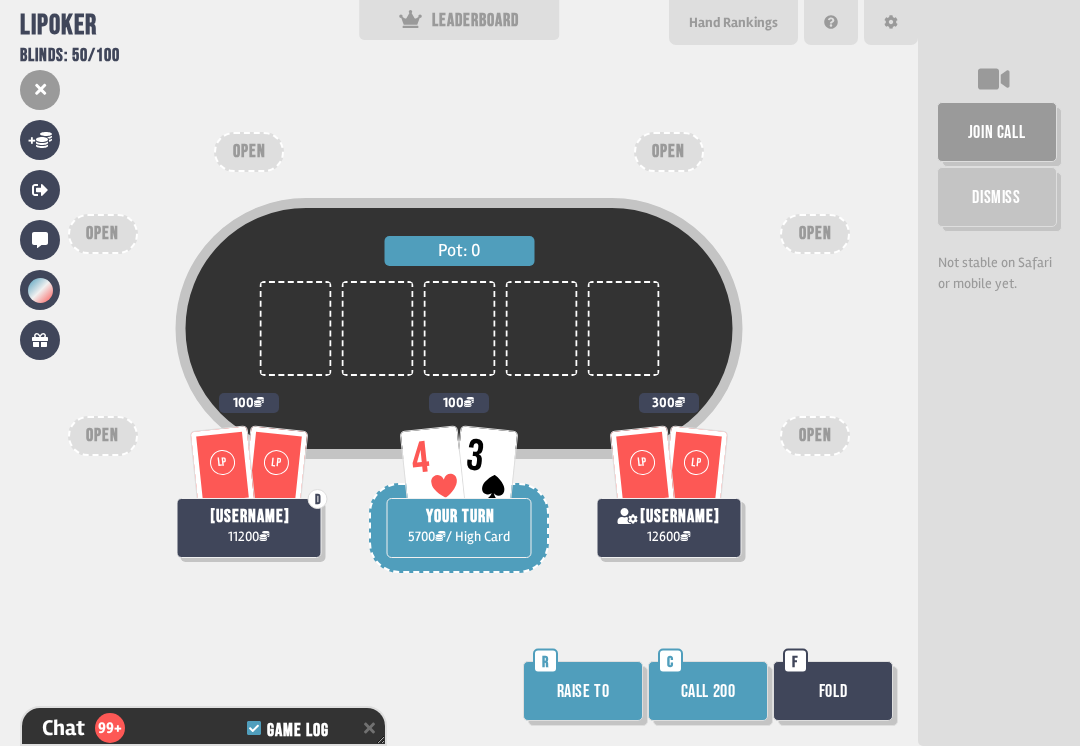 scroll, scrollTop: 12119, scrollLeft: 0, axis: vertical 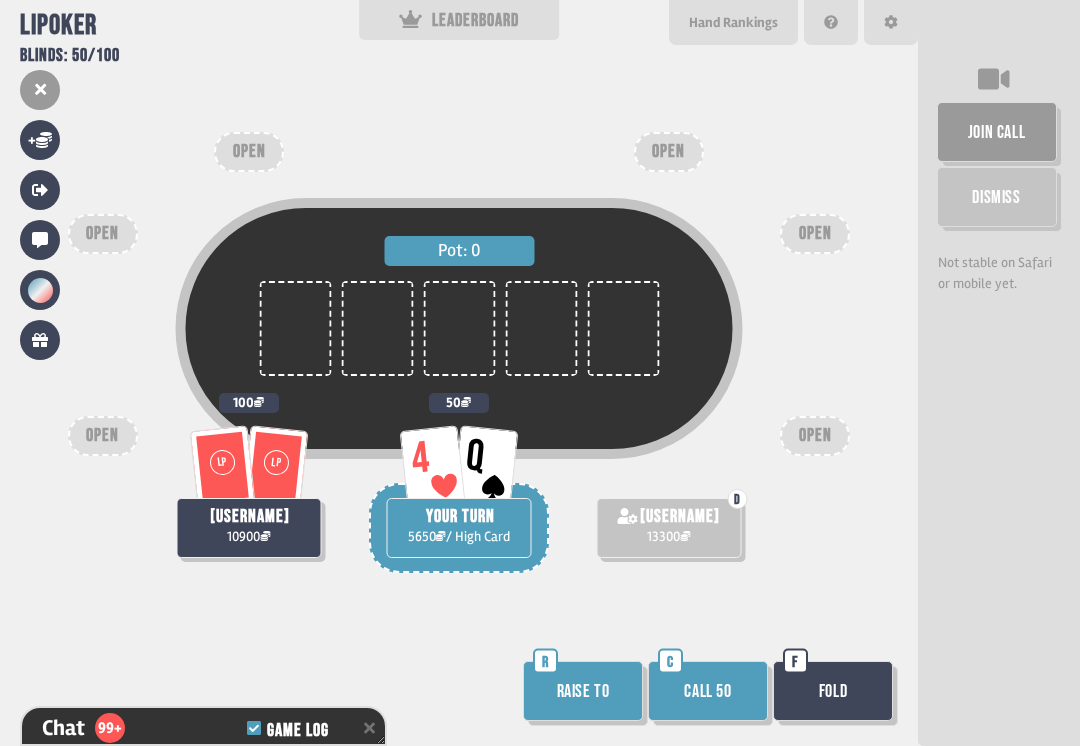 click on "Call 50" at bounding box center [708, 691] 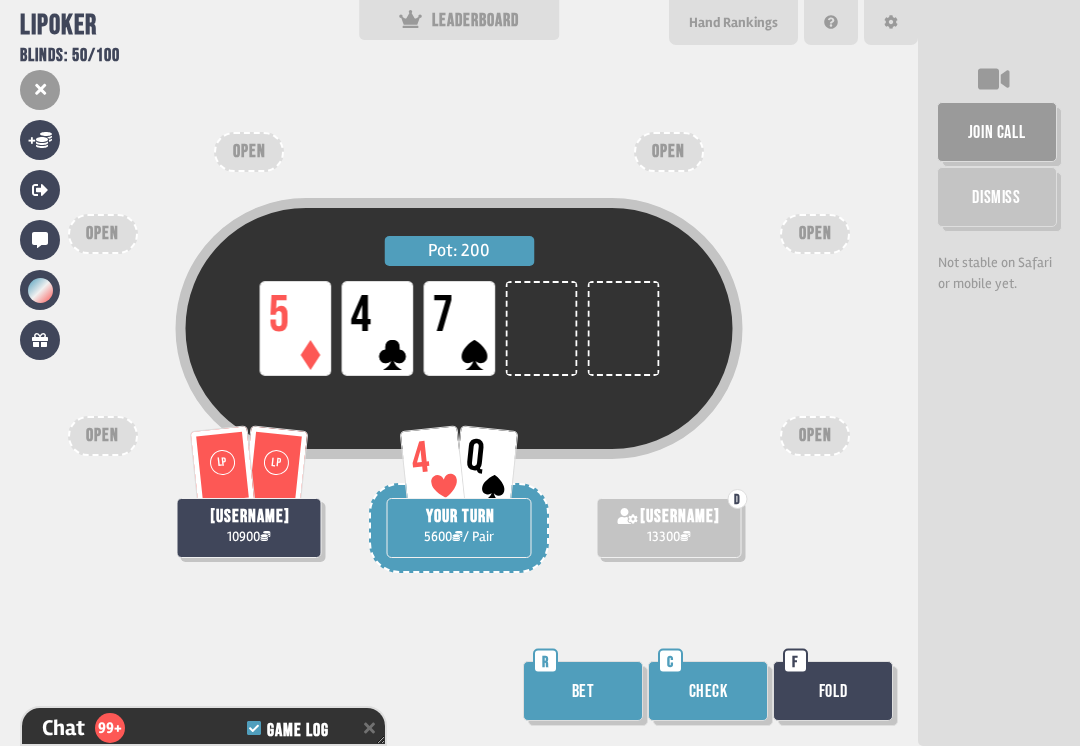scroll, scrollTop: 12575, scrollLeft: 0, axis: vertical 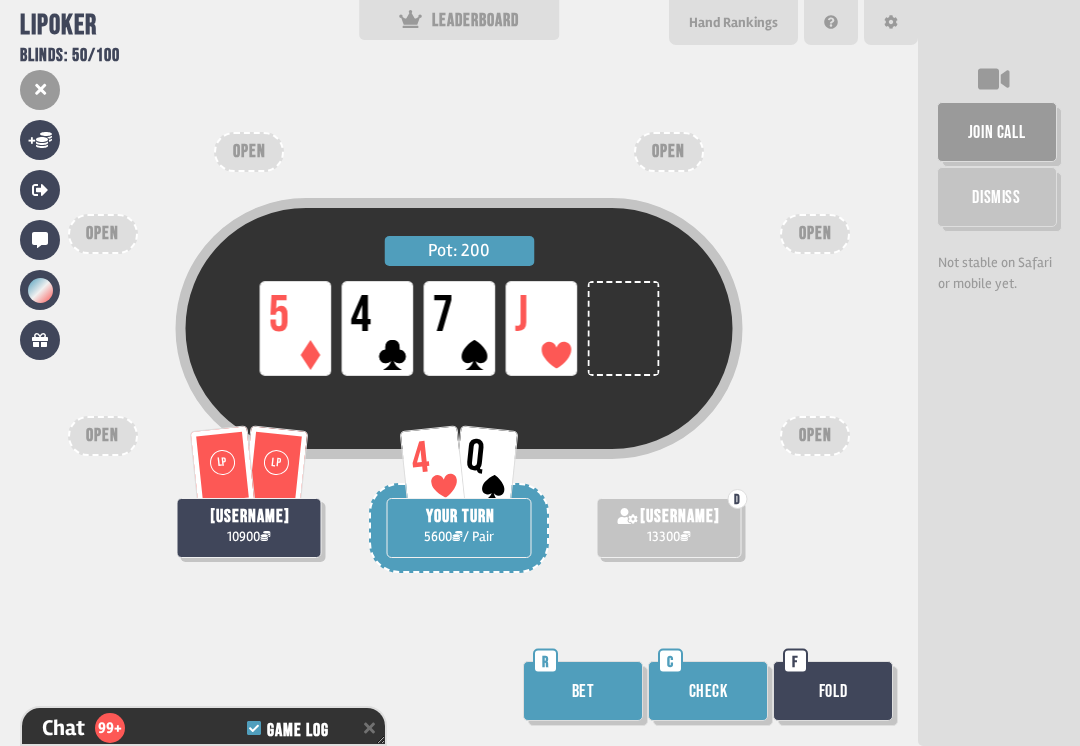 click on "Check" at bounding box center (708, 691) 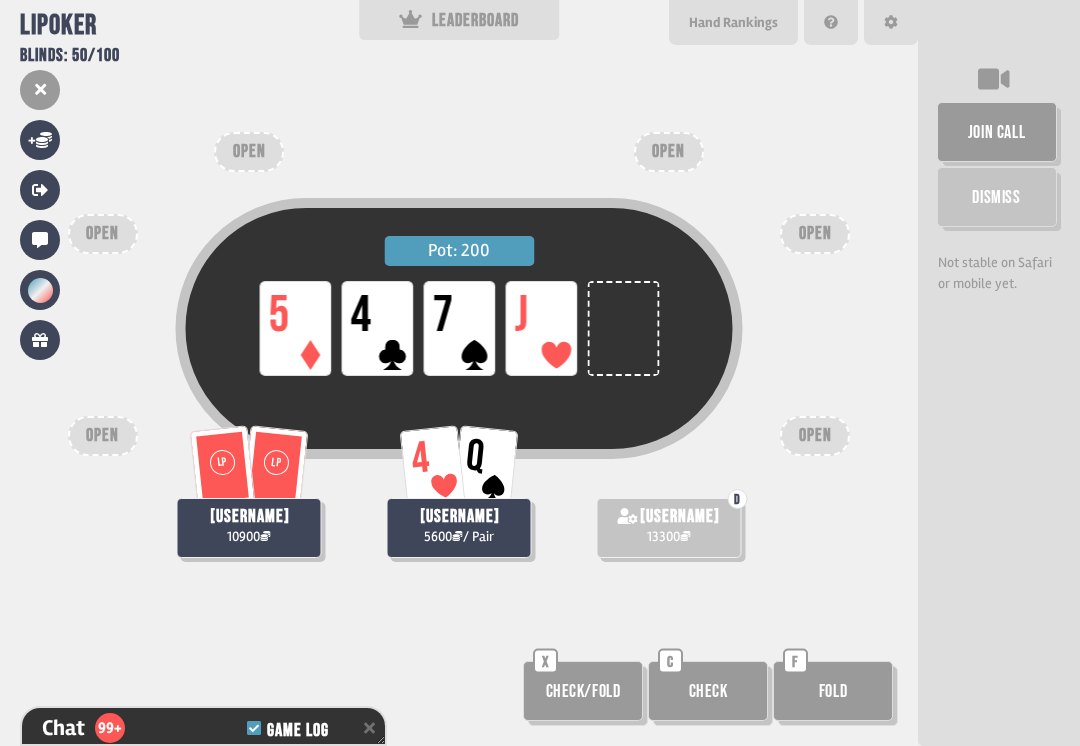 scroll, scrollTop: 12778, scrollLeft: 0, axis: vertical 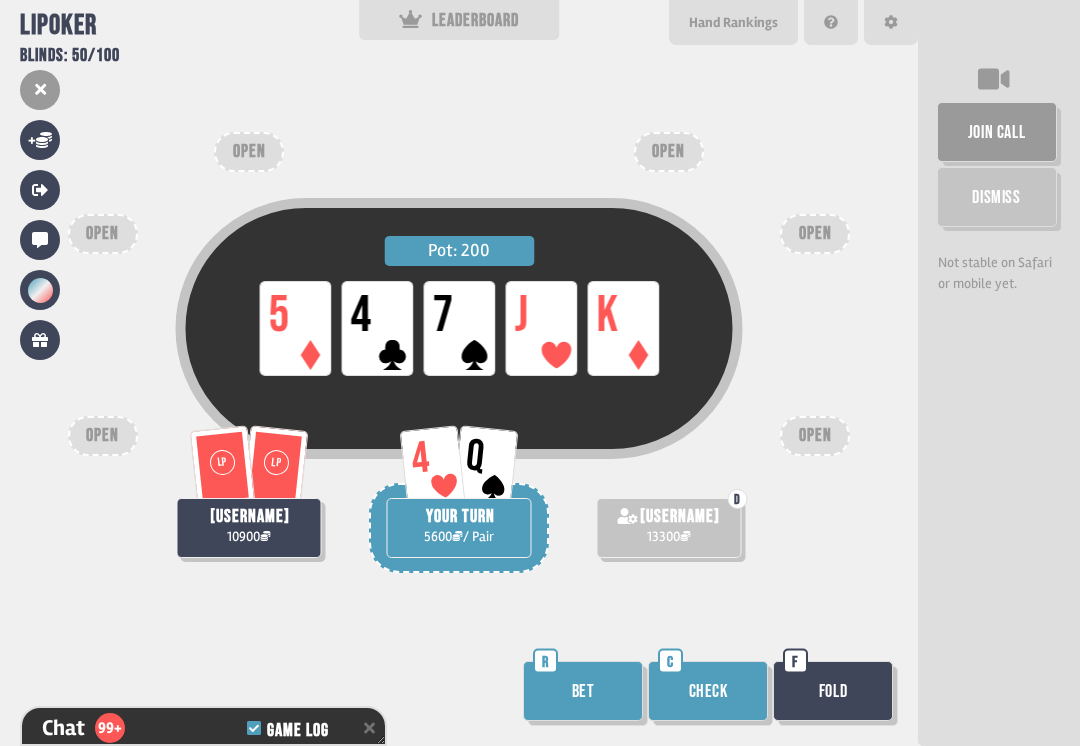 click on "Check" at bounding box center (708, 691) 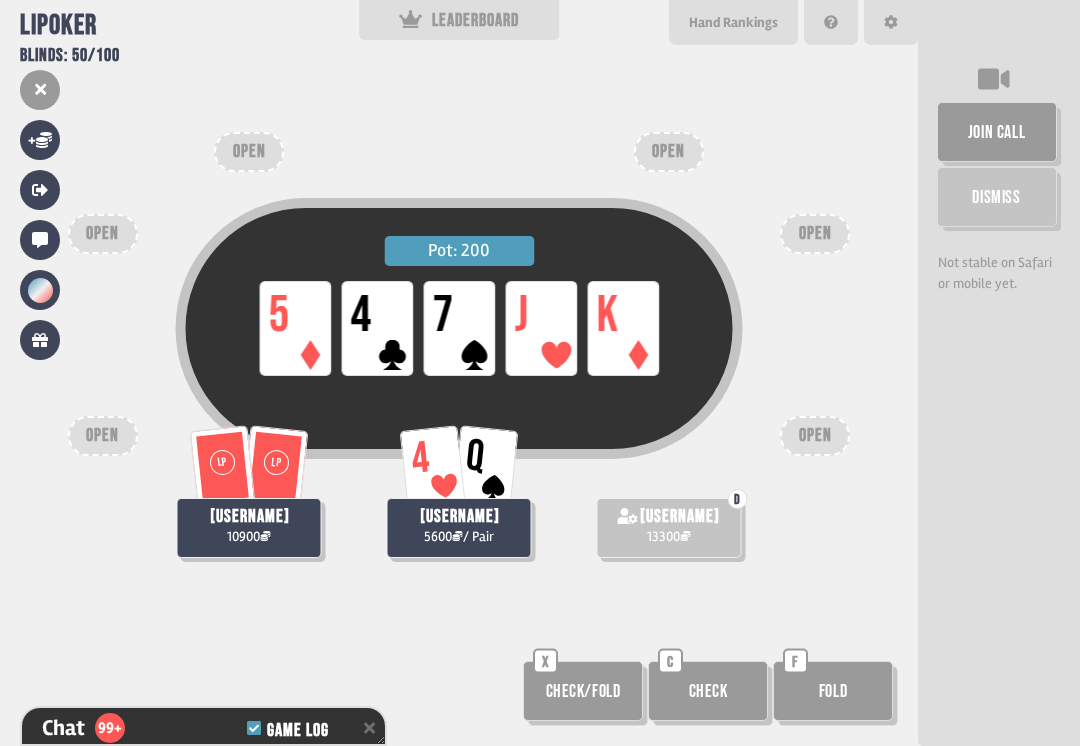 scroll, scrollTop: 12894, scrollLeft: 0, axis: vertical 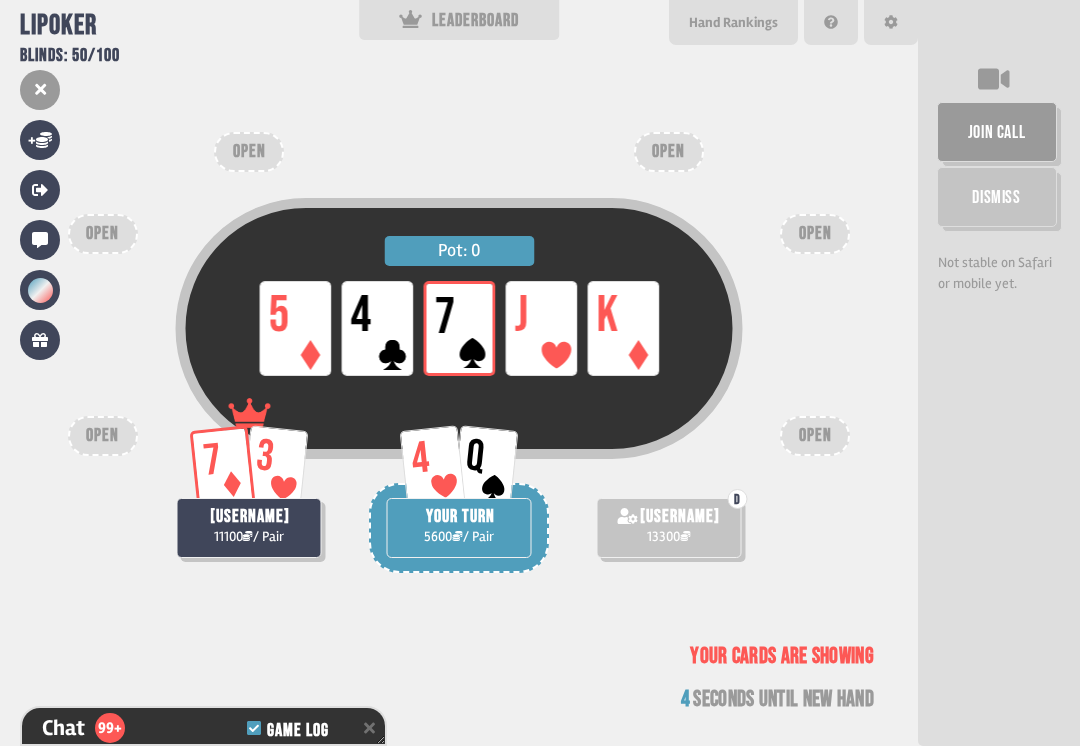 click on "Your cards are showing" at bounding box center (782, 656) 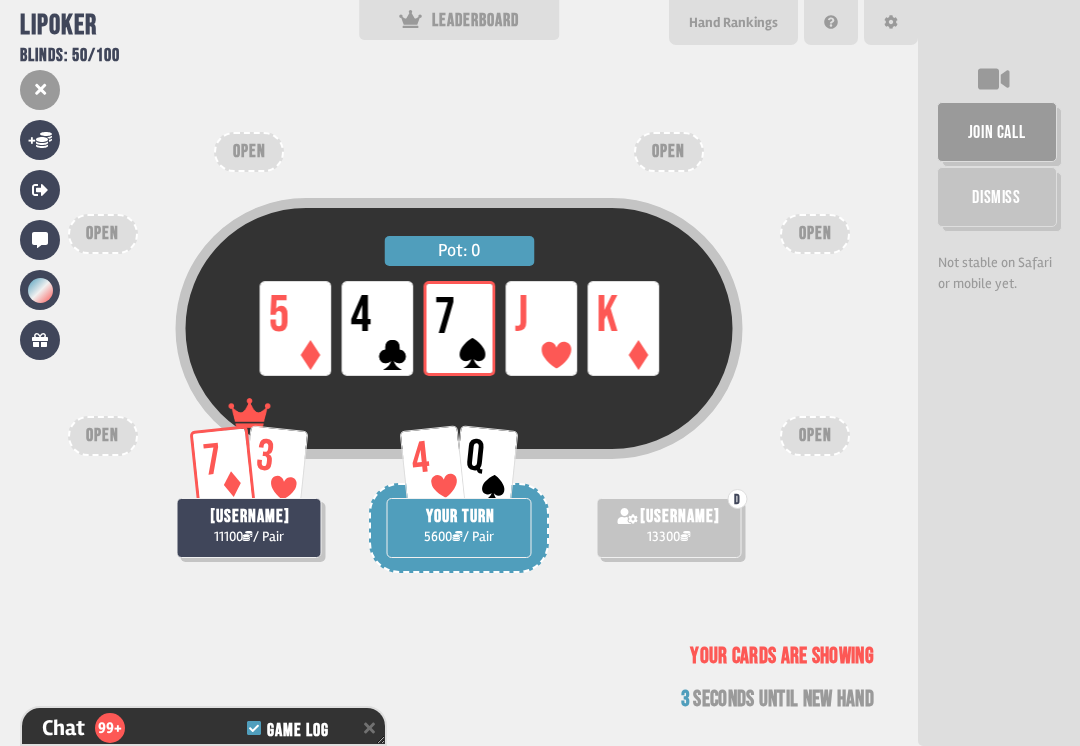 click on "Your cards are showing" at bounding box center [782, 656] 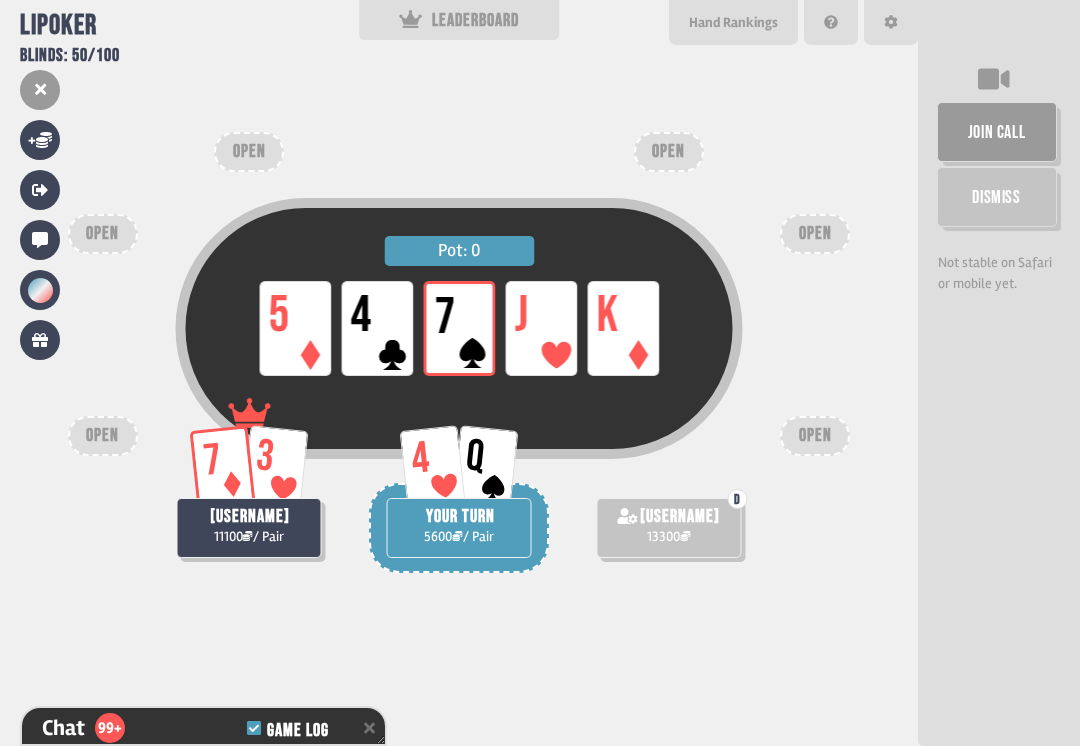 scroll, scrollTop: 12981, scrollLeft: 0, axis: vertical 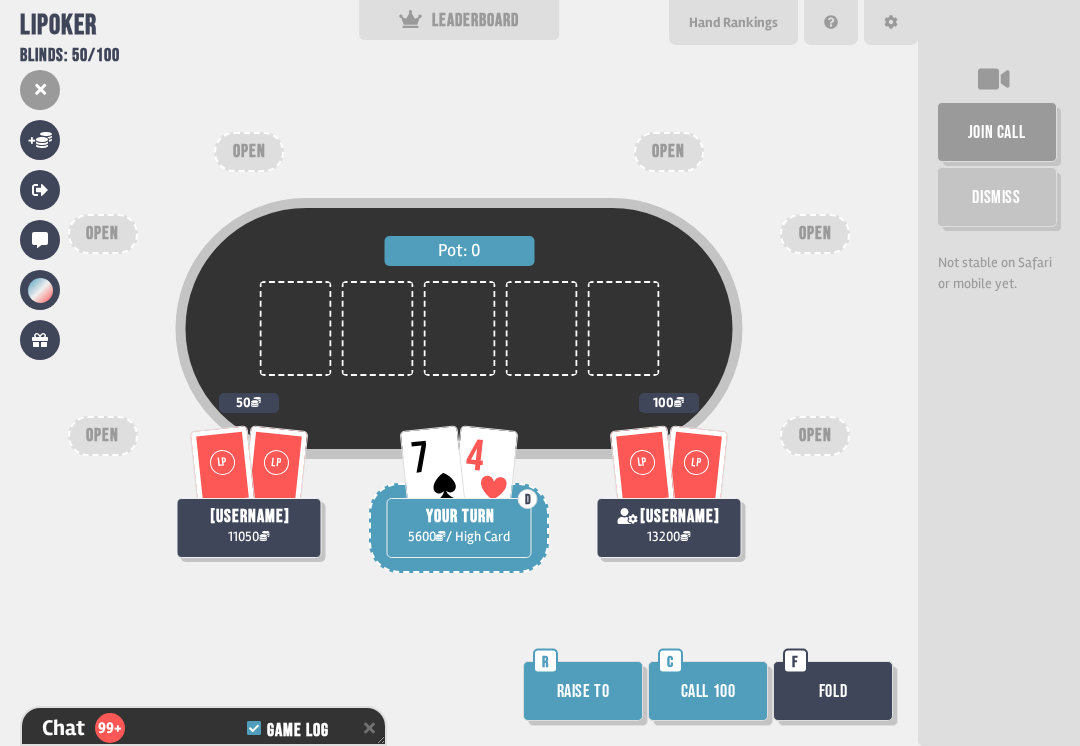 click on "Call 100" at bounding box center (708, 691) 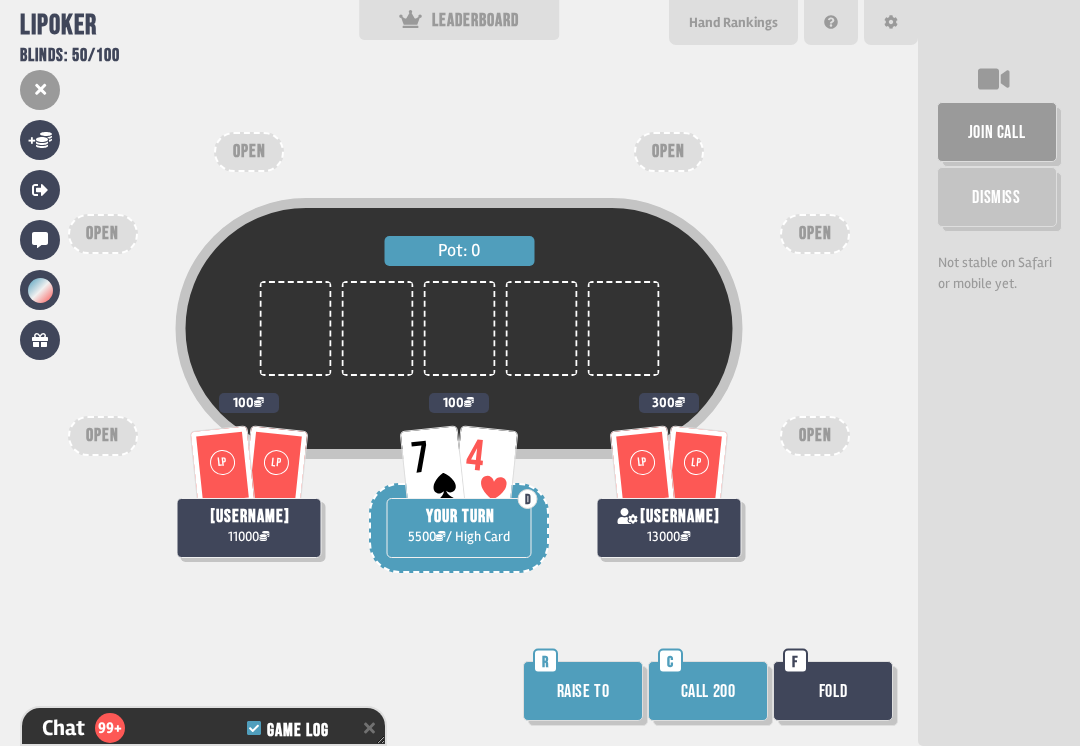 scroll, scrollTop: 13097, scrollLeft: 0, axis: vertical 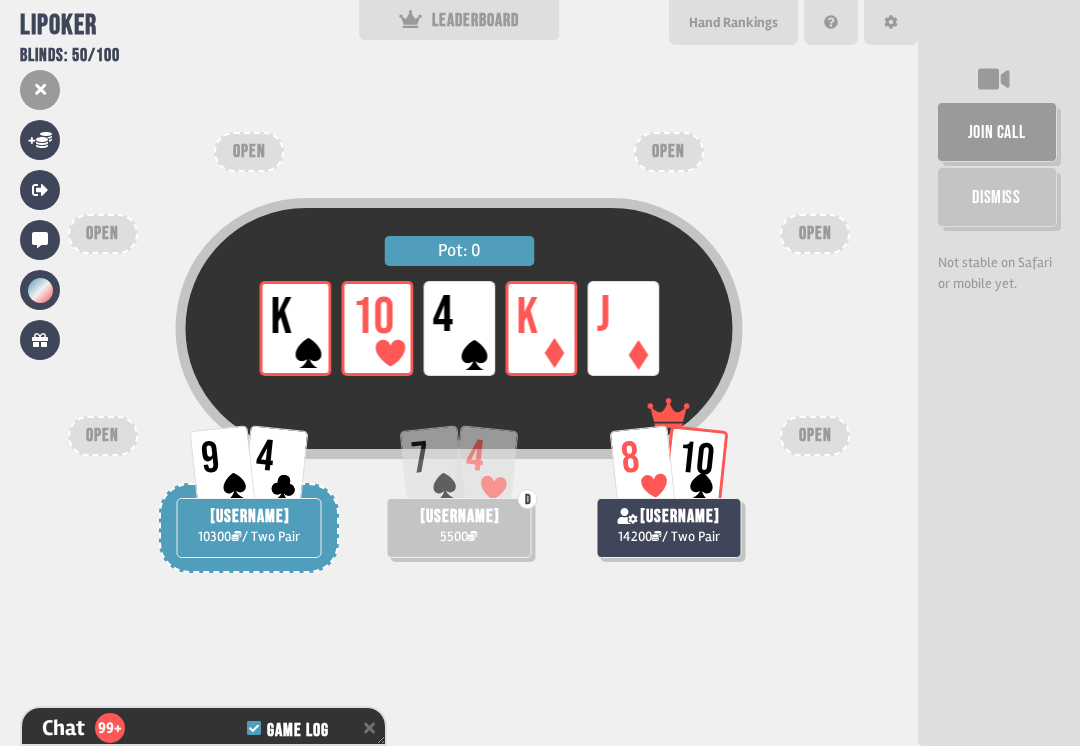 click on "Pot: [NUMBER]   LP [NUMBER] LP [NUMBER] LP [NUMBER] LP [NUMBER] [USERNAME] [NUMBER]   / Two Pair [NUMBER] [NUMBER] D [USERNAME] [NUMBER]  [NUMBER] [NUMBER] [USERNAME] [NUMBER]   / Two Pair OPEN OPEN OPEN OPEN OPEN OPEN" at bounding box center [459, 373] 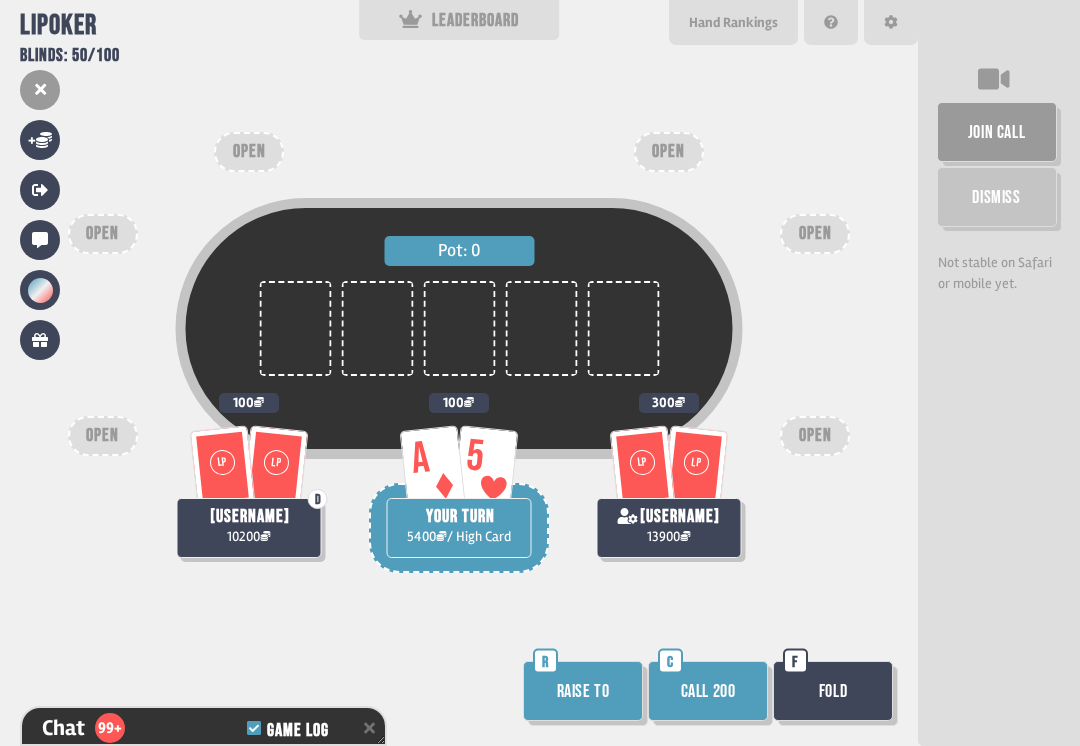 scroll, scrollTop: 13669, scrollLeft: 0, axis: vertical 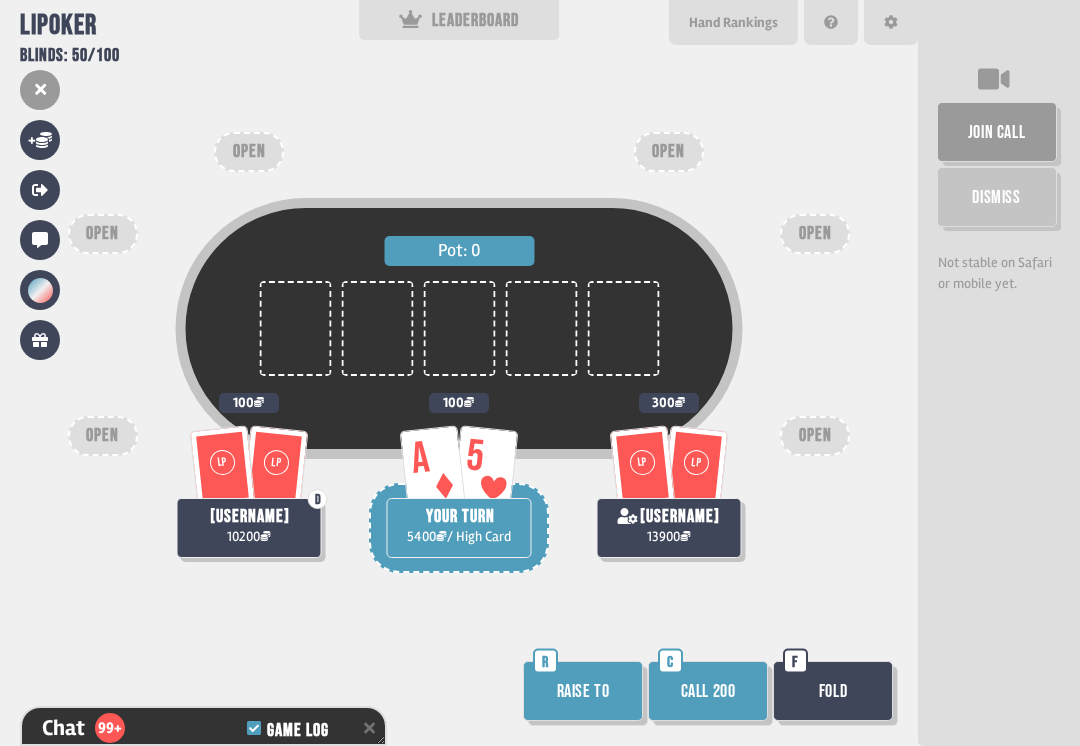 click on "Call 200" at bounding box center (708, 691) 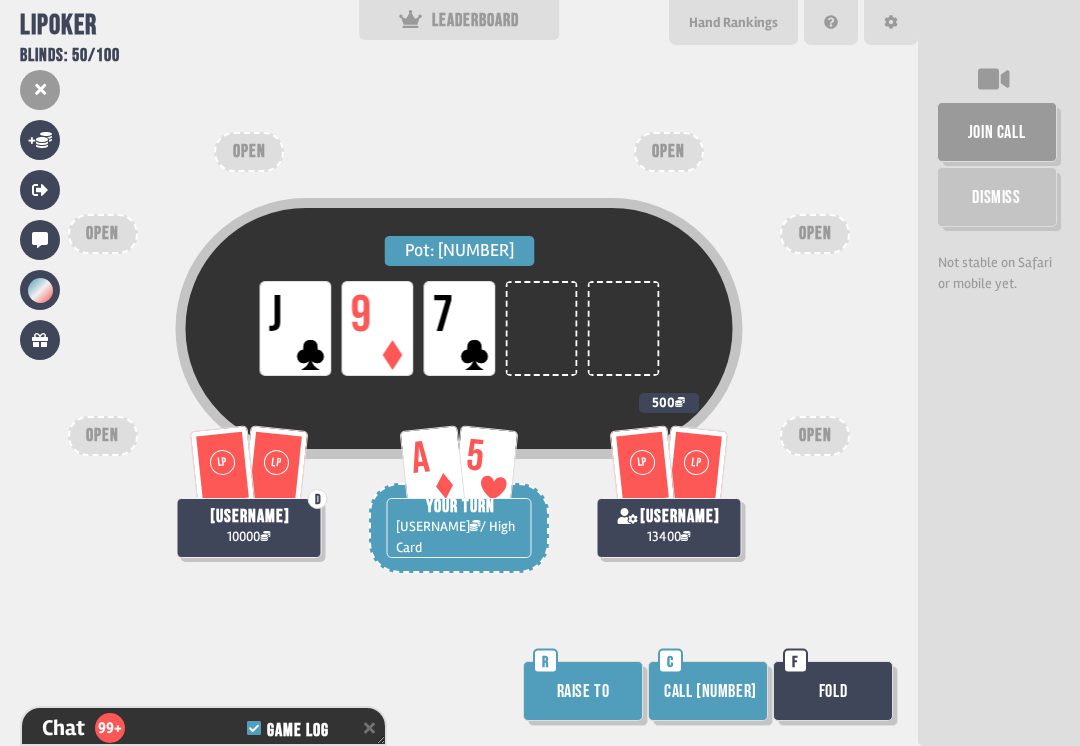 scroll, scrollTop: 13814, scrollLeft: 0, axis: vertical 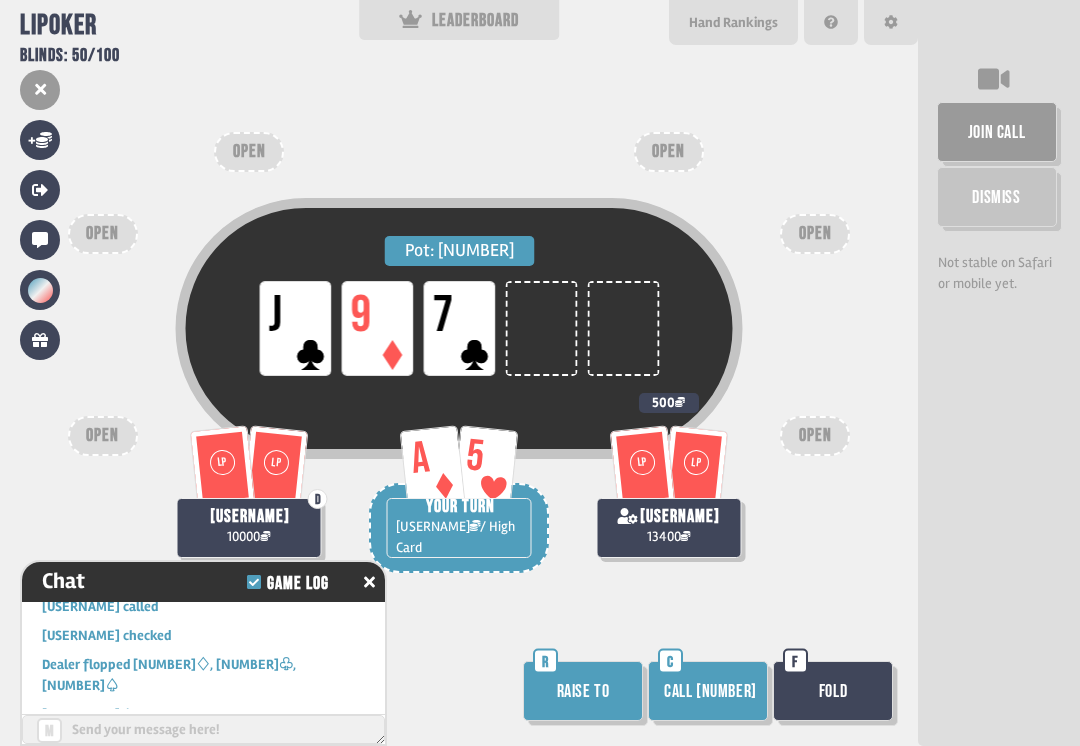 click 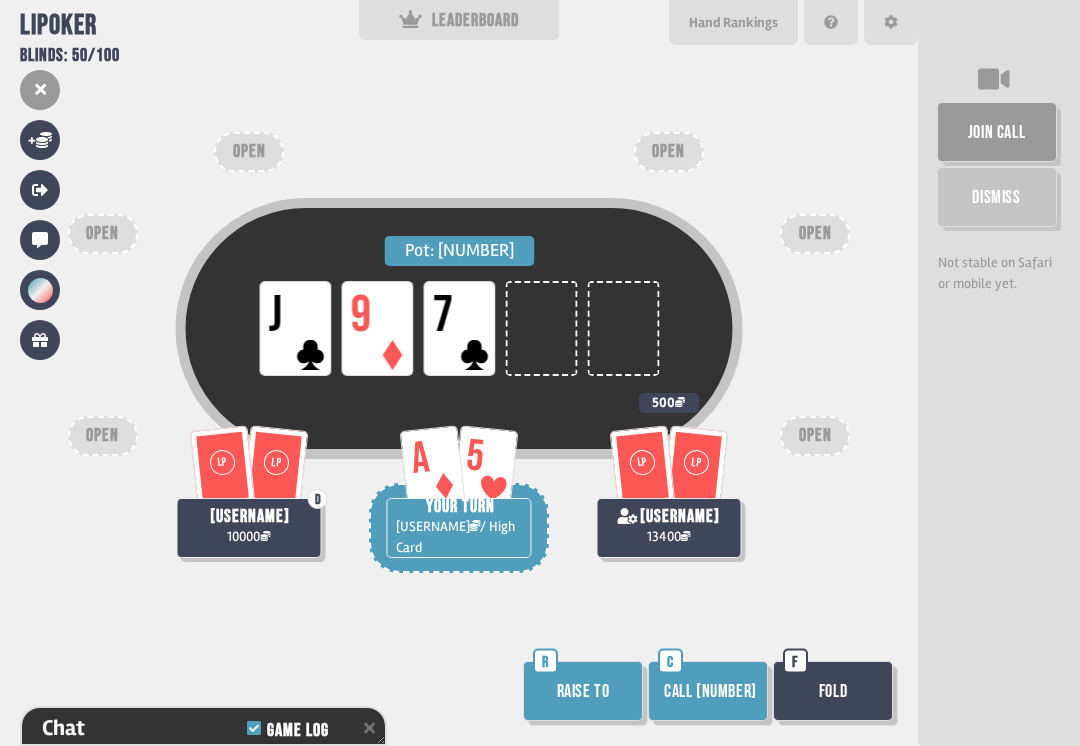 click on "Chat   Game Log" at bounding box center [203, 728] 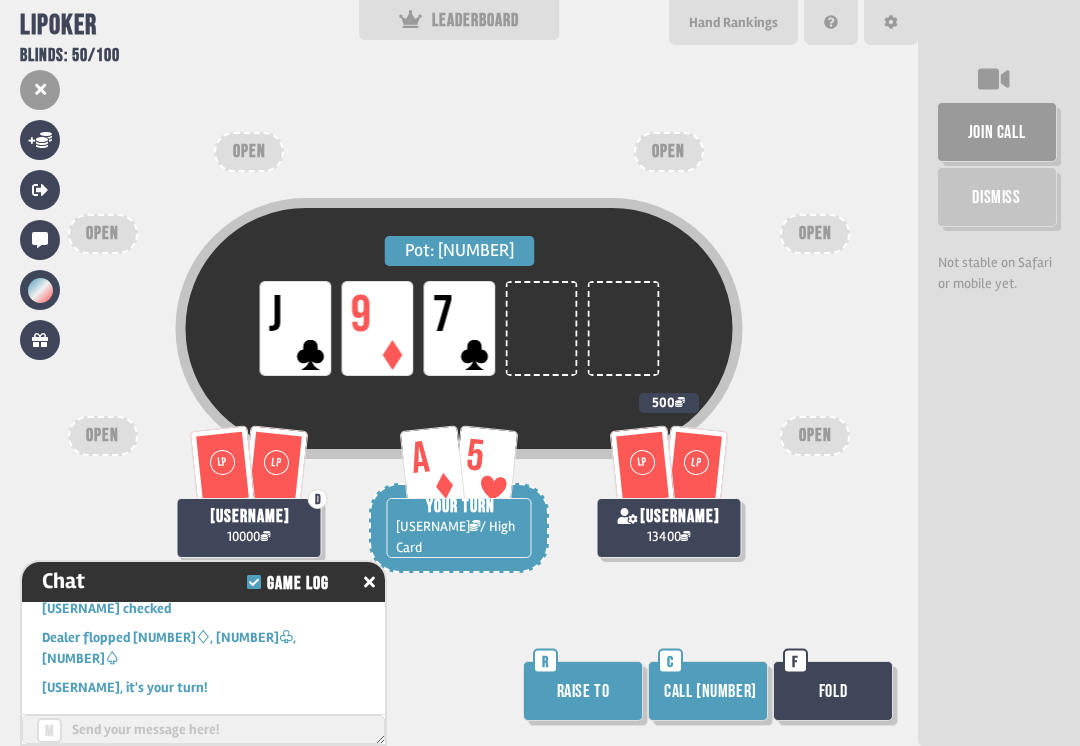 scroll, scrollTop: 13669, scrollLeft: 0, axis: vertical 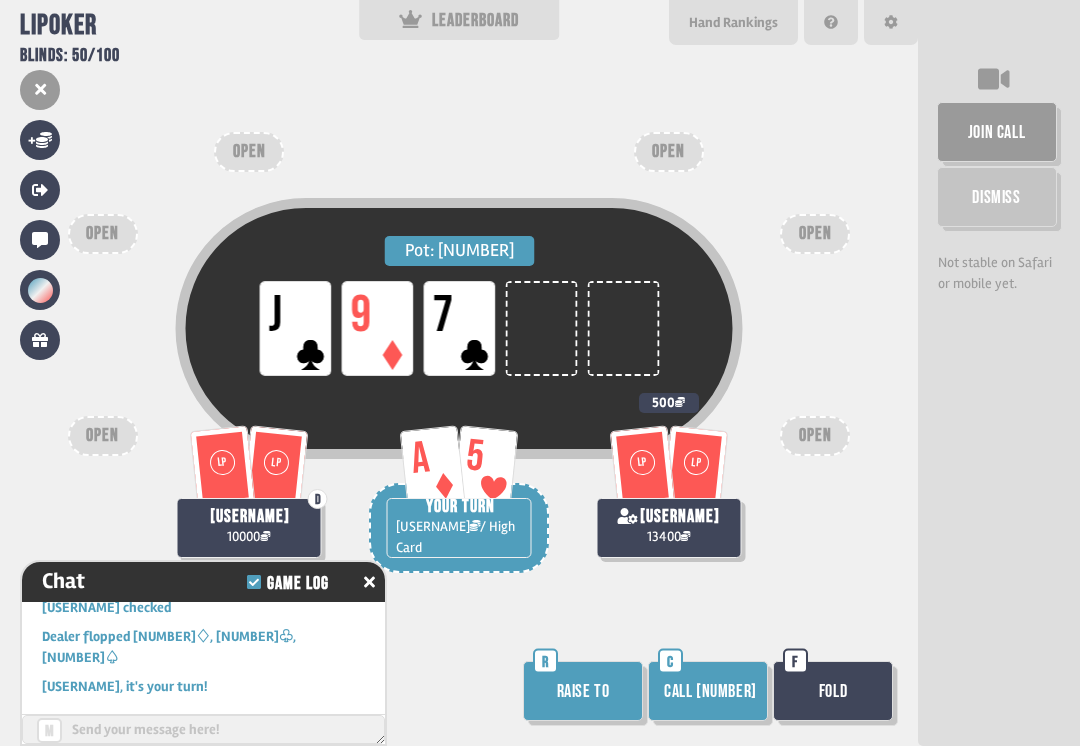 click 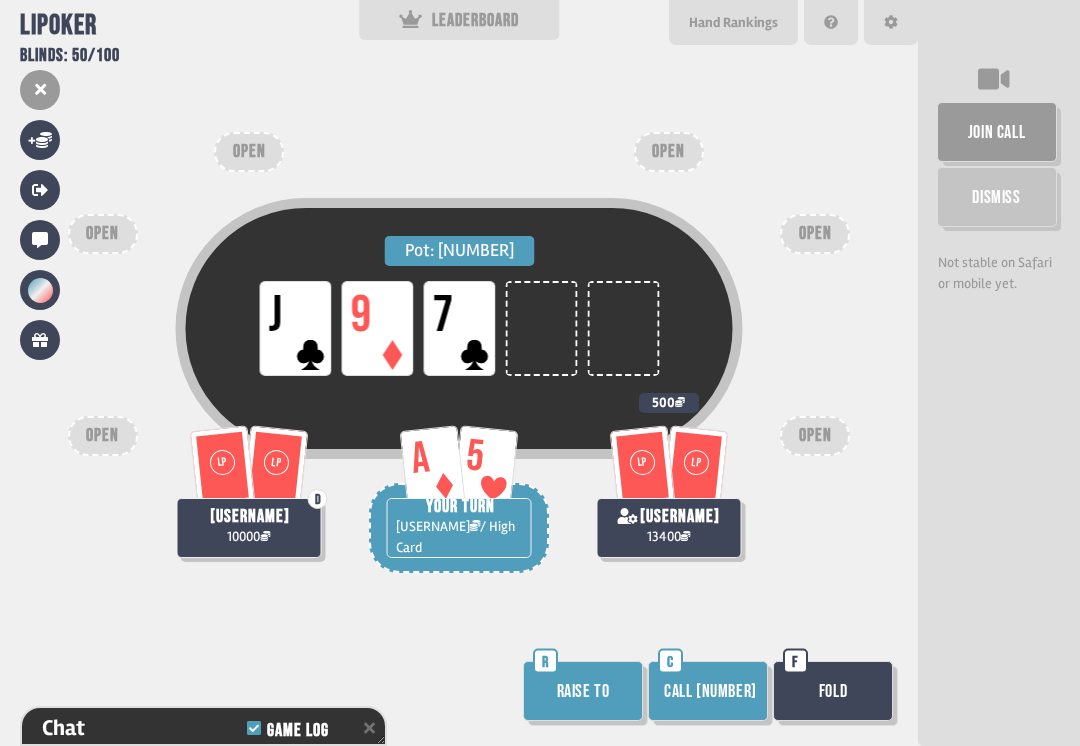click on "Call [NUMBER]" at bounding box center (708, 691) 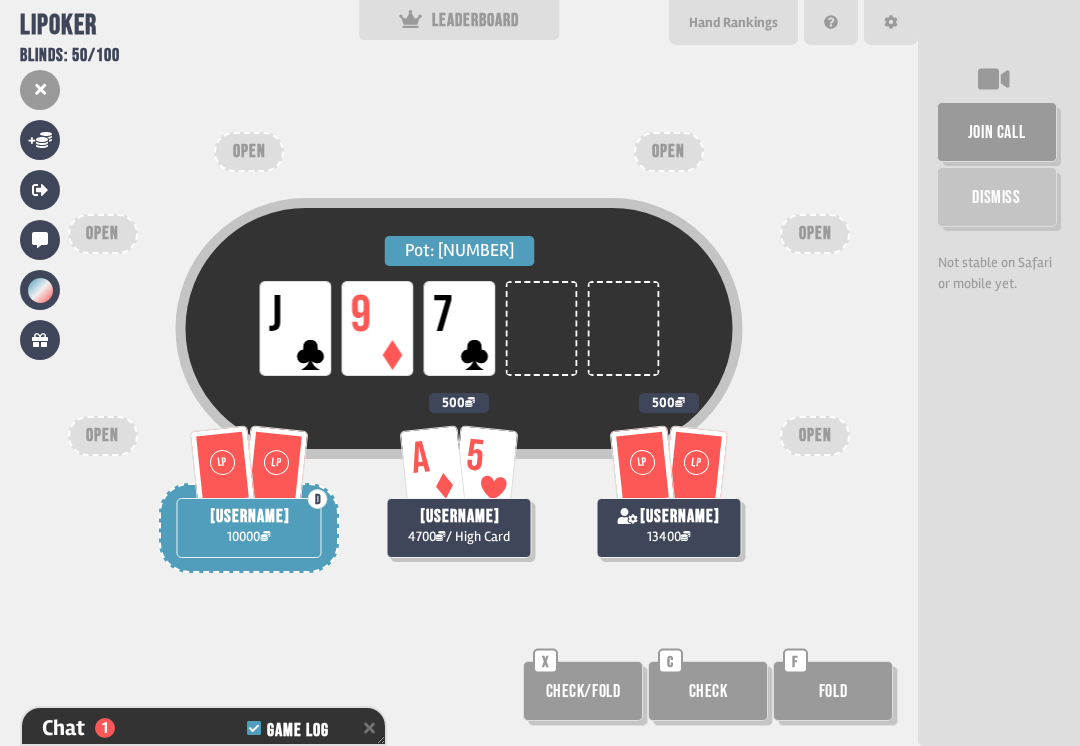 click on "Chat   1 Game Log" at bounding box center (203, 728) 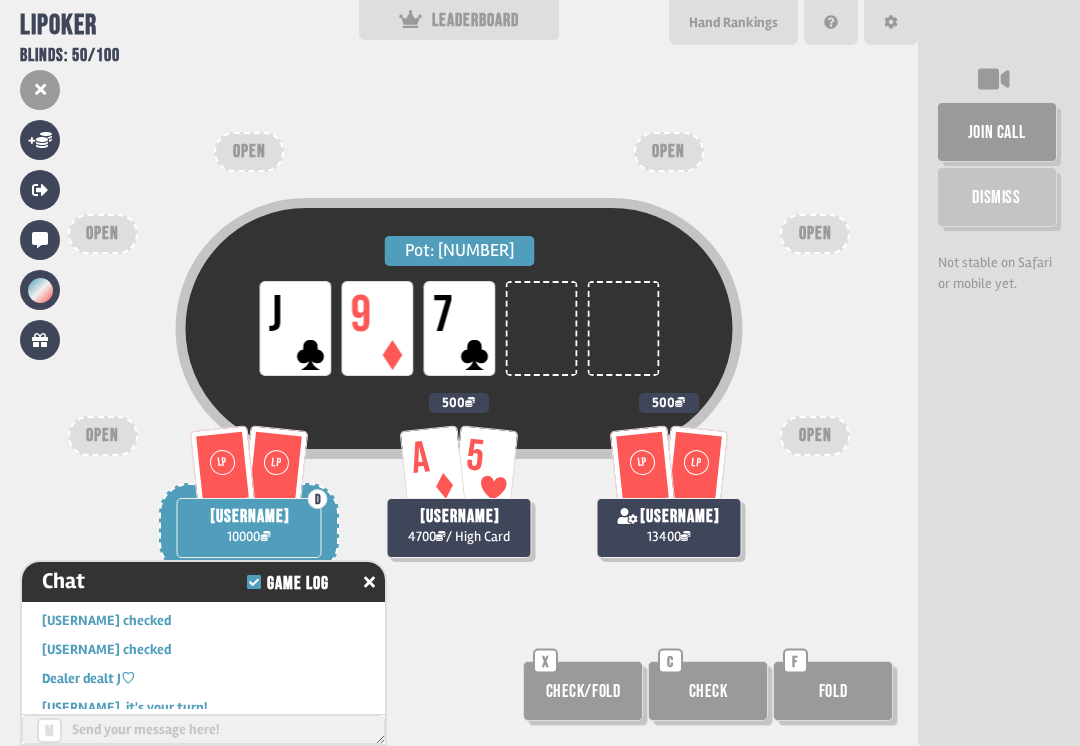 click at bounding box center [369, 582] 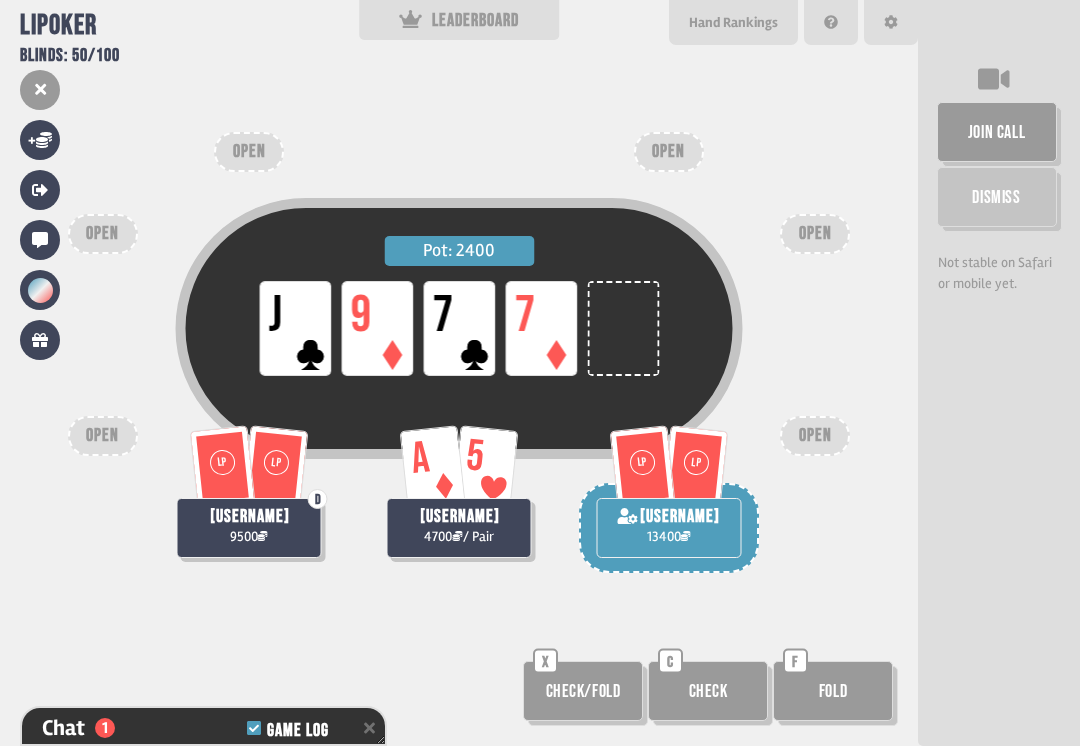 scroll, scrollTop: 13930, scrollLeft: 0, axis: vertical 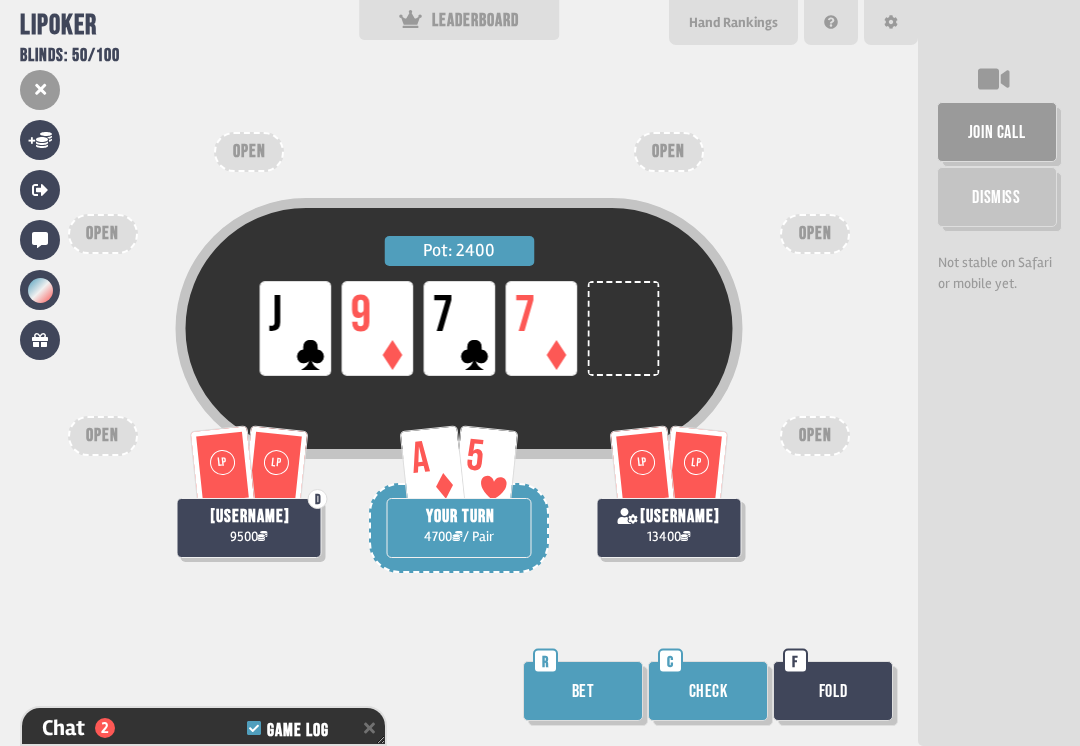 click on "Check" at bounding box center (708, 691) 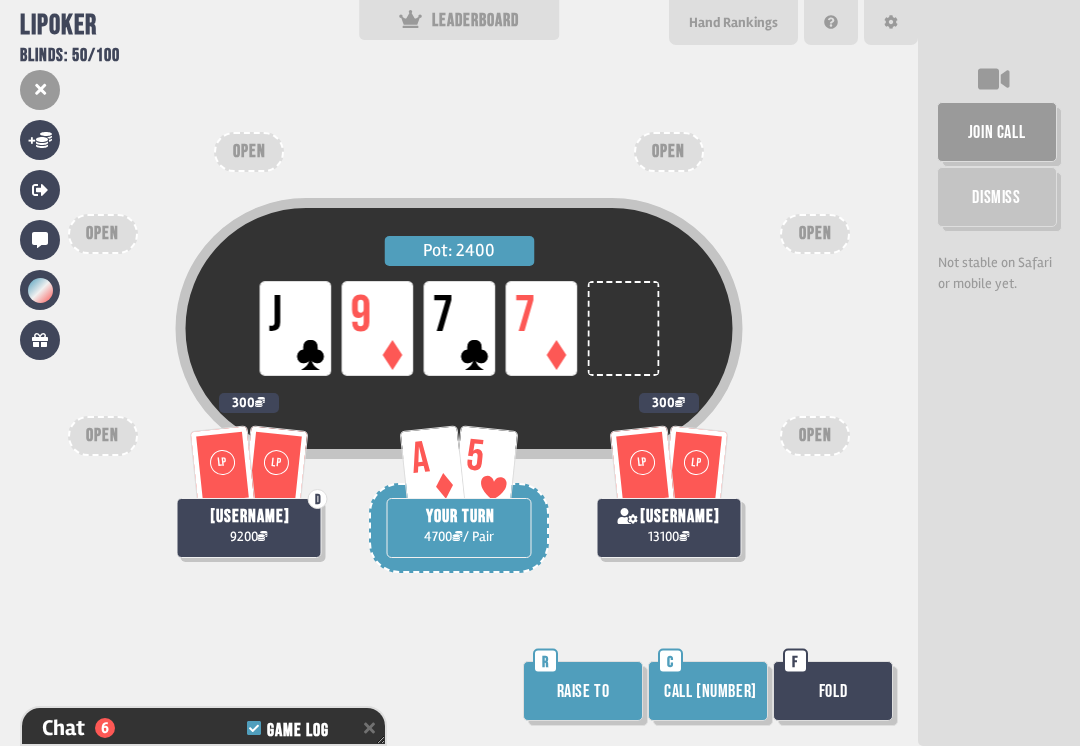 scroll, scrollTop: 14075, scrollLeft: 0, axis: vertical 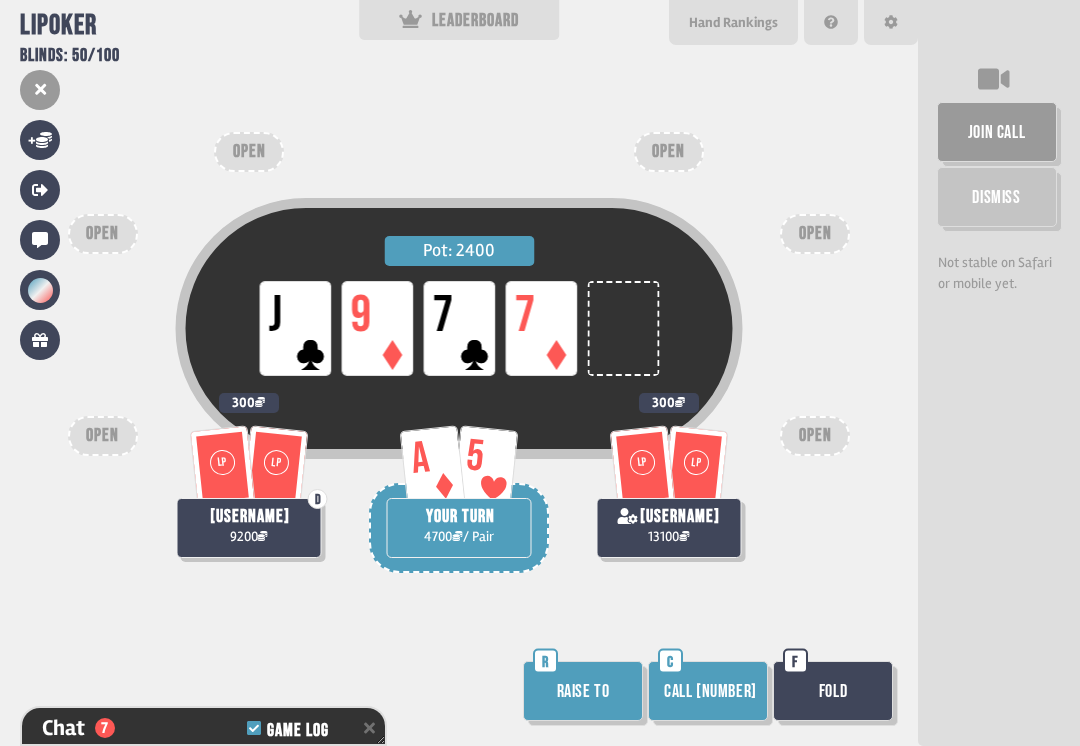 click on "Call [NUMBER]" at bounding box center (708, 691) 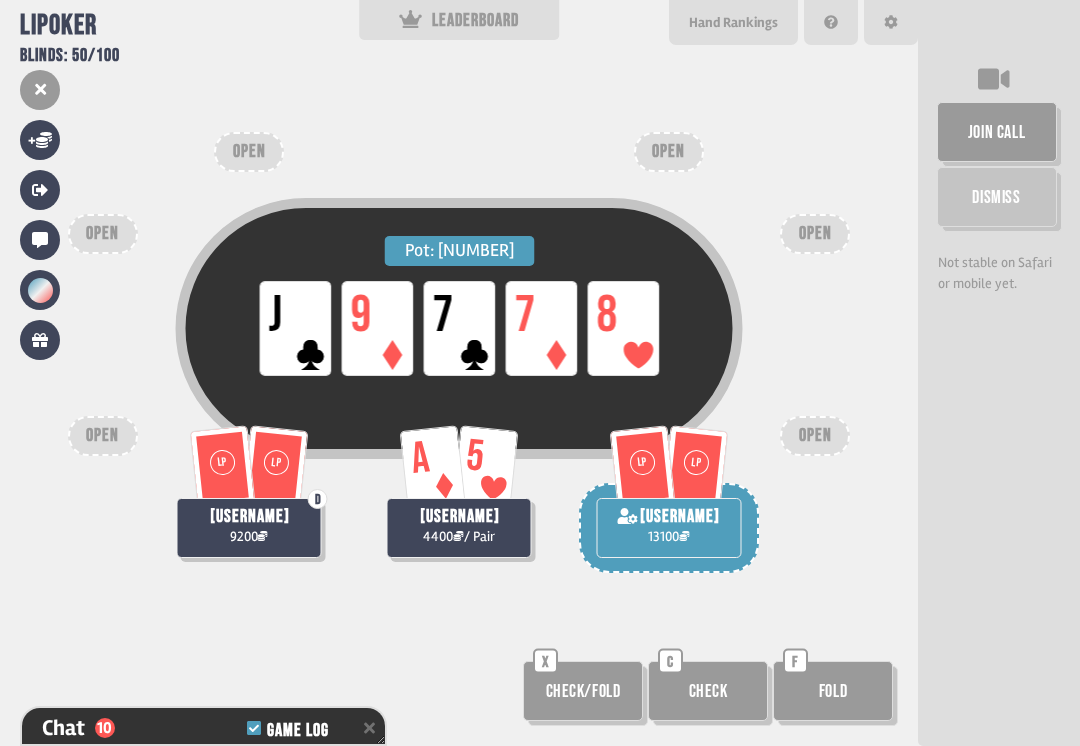 scroll, scrollTop: 14162, scrollLeft: 0, axis: vertical 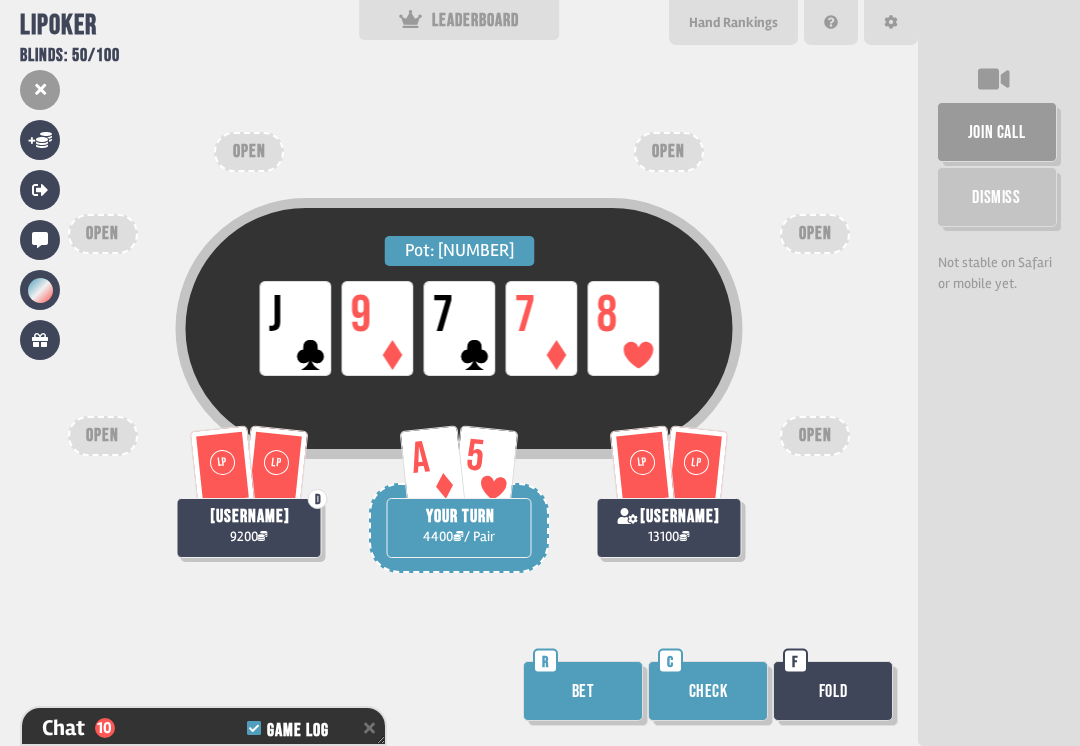 click on "Check" at bounding box center (708, 691) 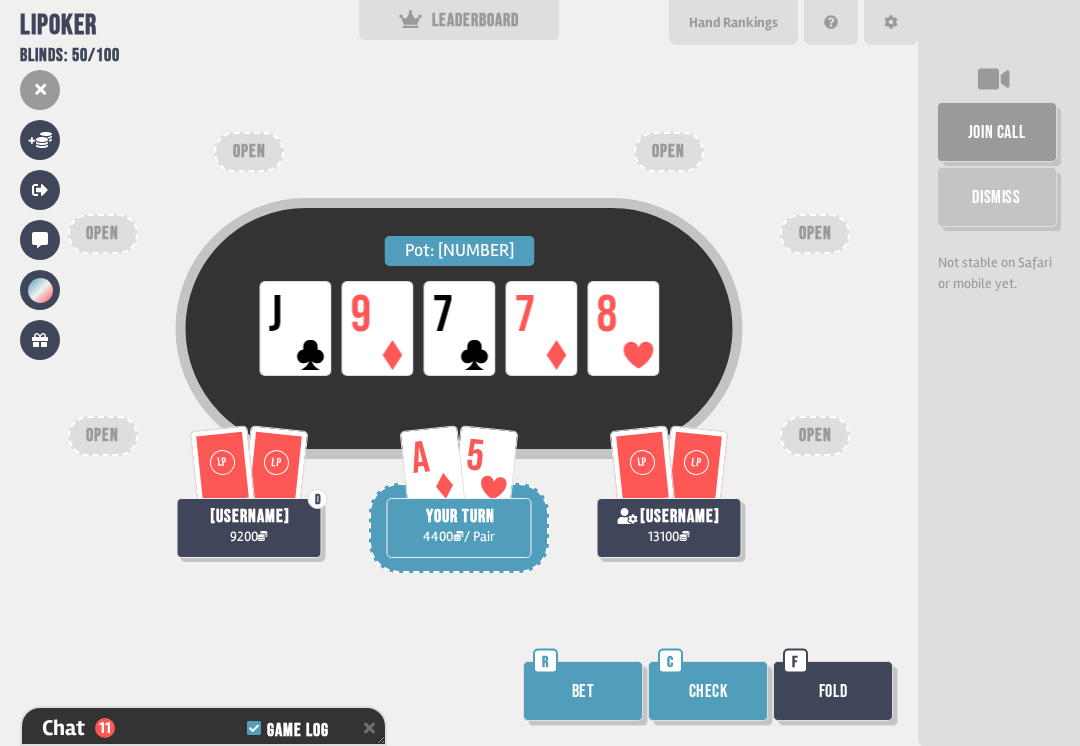 scroll, scrollTop: 14191, scrollLeft: 0, axis: vertical 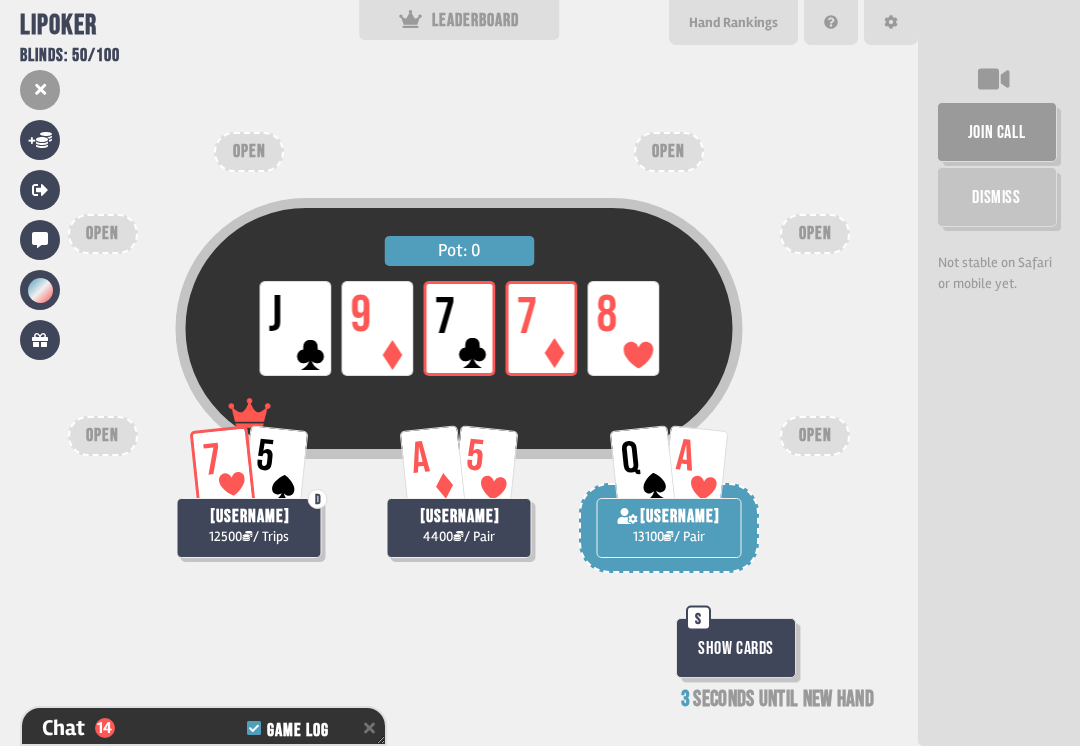 click on "Show Cards" at bounding box center [736, 648] 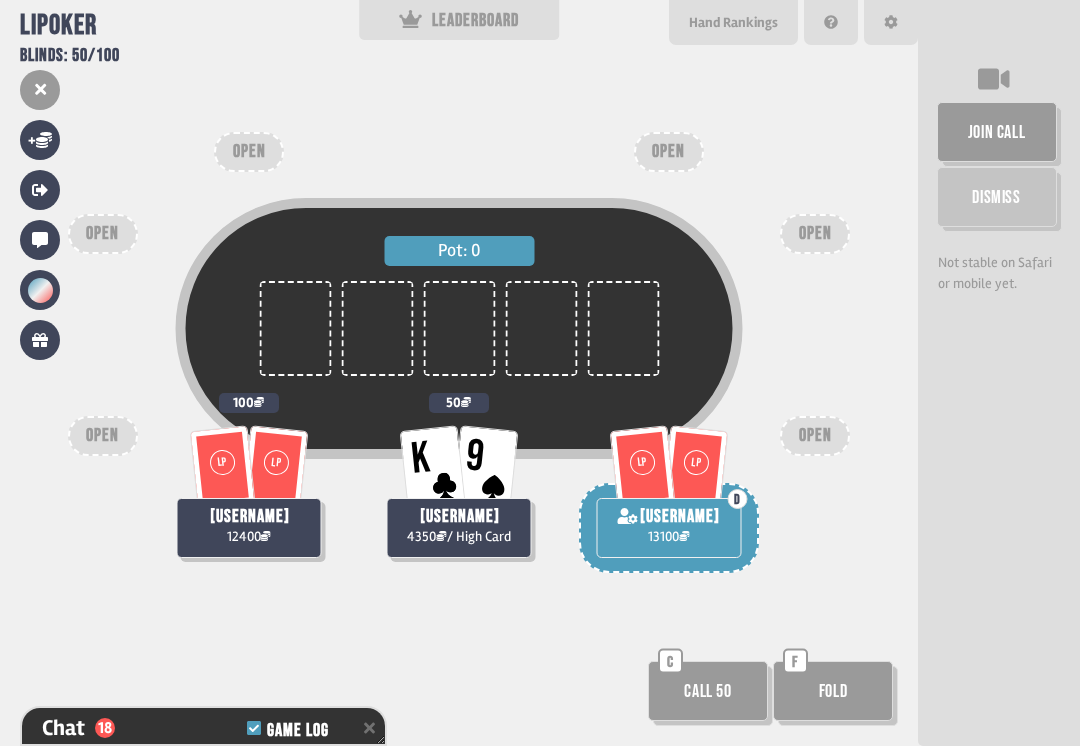 scroll, scrollTop: 14394, scrollLeft: 0, axis: vertical 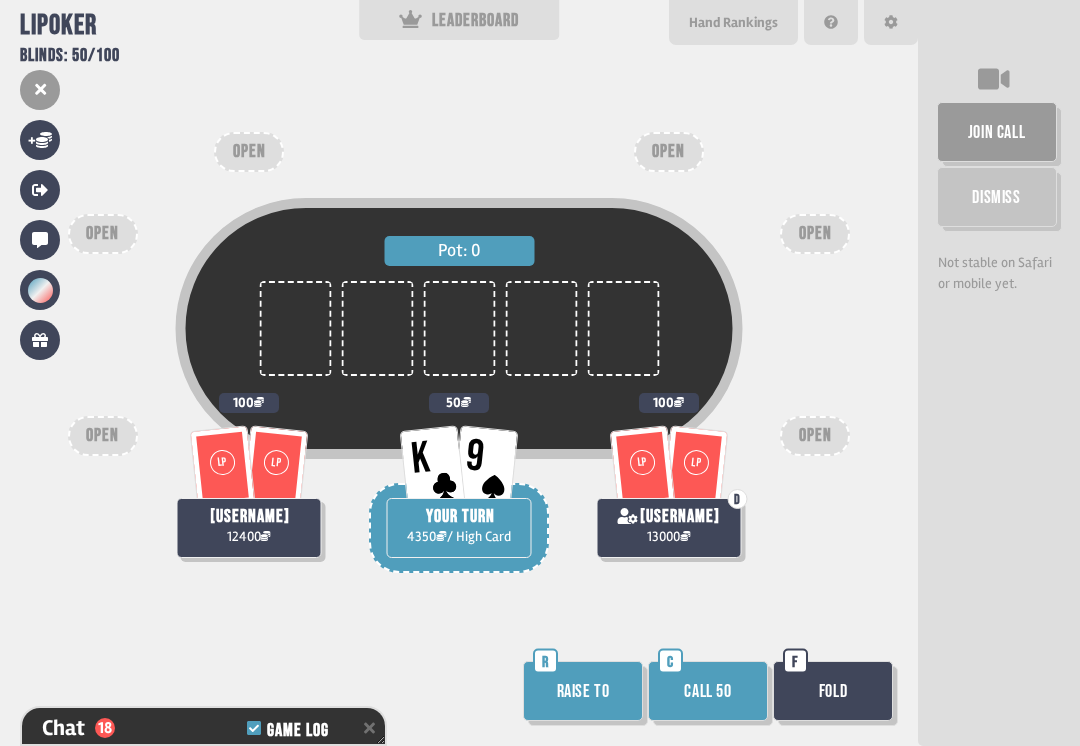 click on "Call 50" at bounding box center [708, 691] 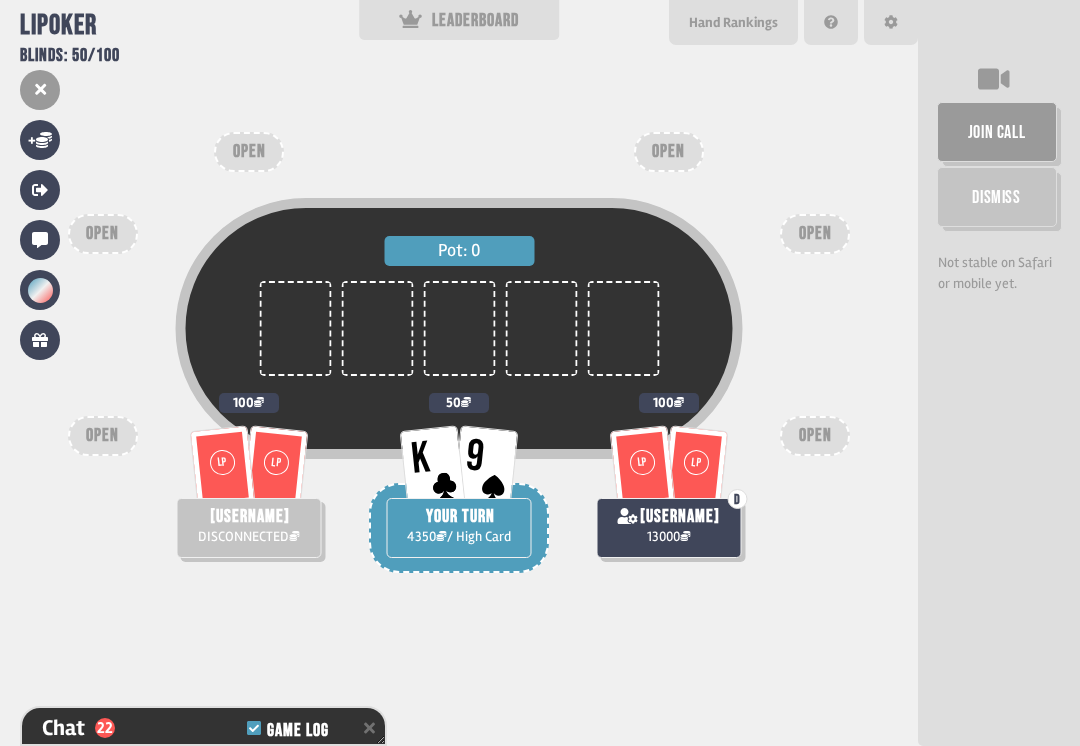 scroll, scrollTop: 14510, scrollLeft: 0, axis: vertical 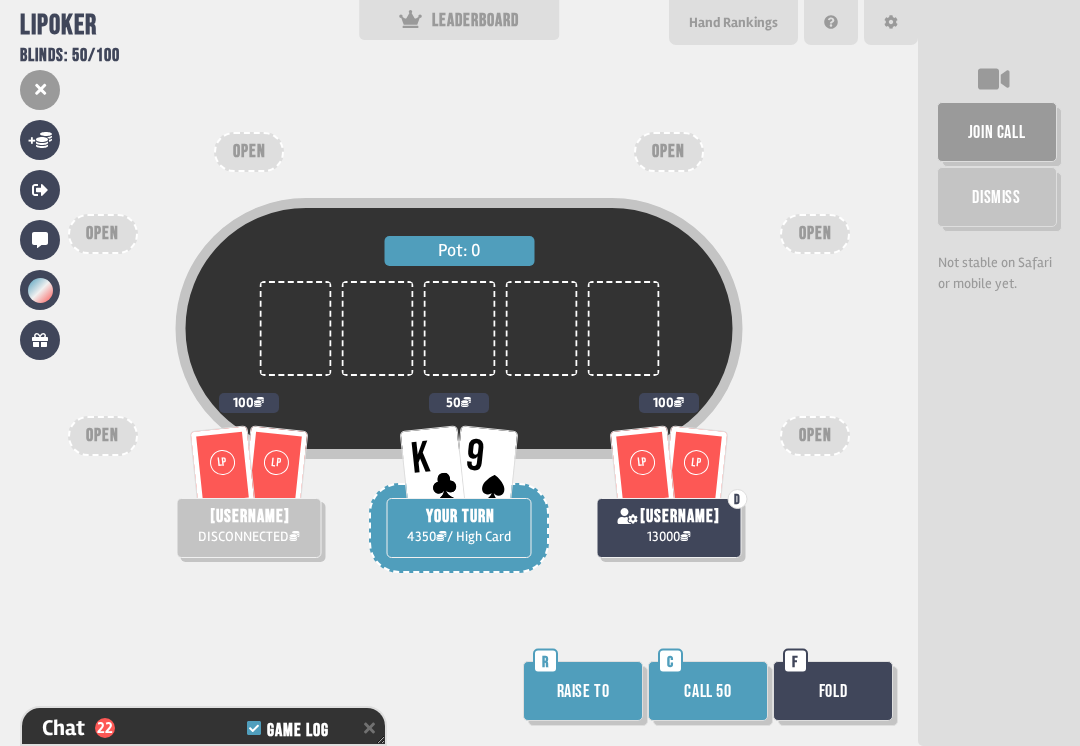 click on "Call 50" at bounding box center [708, 691] 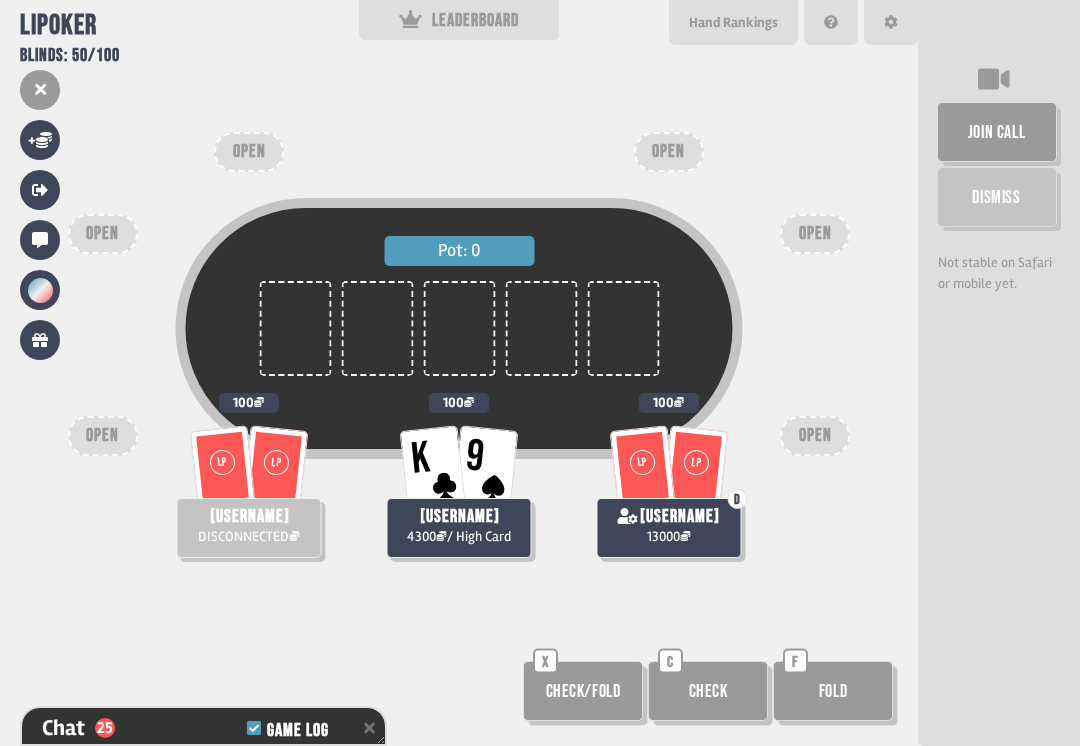 scroll, scrollTop: 14597, scrollLeft: 0, axis: vertical 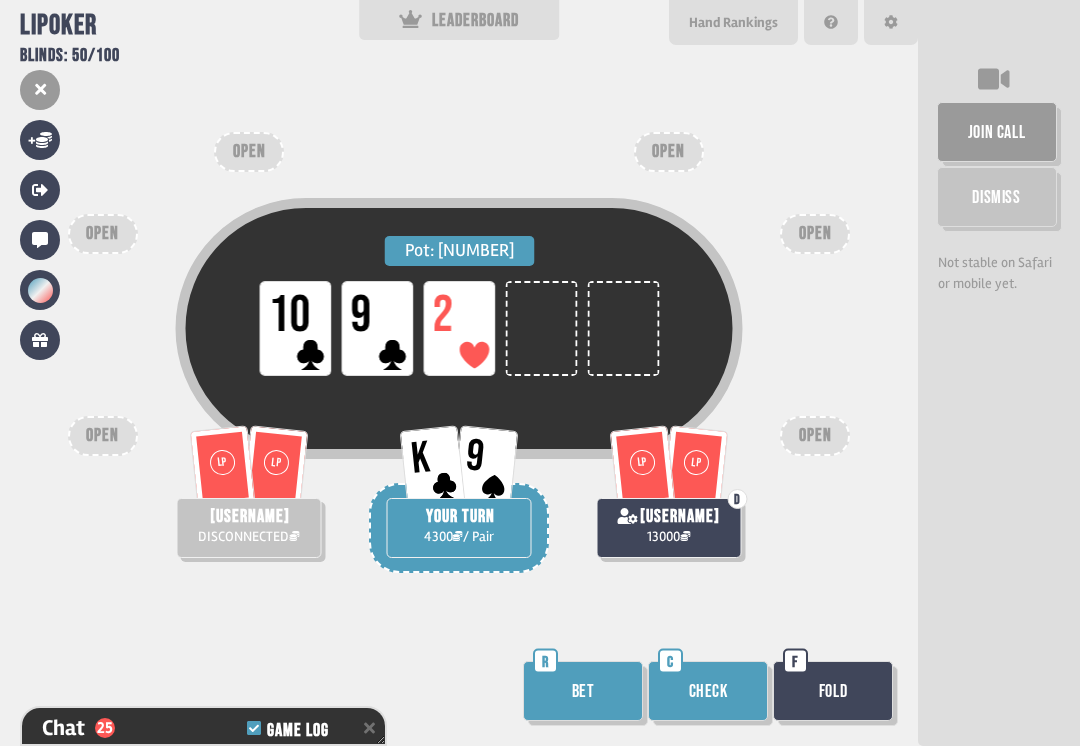 click on "Check" at bounding box center [708, 691] 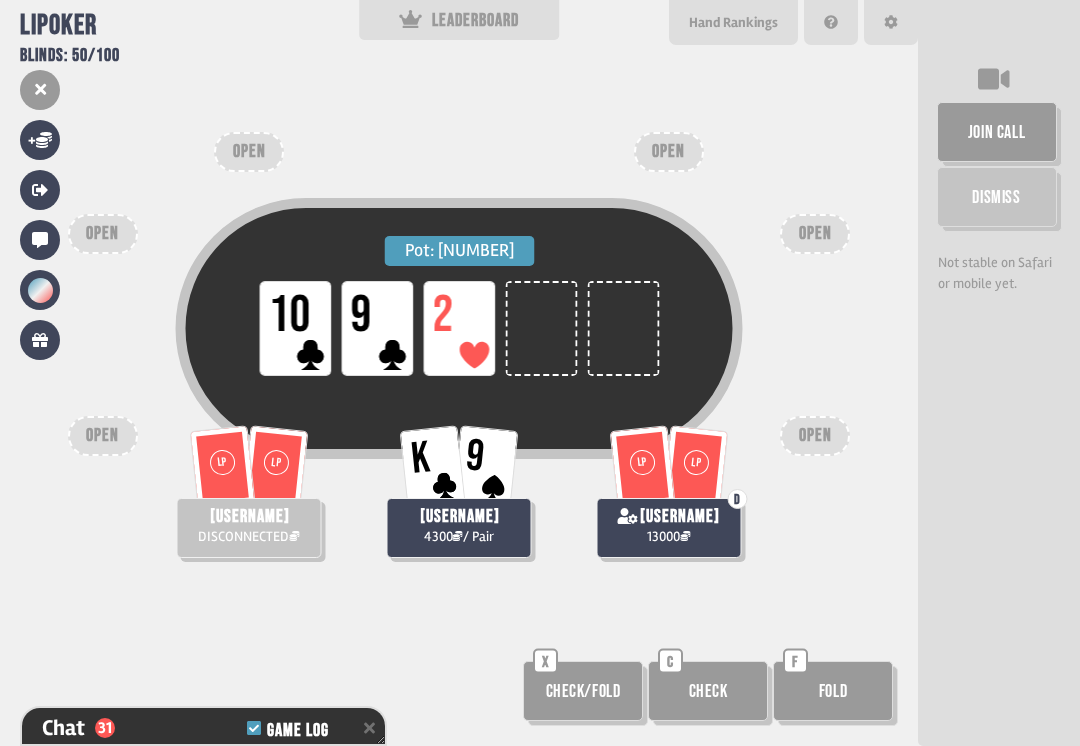 scroll, scrollTop: 14771, scrollLeft: 0, axis: vertical 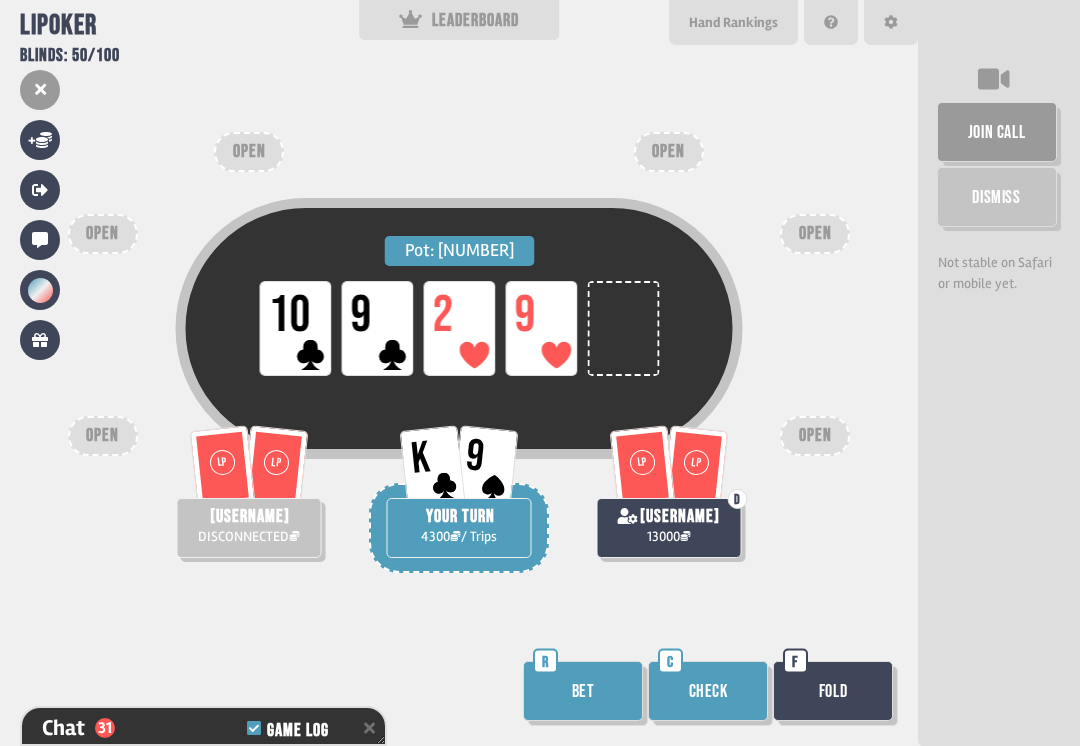 click on "Bet" at bounding box center (583, 691) 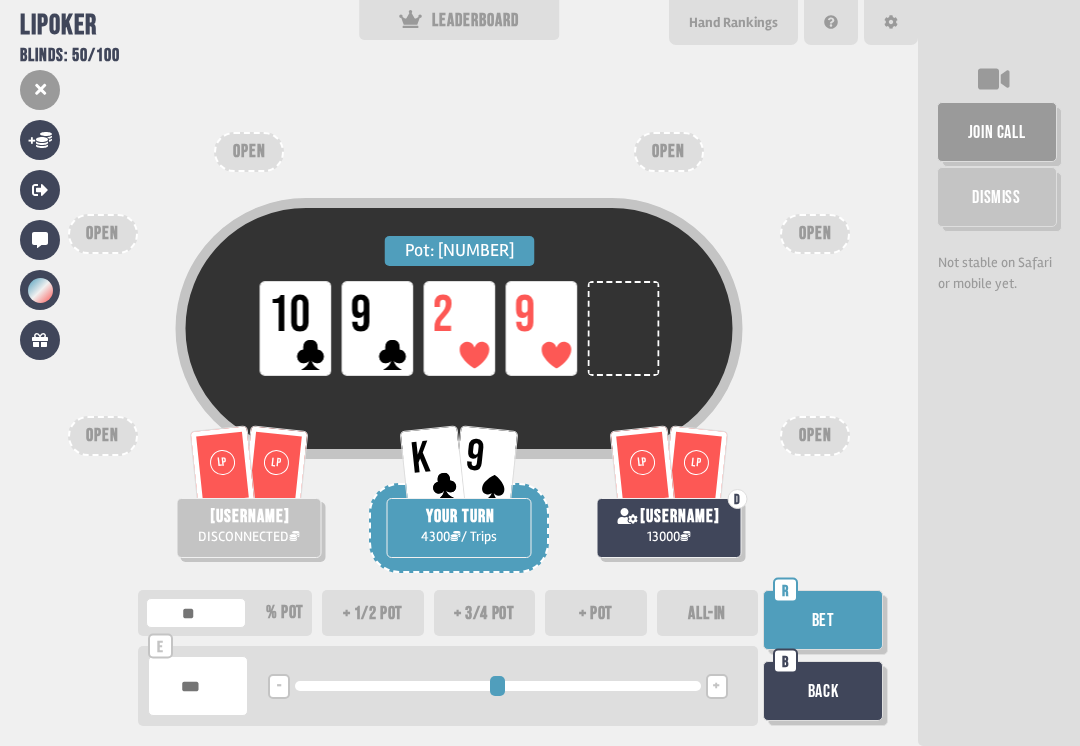 click on "Bet" at bounding box center [823, 620] 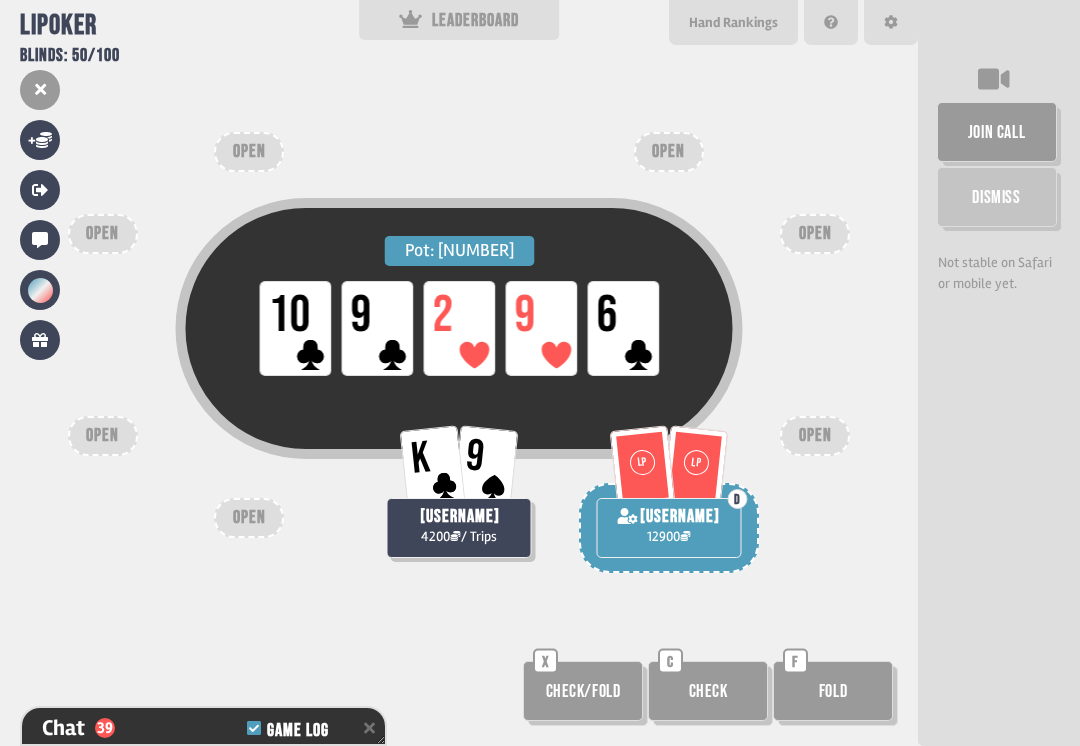 scroll, scrollTop: 15003, scrollLeft: 0, axis: vertical 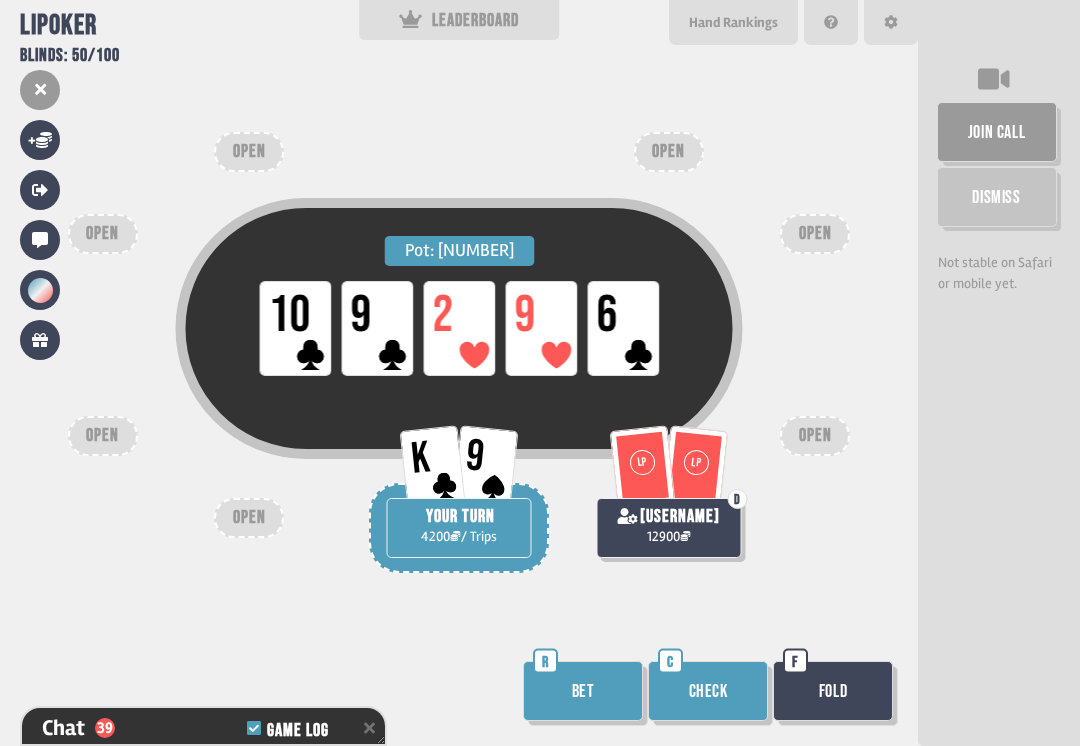 click on "Check" at bounding box center (708, 691) 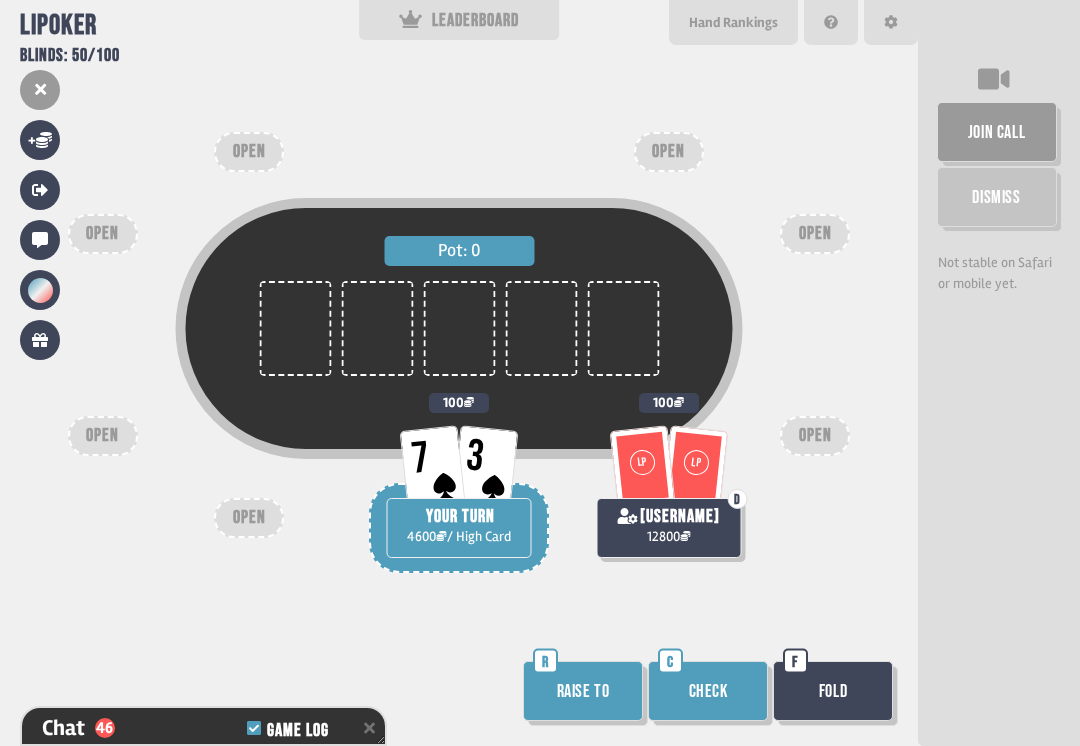 scroll, scrollTop: 15206, scrollLeft: 0, axis: vertical 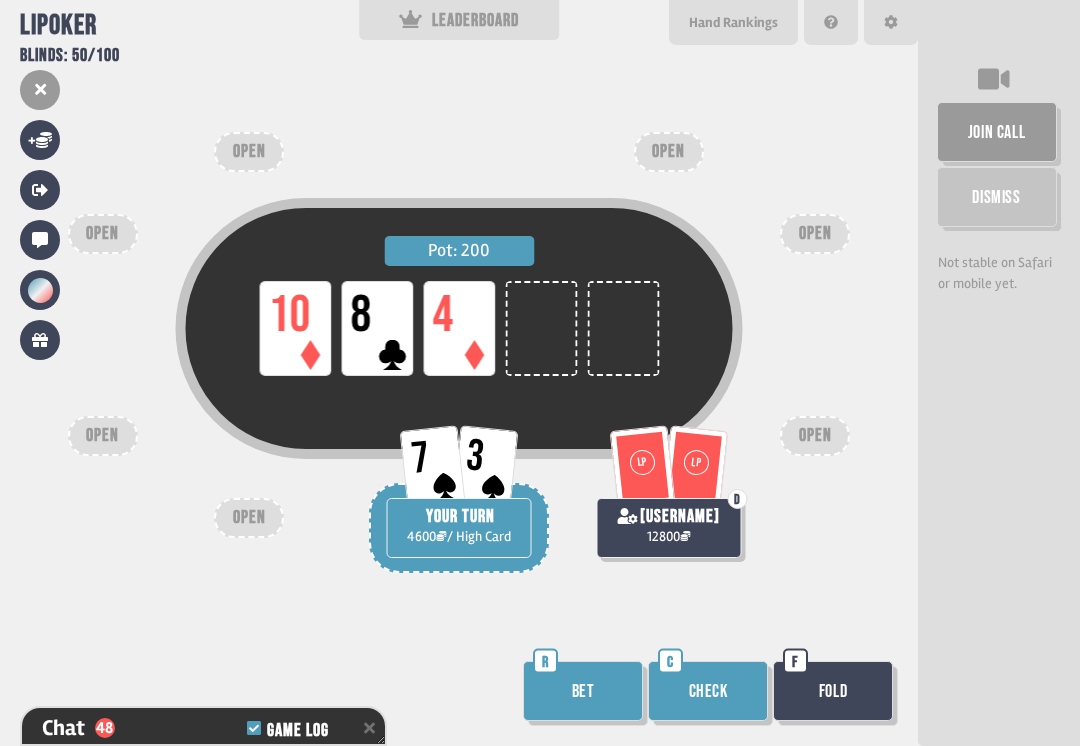 click on "Check" at bounding box center (708, 691) 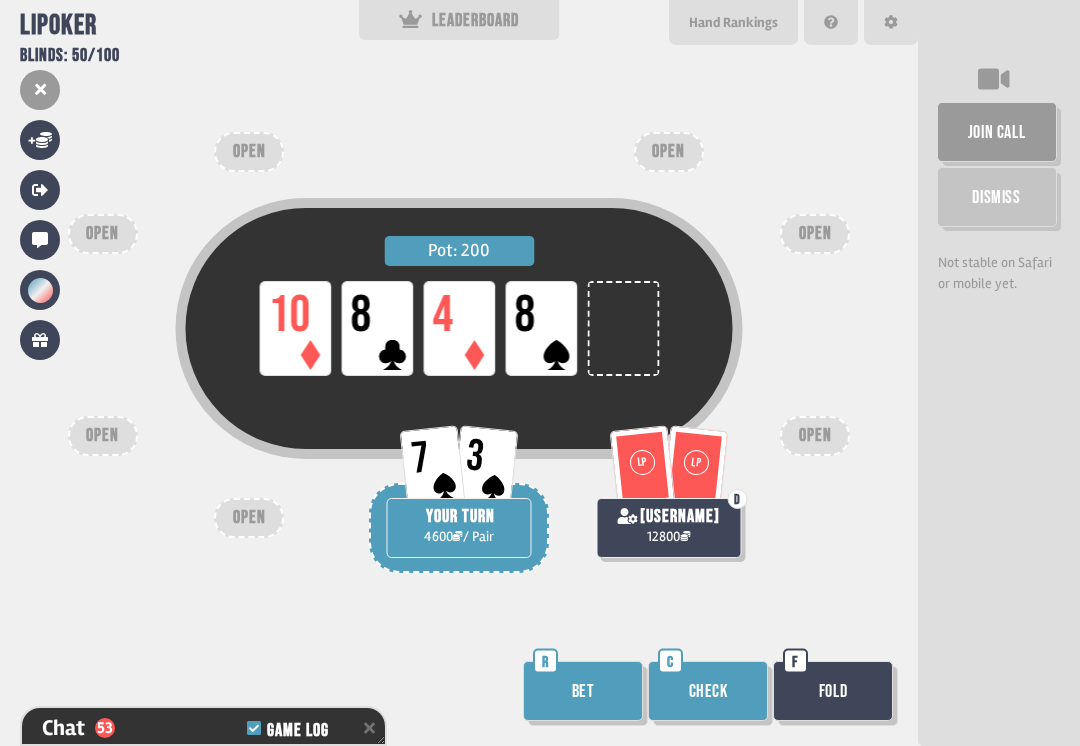 scroll, scrollTop: 15409, scrollLeft: 0, axis: vertical 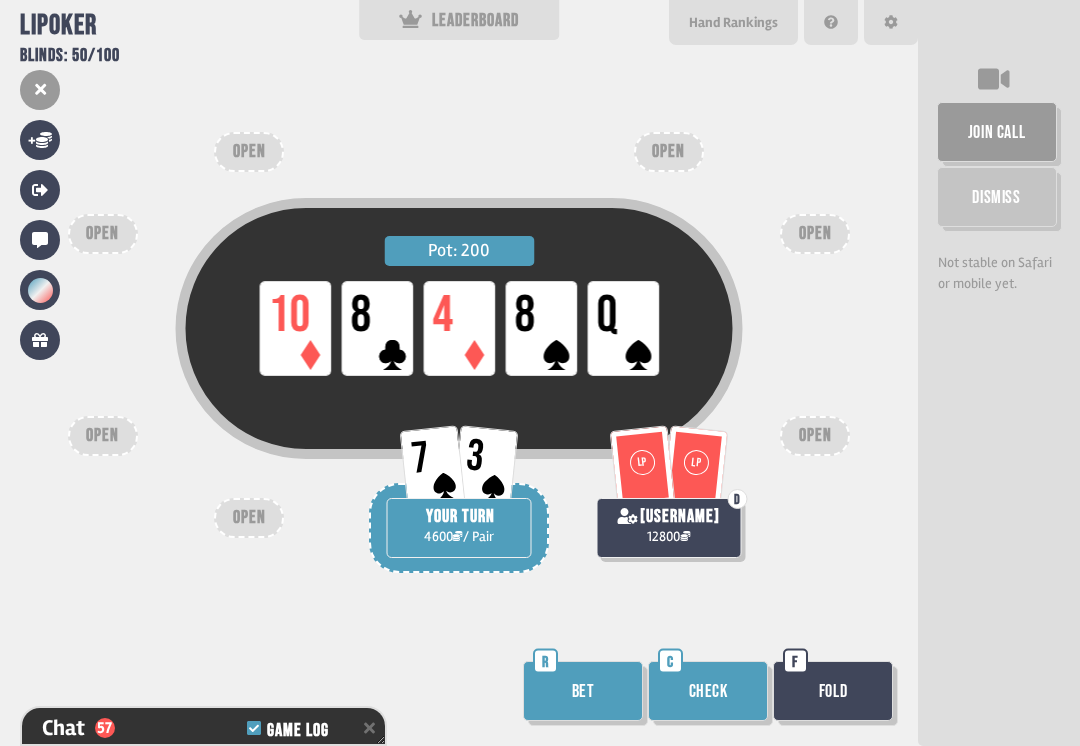 click on "Check" at bounding box center [708, 691] 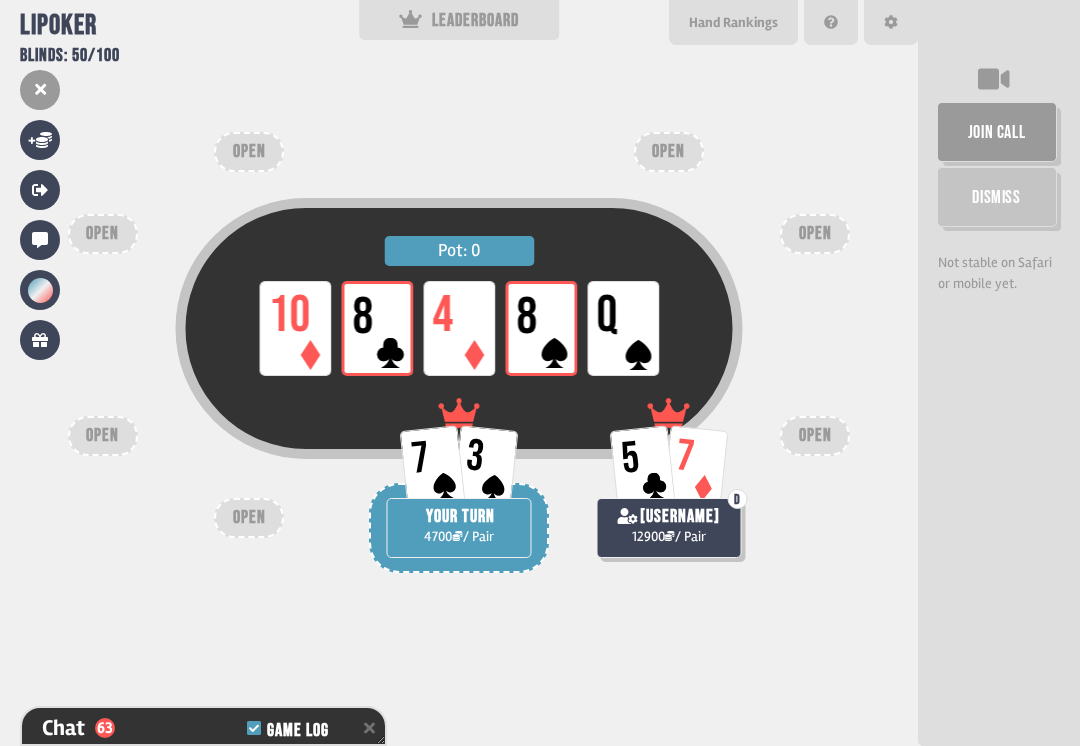 scroll, scrollTop: 15720, scrollLeft: 0, axis: vertical 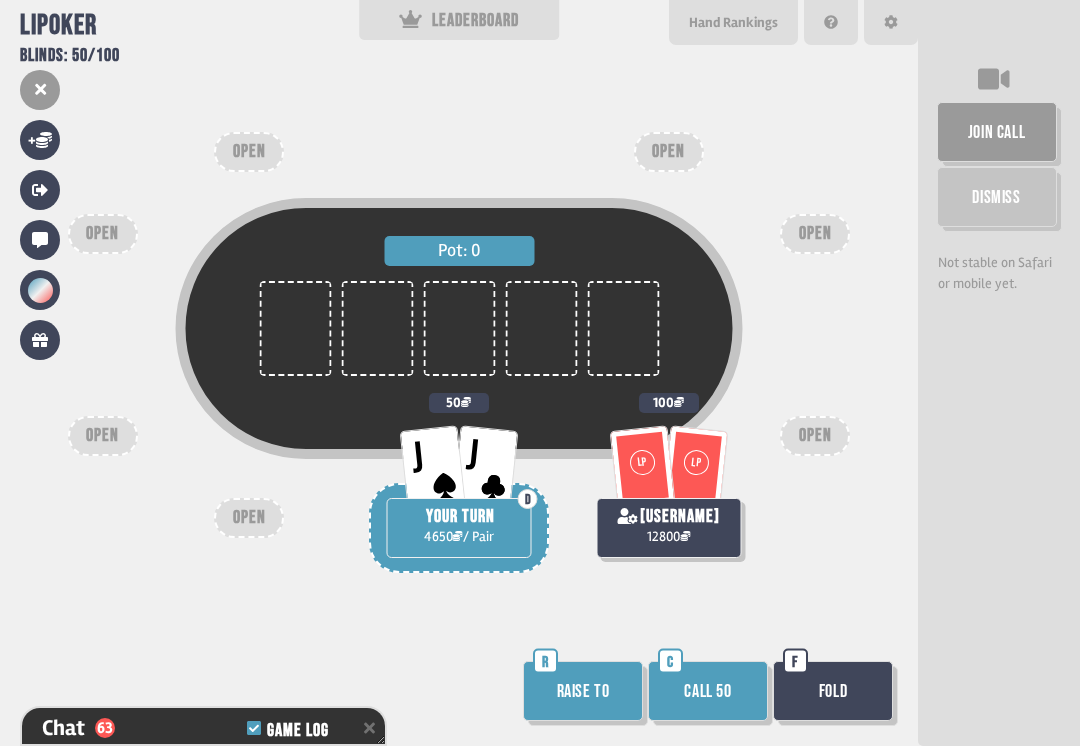 click on "Call 50" at bounding box center [708, 691] 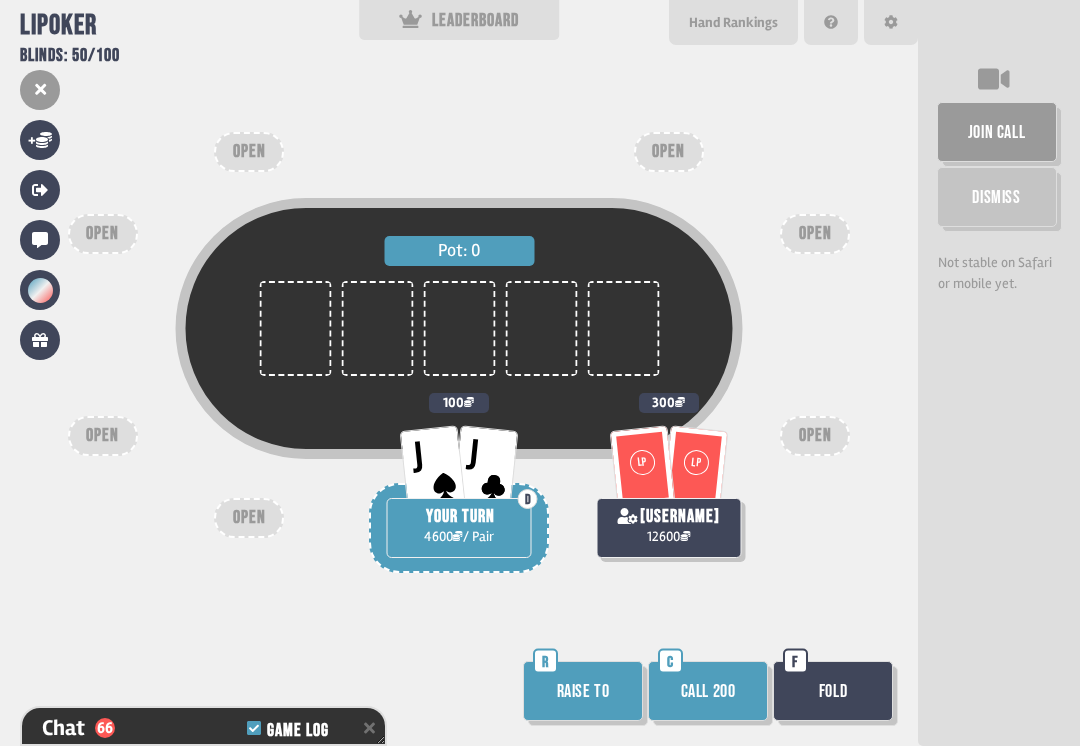 scroll, scrollTop: 15807, scrollLeft: 0, axis: vertical 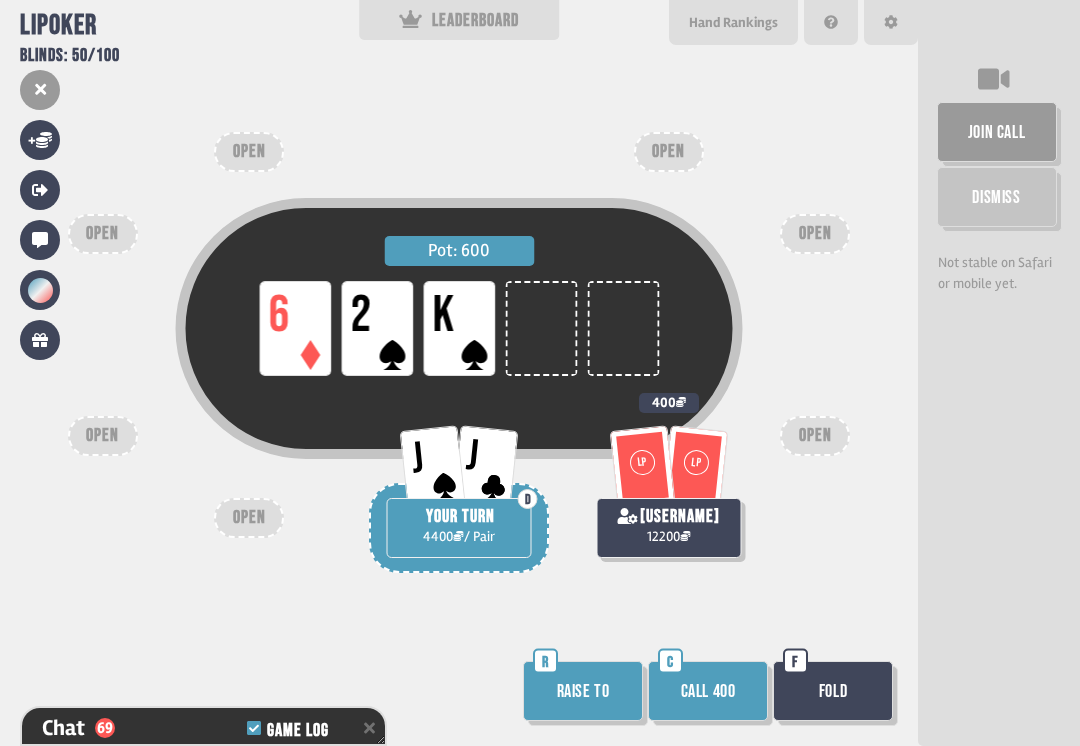 click on "Call 400" at bounding box center (708, 691) 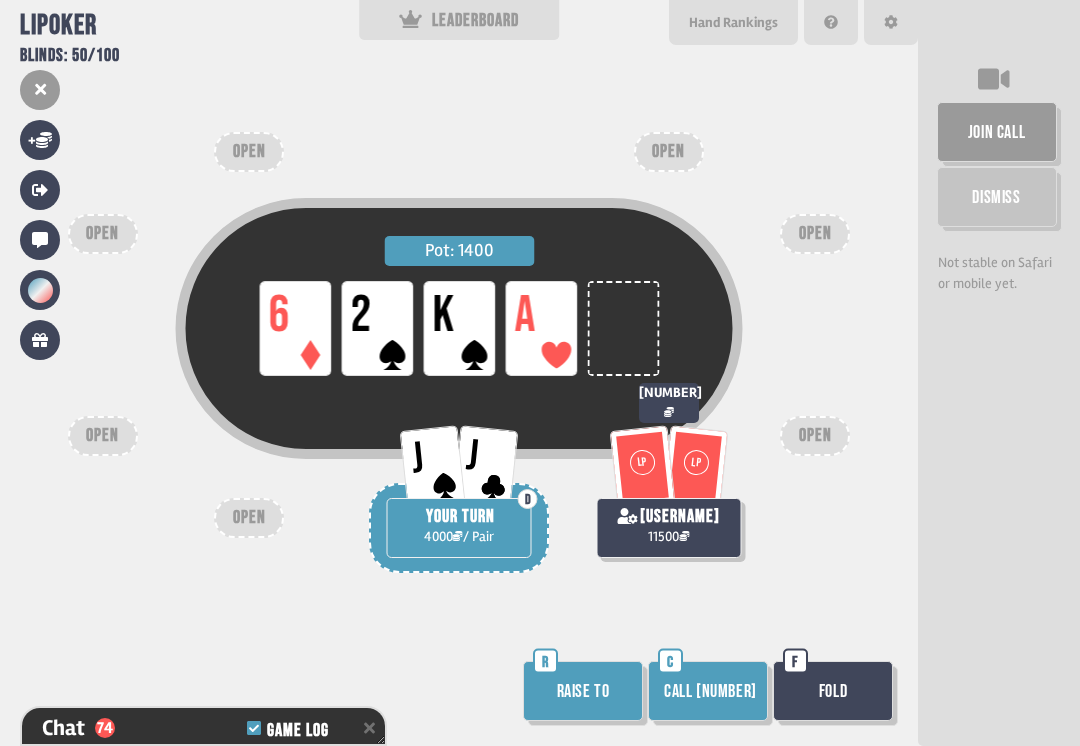 scroll, scrollTop: 16039, scrollLeft: 0, axis: vertical 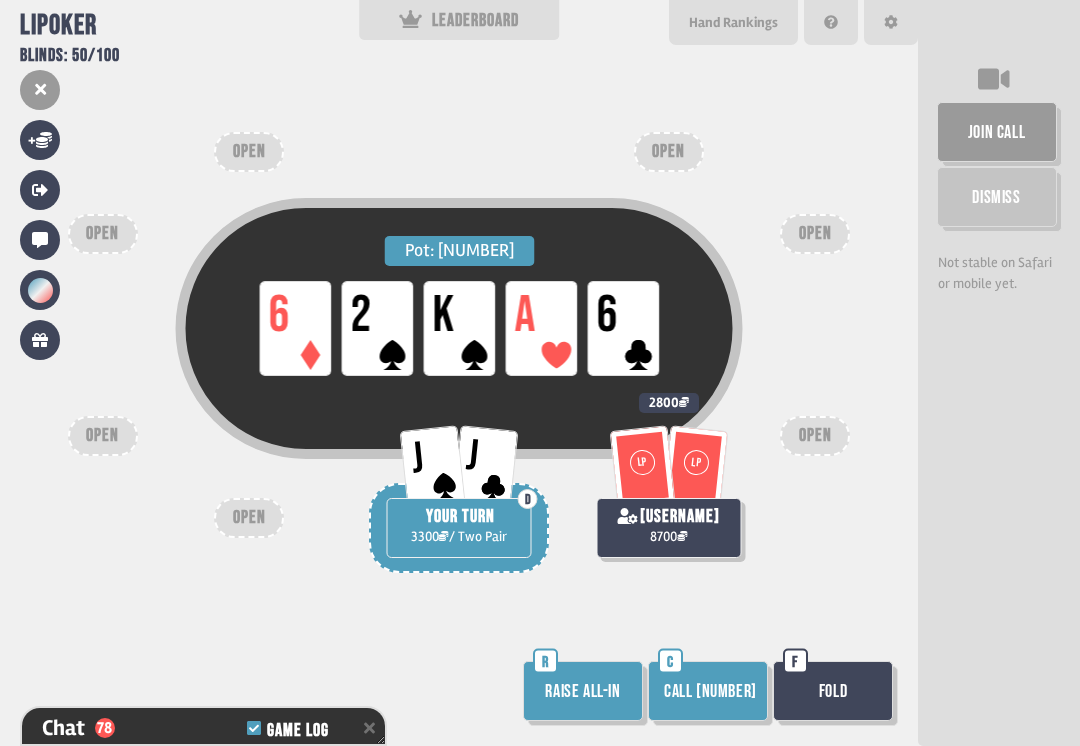 click on "Call [NUMBER]" at bounding box center [708, 691] 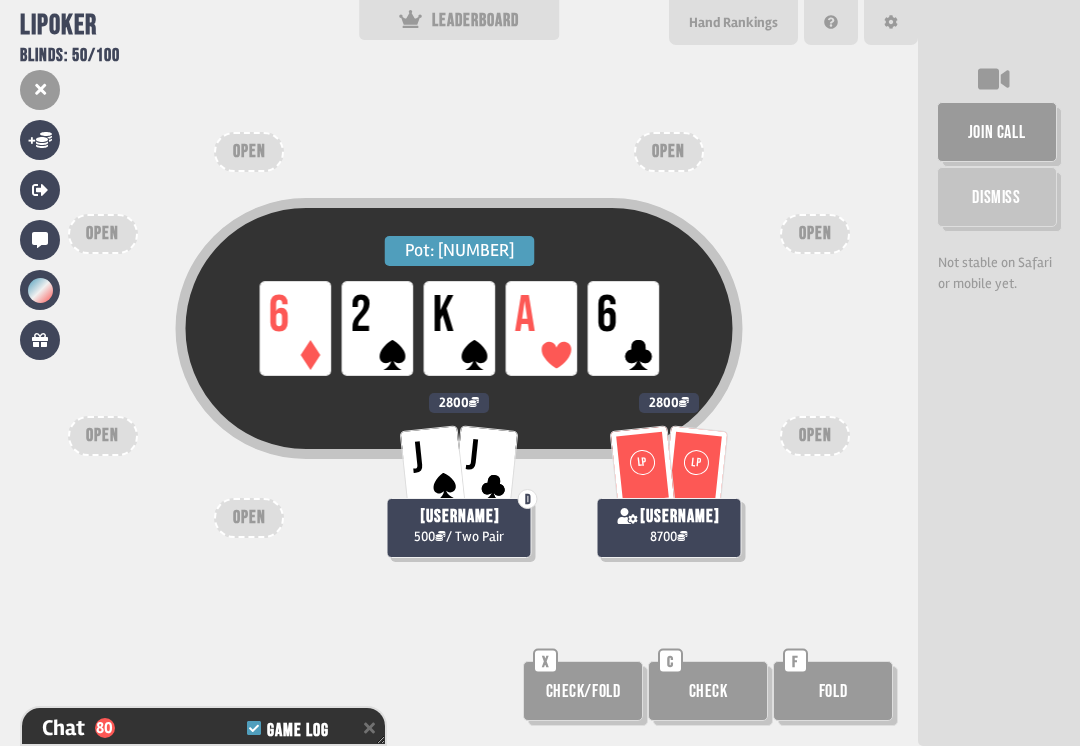 scroll, scrollTop: 16234, scrollLeft: 0, axis: vertical 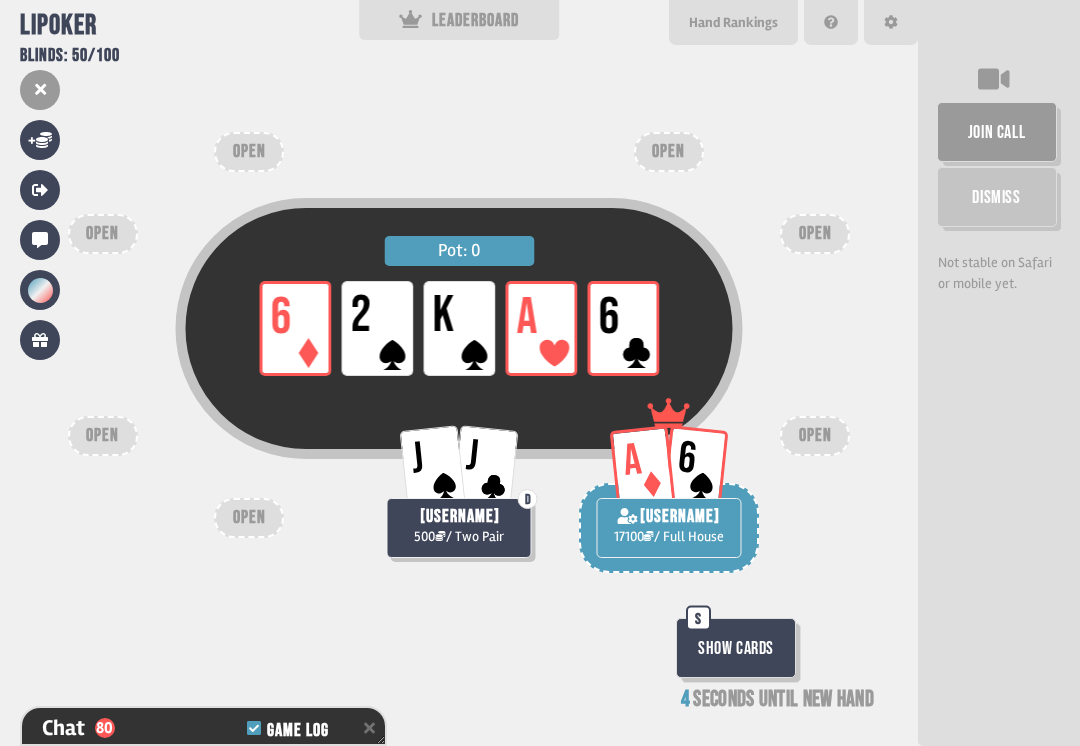 click on "Show Cards" at bounding box center [736, 648] 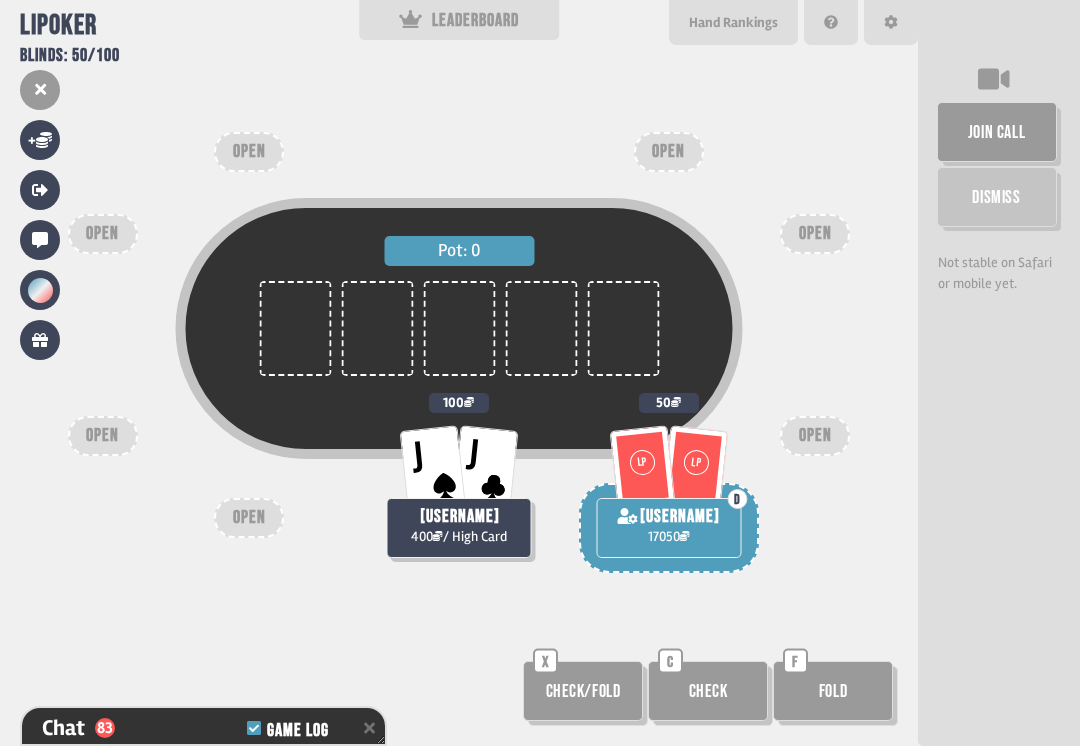 scroll, scrollTop: 16321, scrollLeft: 0, axis: vertical 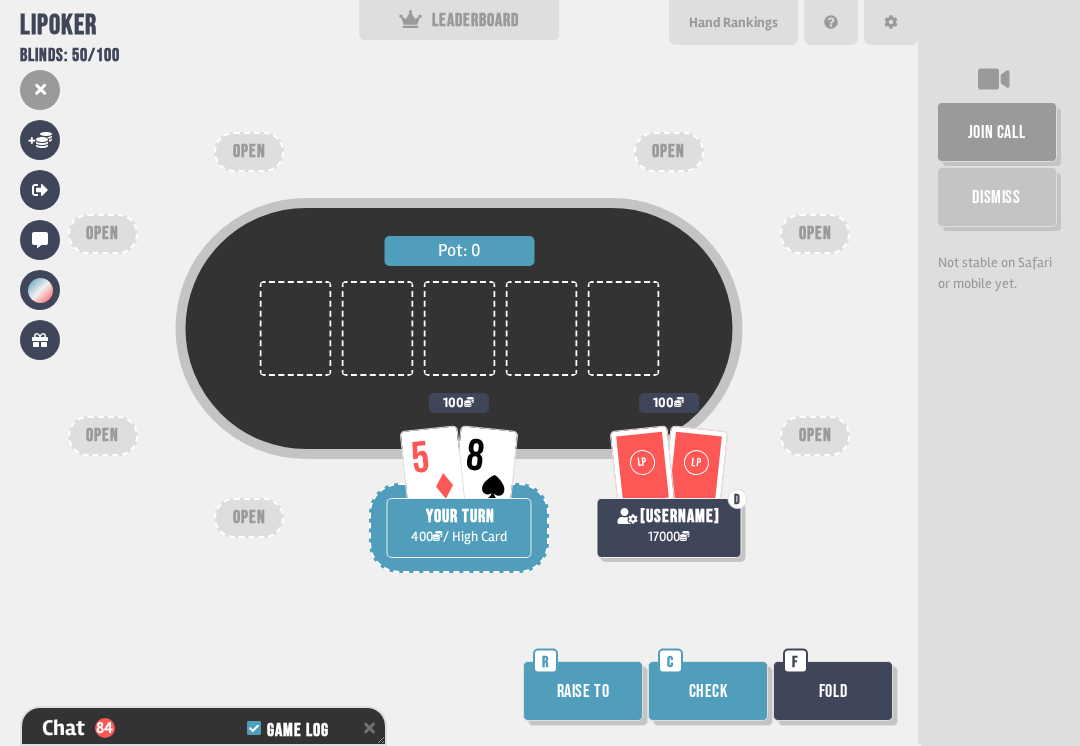 click on "Check" at bounding box center [708, 691] 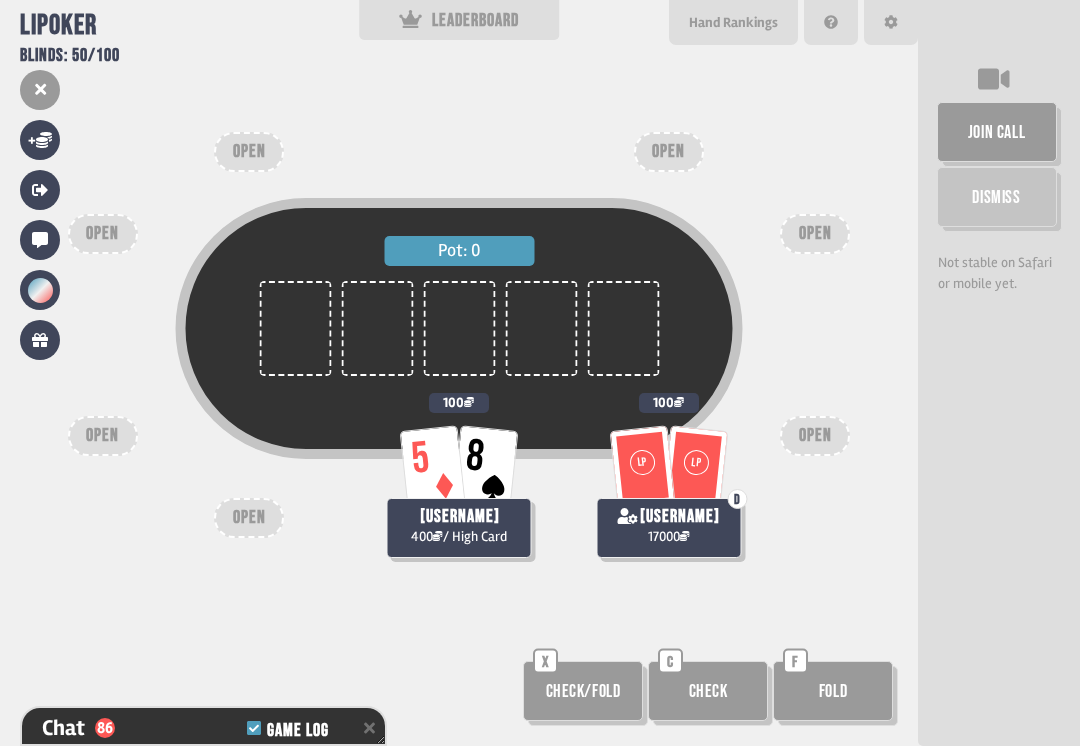 scroll, scrollTop: 16408, scrollLeft: 0, axis: vertical 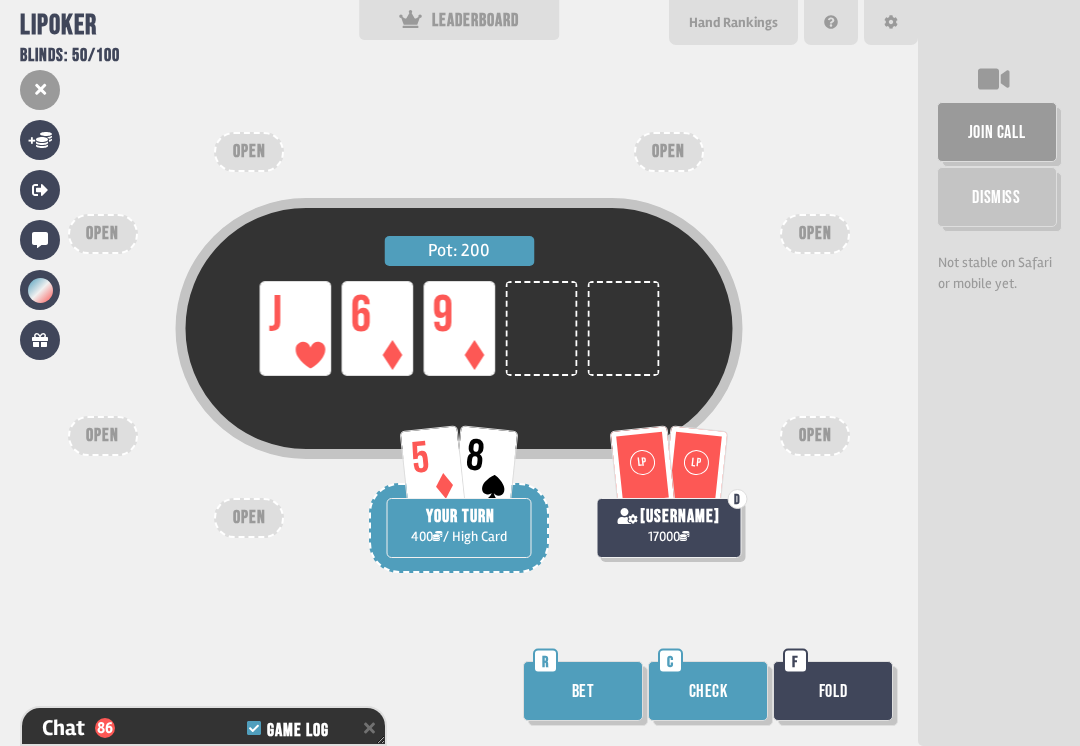 click on "Check" at bounding box center (708, 691) 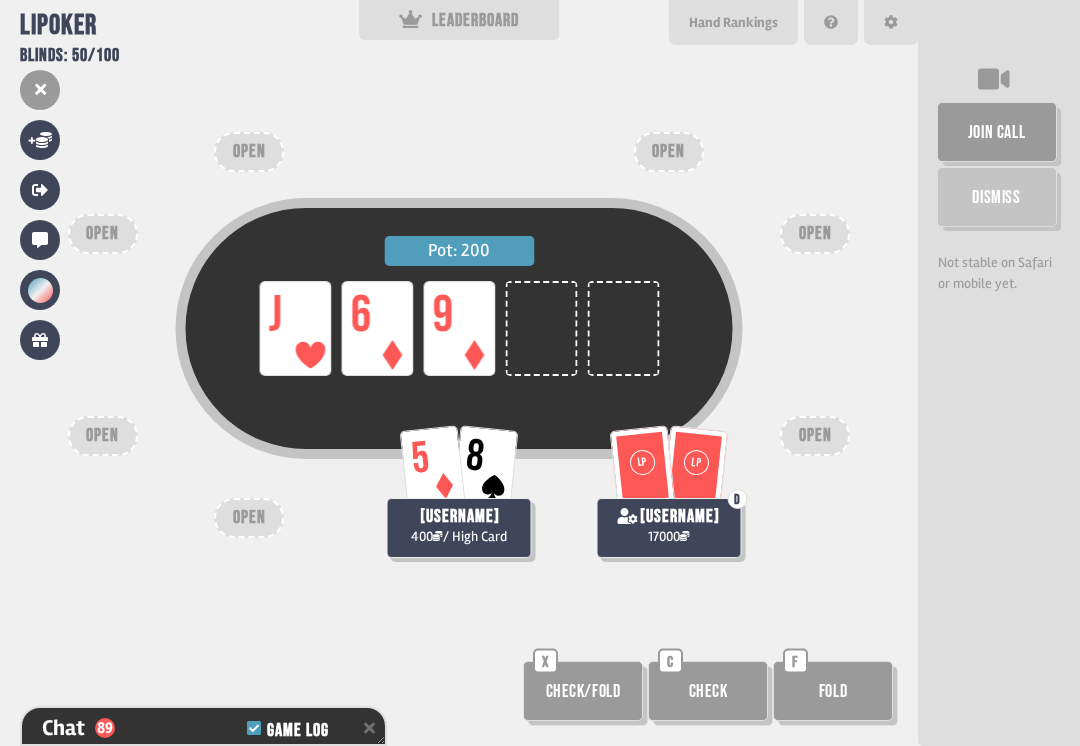 scroll, scrollTop: 16524, scrollLeft: 0, axis: vertical 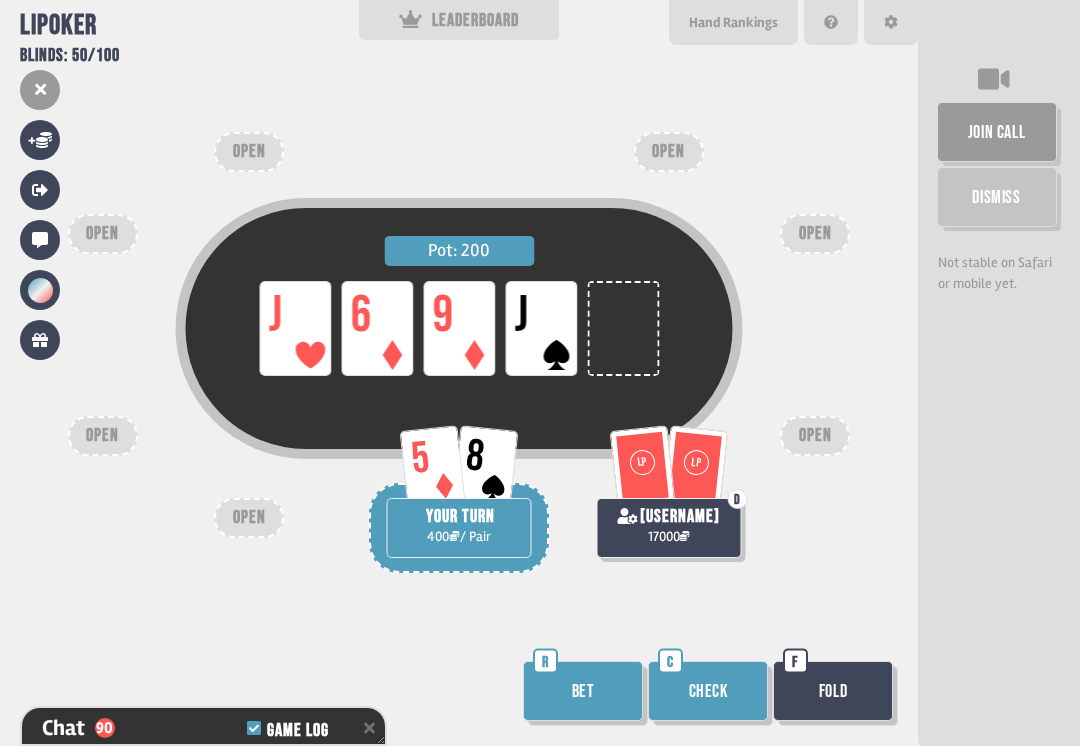 click on "Check" at bounding box center [708, 691] 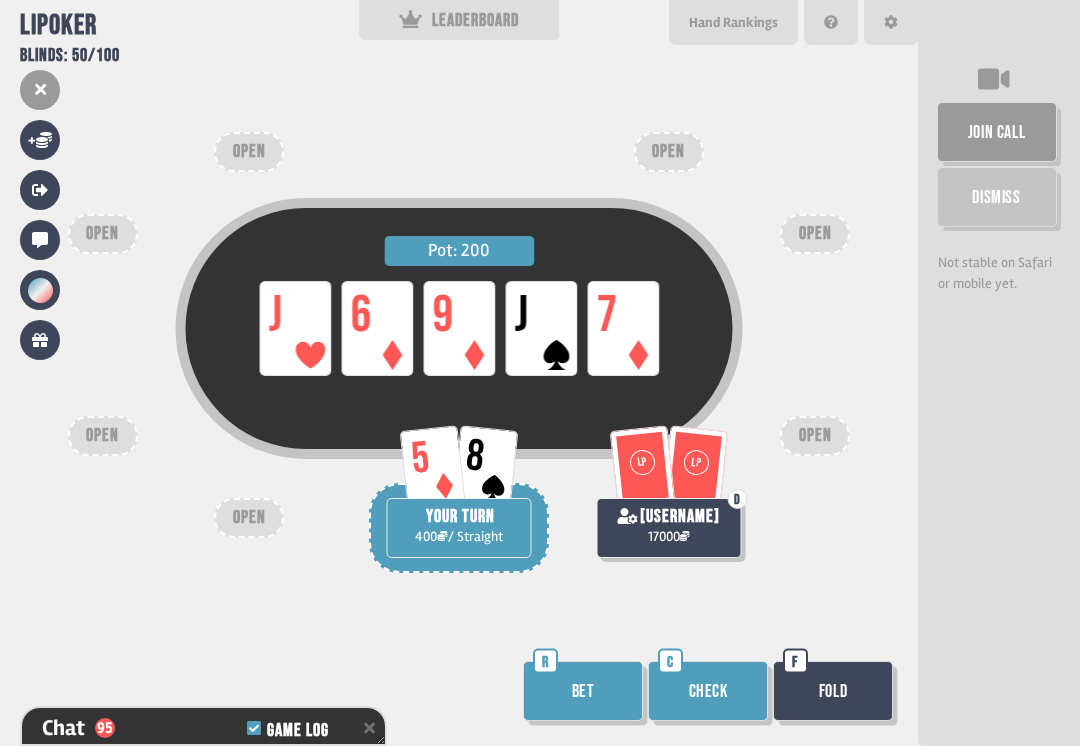 scroll, scrollTop: 16669, scrollLeft: 0, axis: vertical 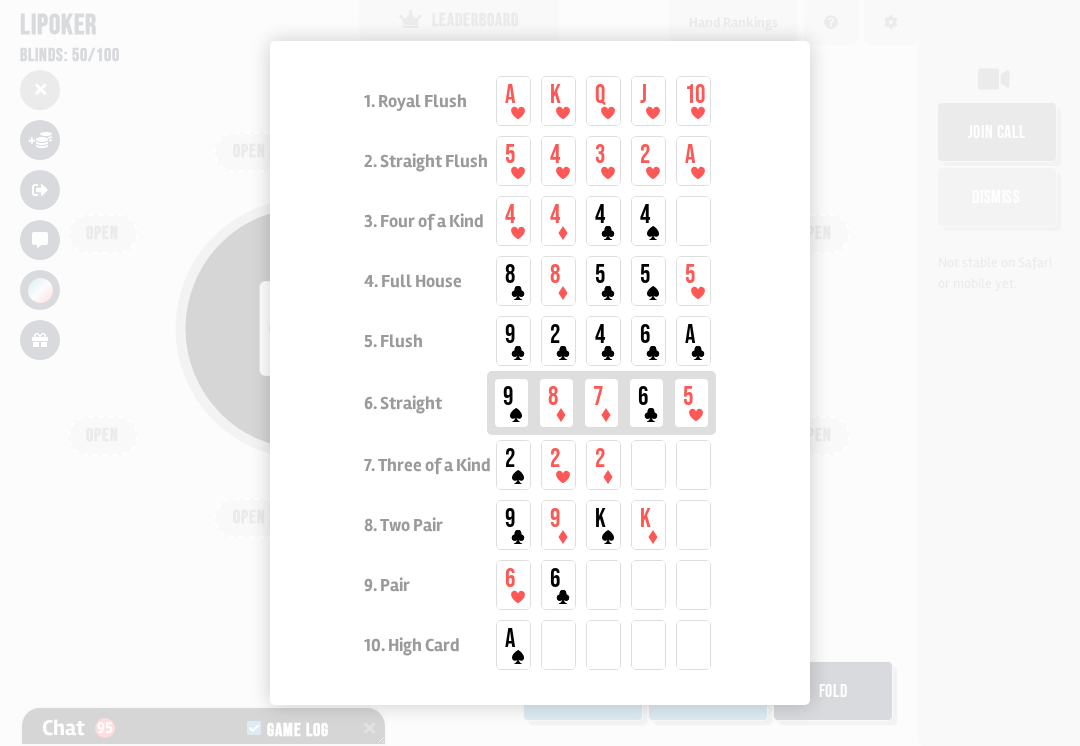click at bounding box center [540, 373] 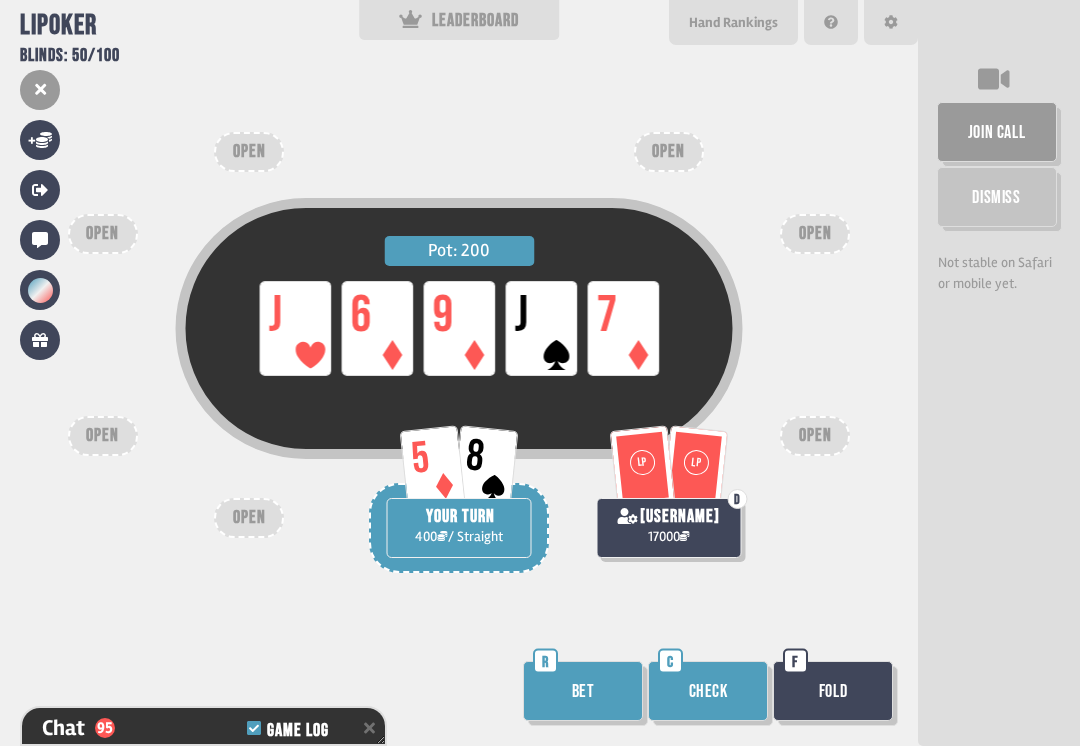 click on "Bet" at bounding box center (583, 691) 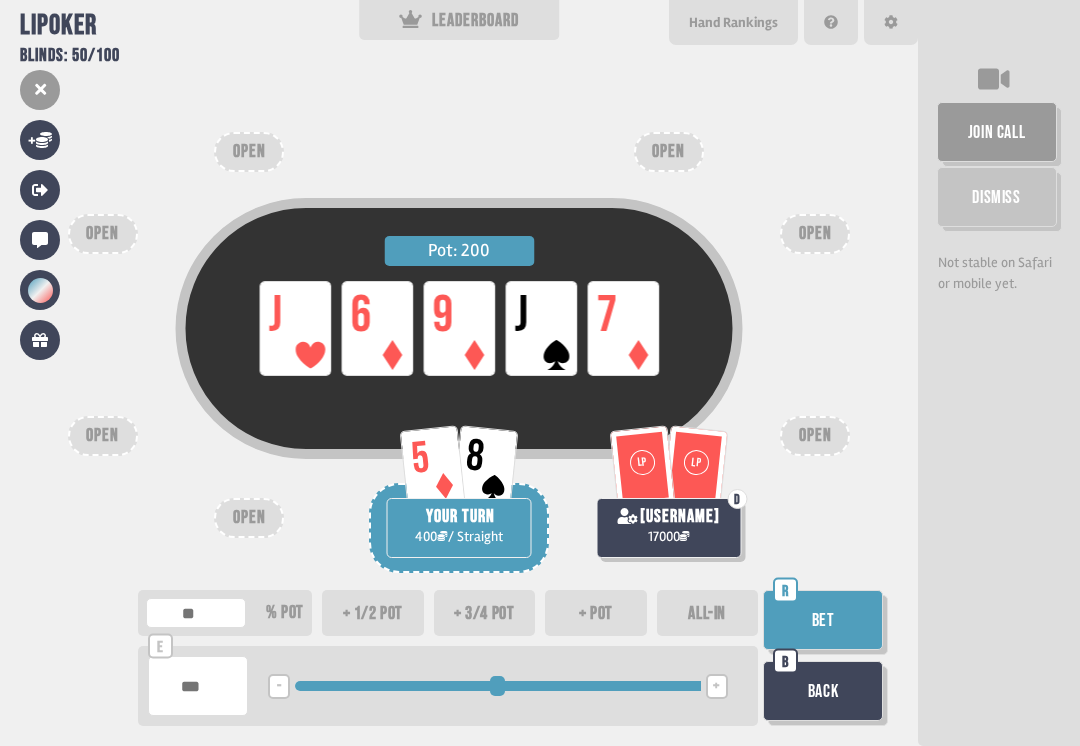 click on "Bet" at bounding box center (823, 620) 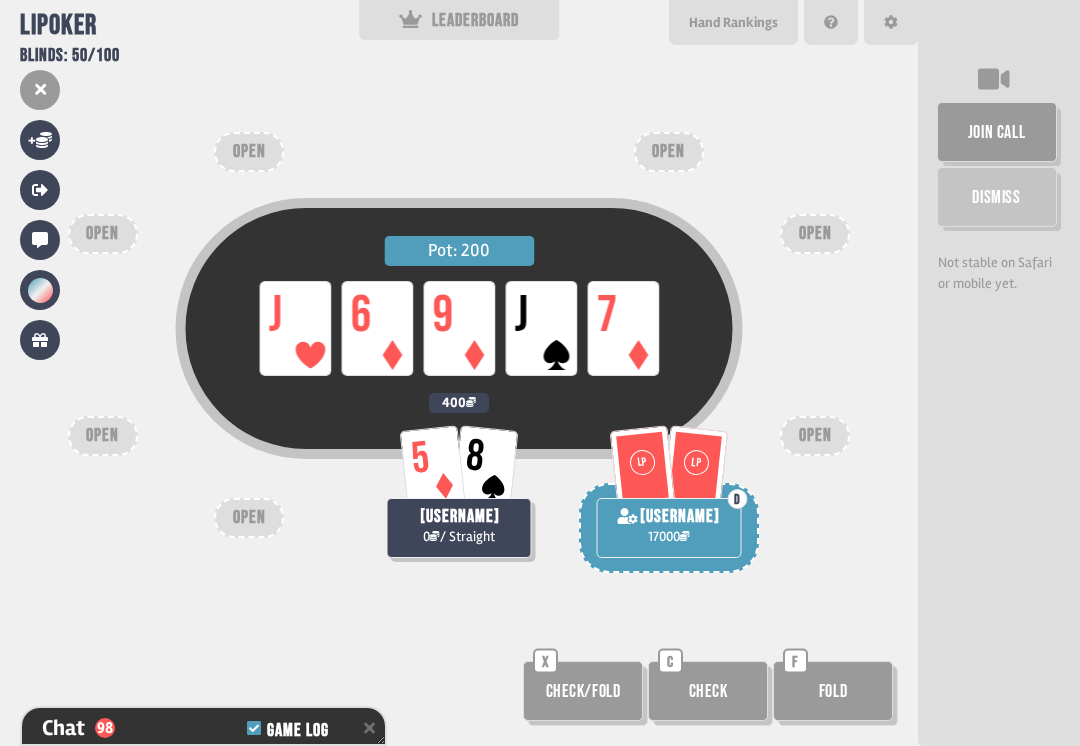 scroll, scrollTop: 16756, scrollLeft: 0, axis: vertical 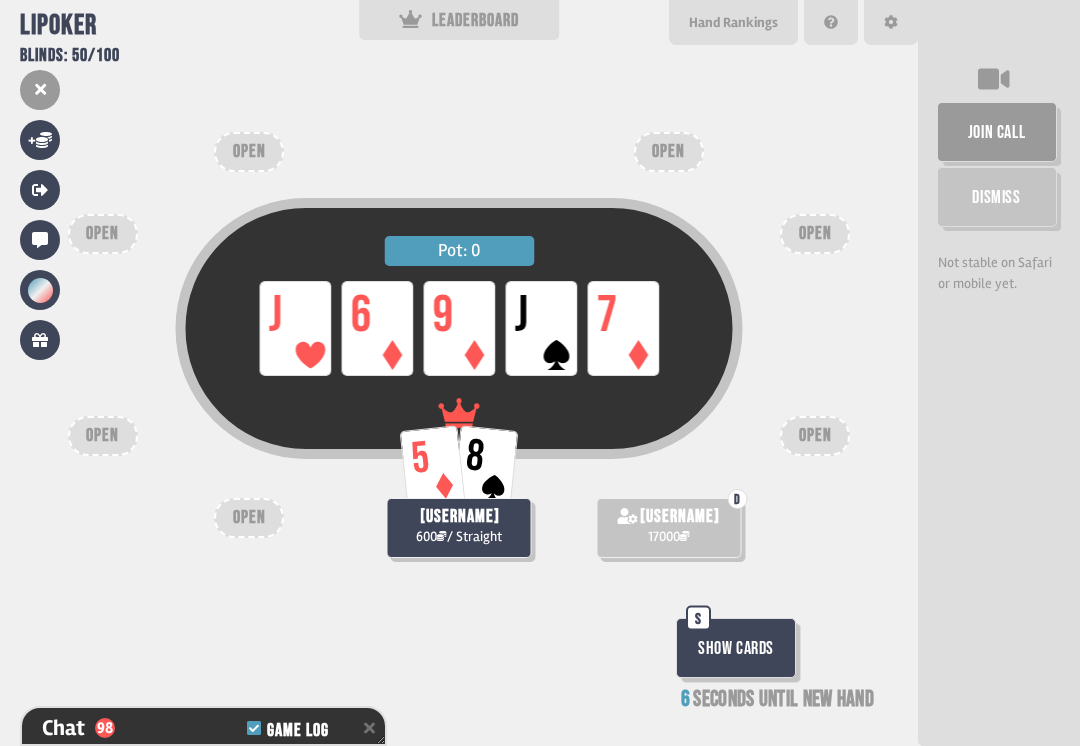 click on "Show Cards" at bounding box center (736, 648) 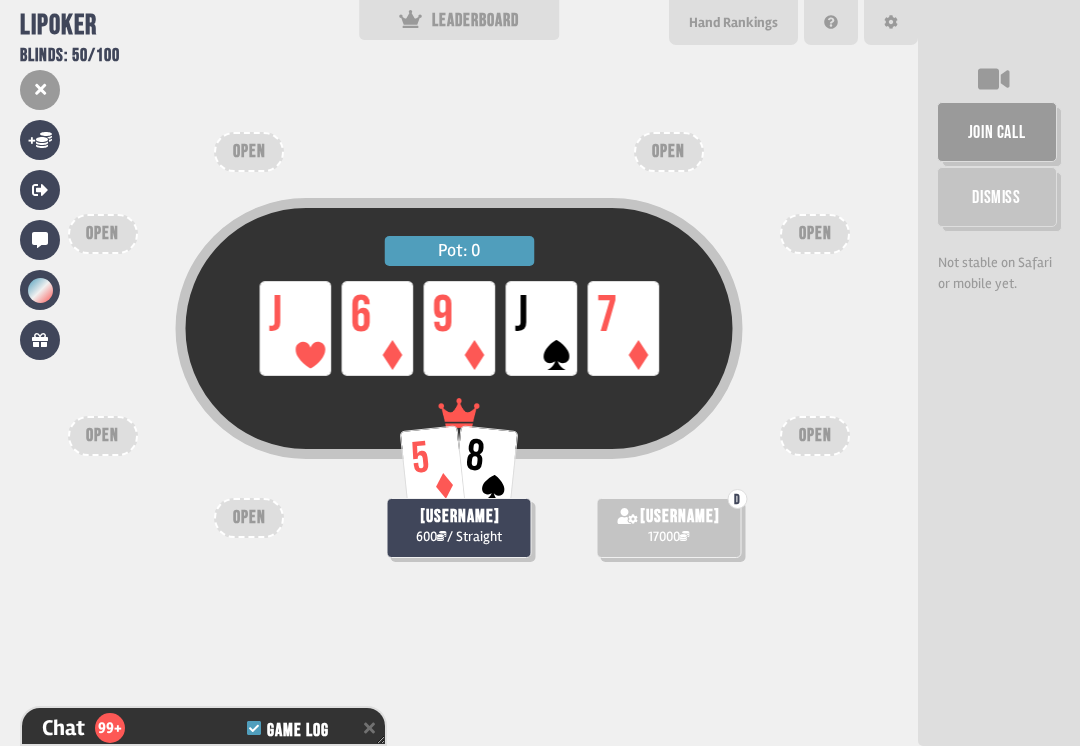 scroll, scrollTop: 16843, scrollLeft: 0, axis: vertical 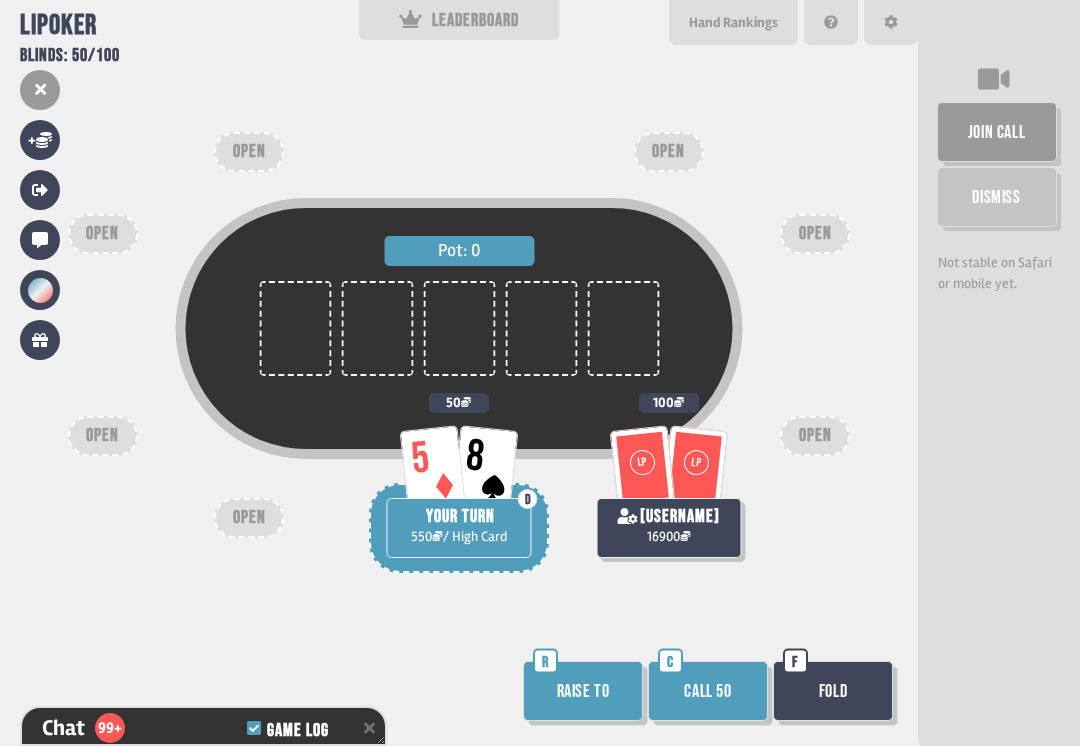 click on "Call 50" at bounding box center [708, 691] 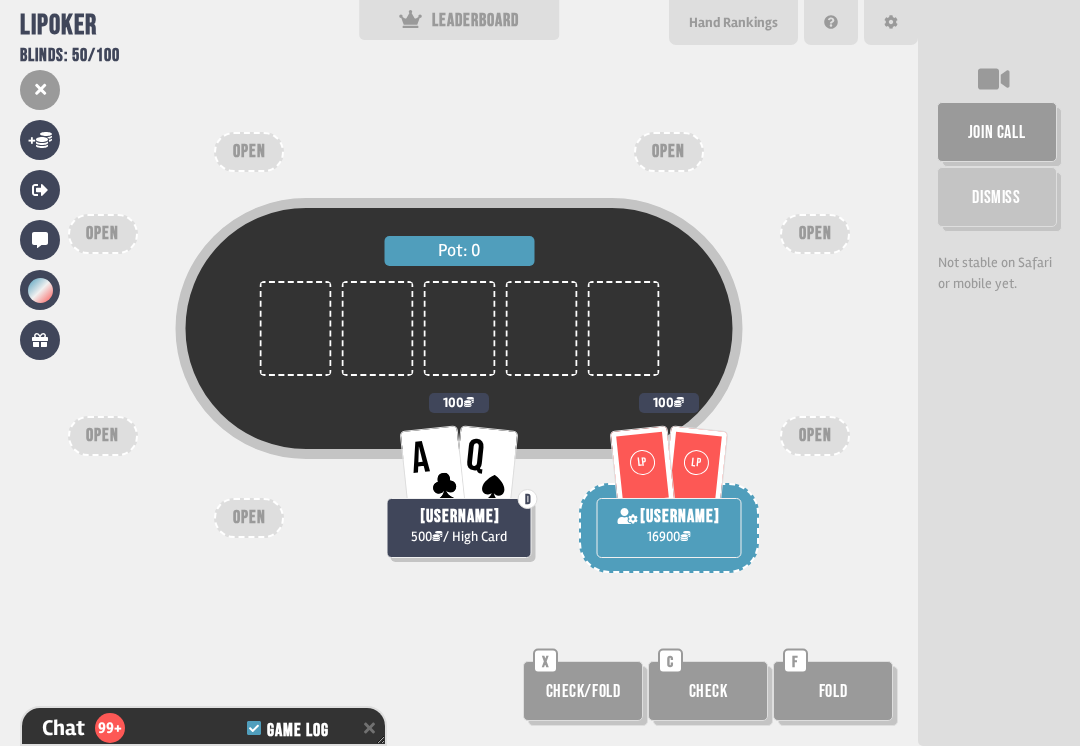 scroll, scrollTop: 16901, scrollLeft: 0, axis: vertical 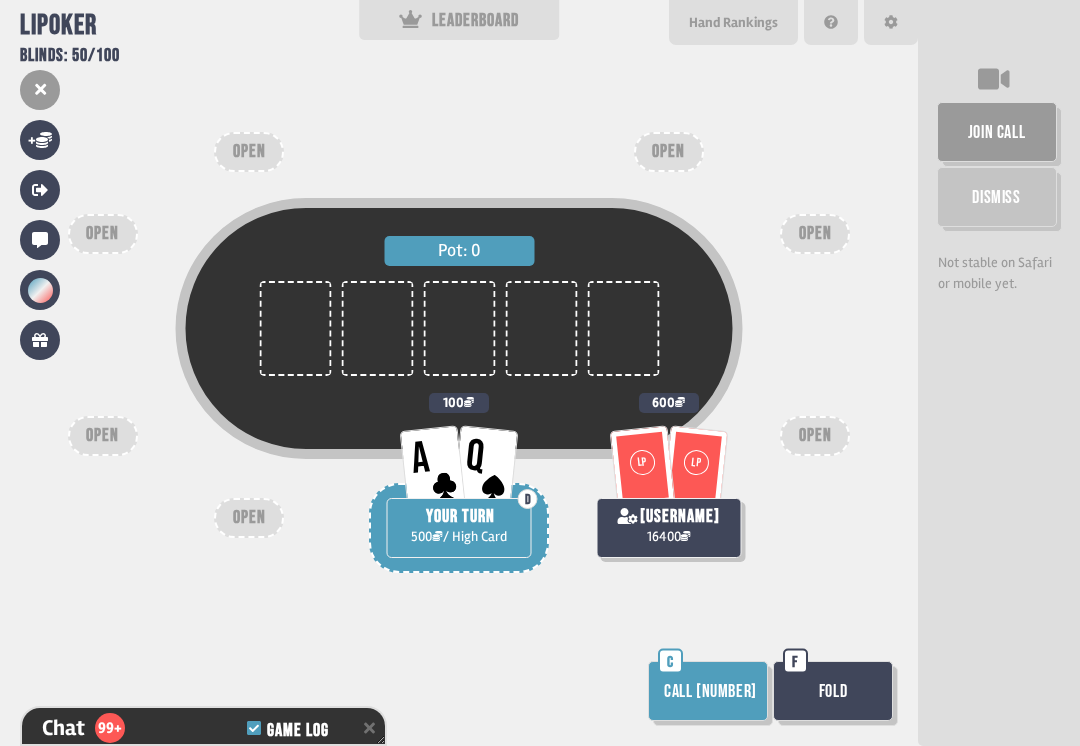click on "Call [NUMBER]" at bounding box center [708, 691] 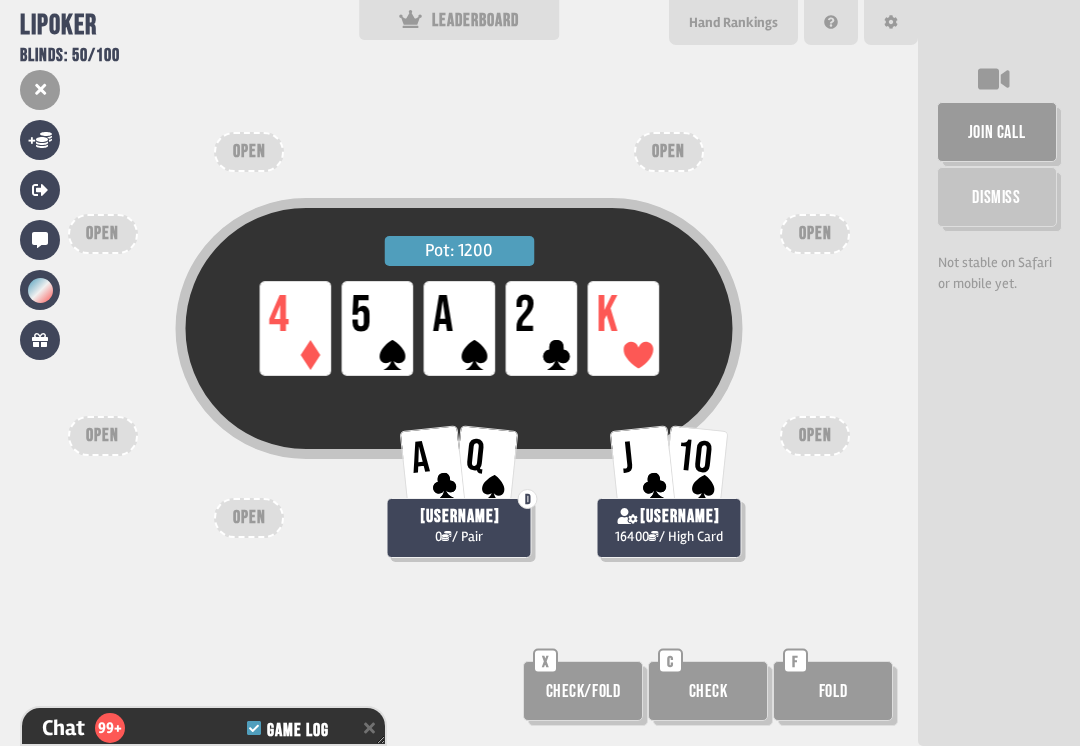scroll, scrollTop: 17075, scrollLeft: 0, axis: vertical 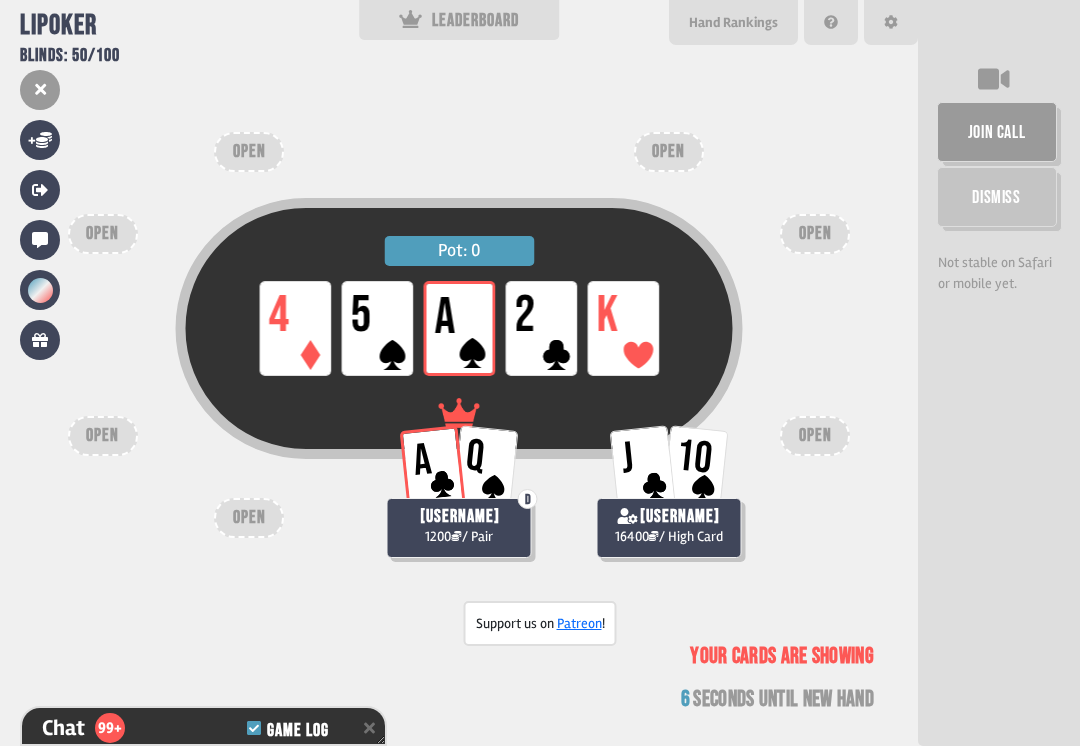 click on "Your cards are showing [NUMBER] seconds until new hand" at bounding box center [787, 683] 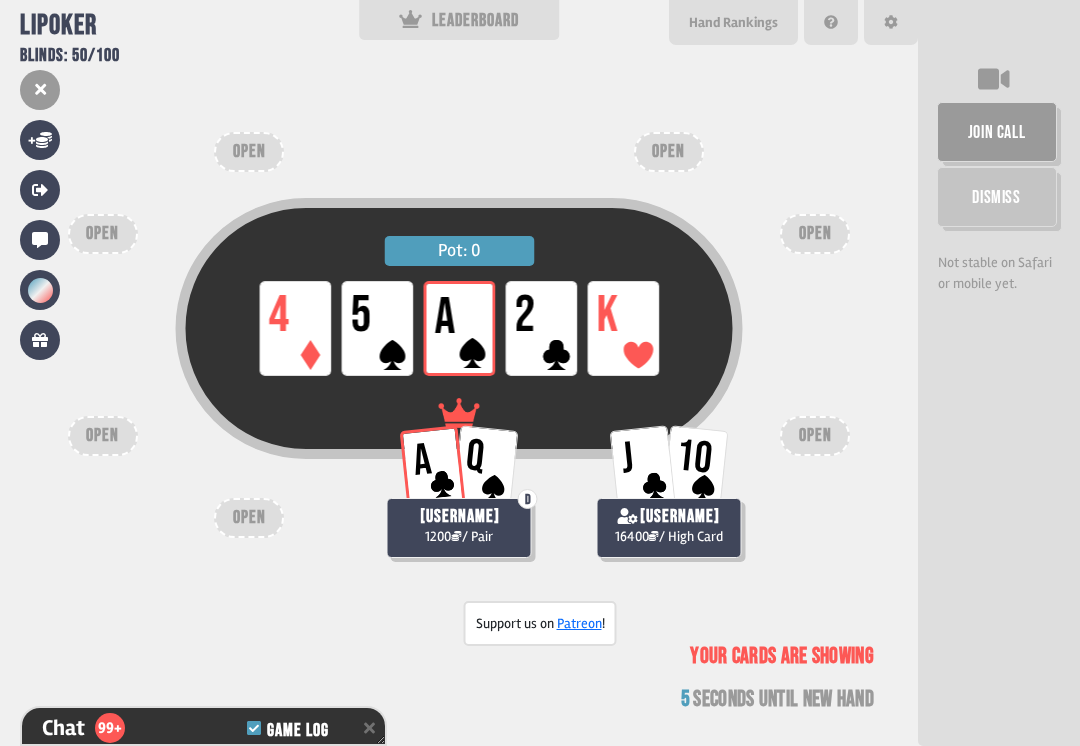 click on "Your cards are showing" at bounding box center (782, 656) 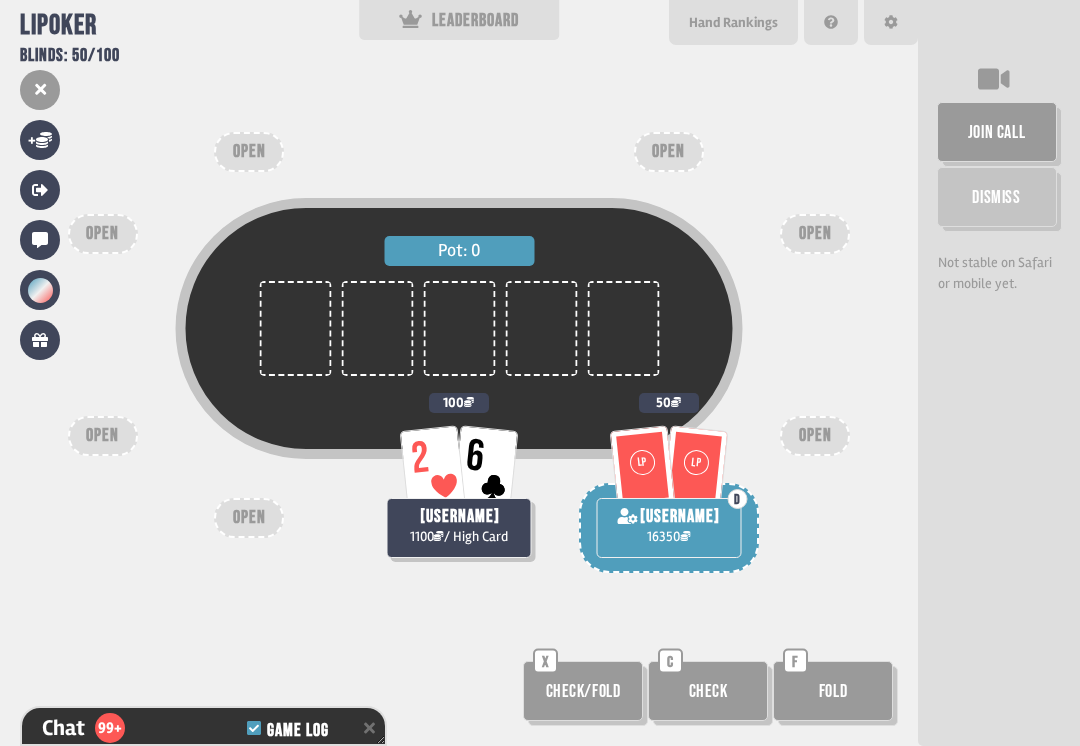 scroll, scrollTop: 17162, scrollLeft: 0, axis: vertical 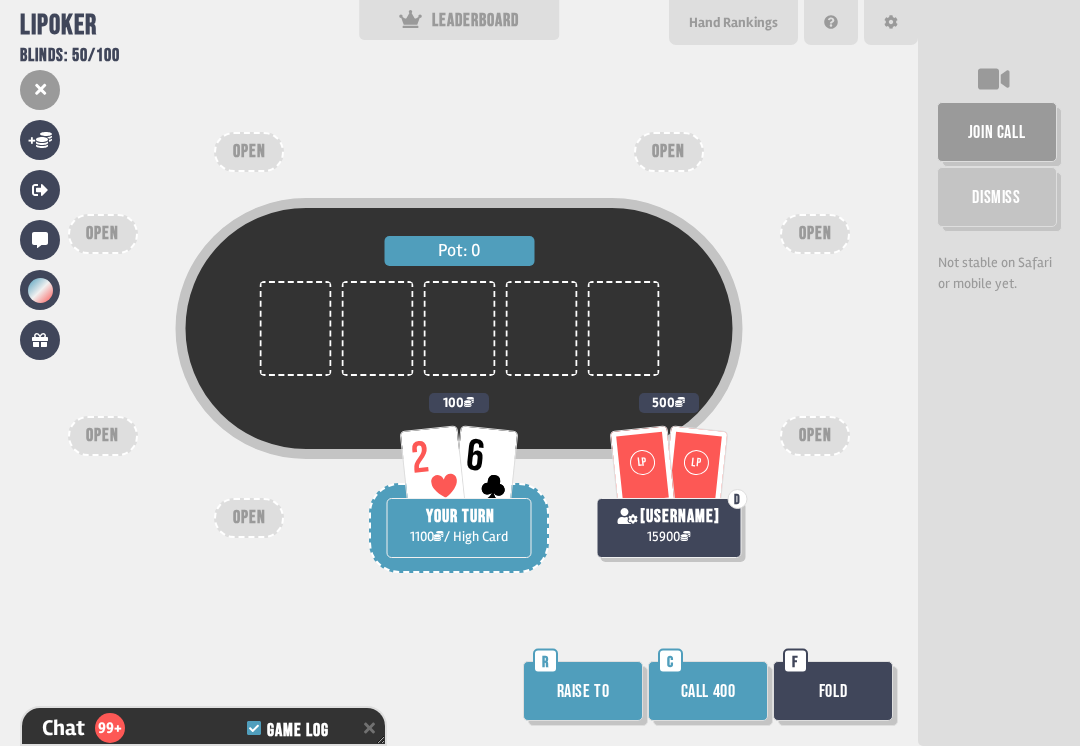 click on "Fold" at bounding box center [833, 691] 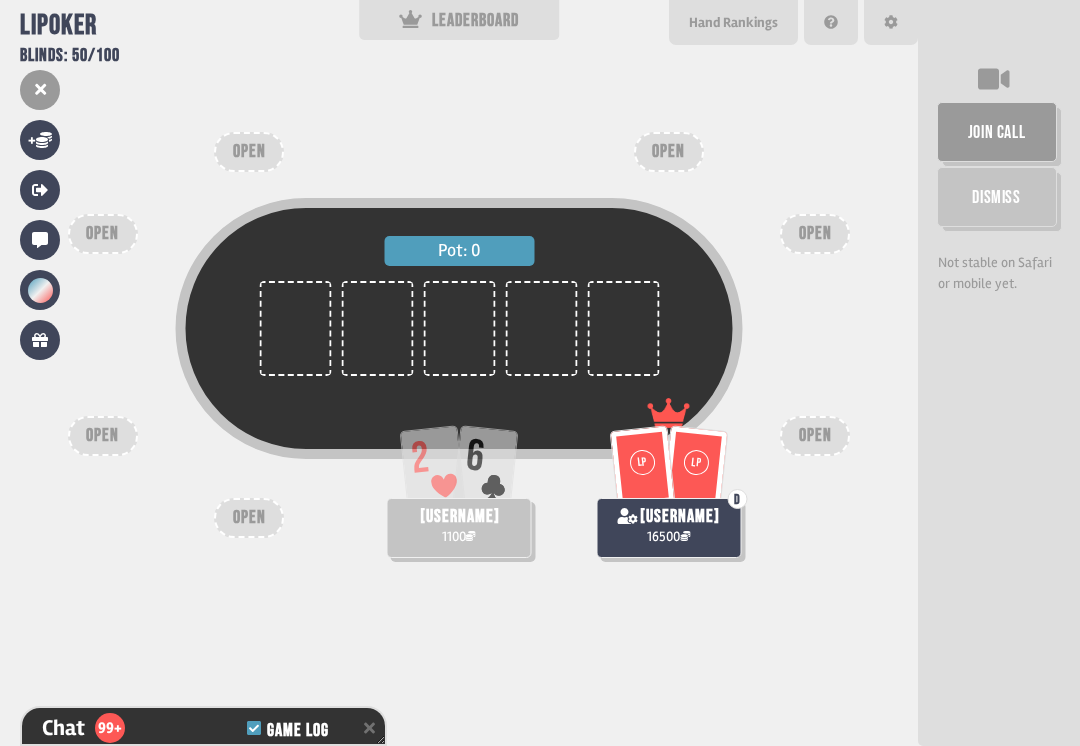 scroll, scrollTop: 17336, scrollLeft: 0, axis: vertical 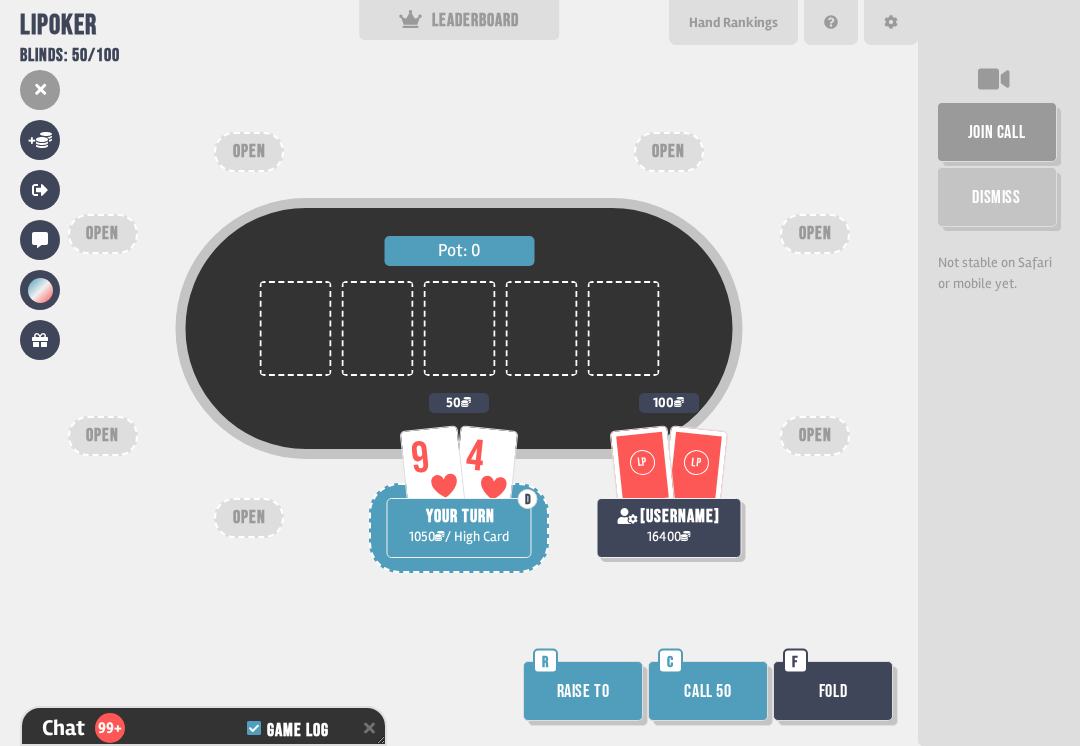click on "Call 50" at bounding box center [708, 691] 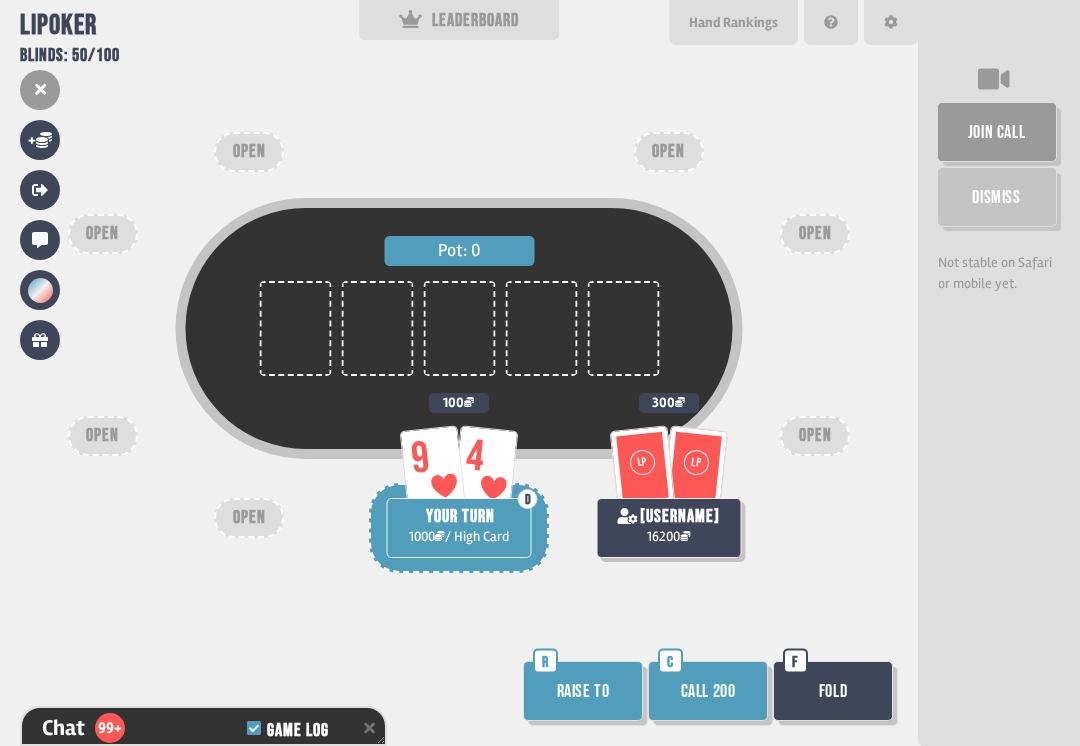 scroll, scrollTop: 17423, scrollLeft: 0, axis: vertical 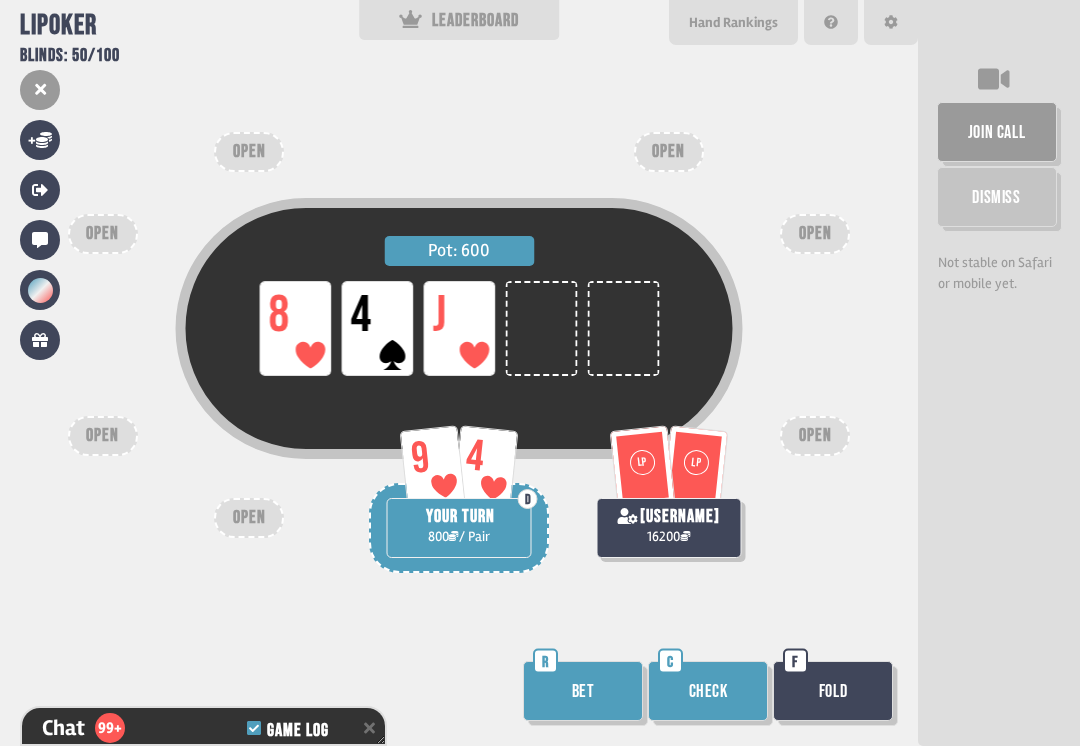 click on "Check" at bounding box center (708, 691) 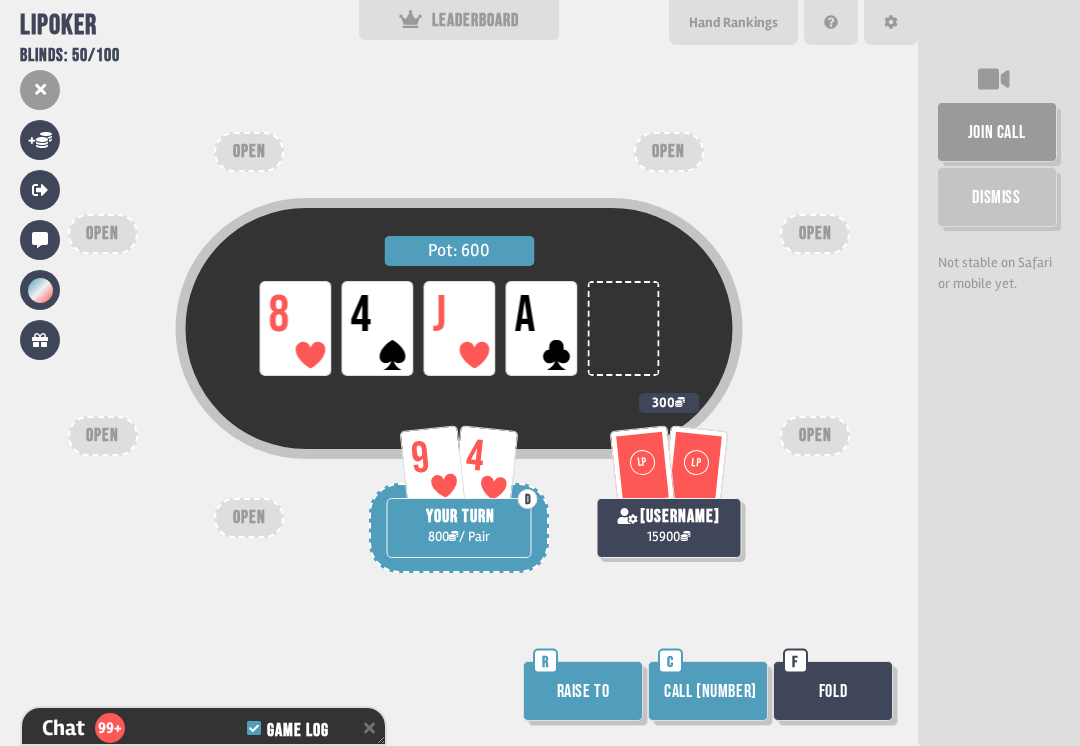 scroll, scrollTop: 17655, scrollLeft: 0, axis: vertical 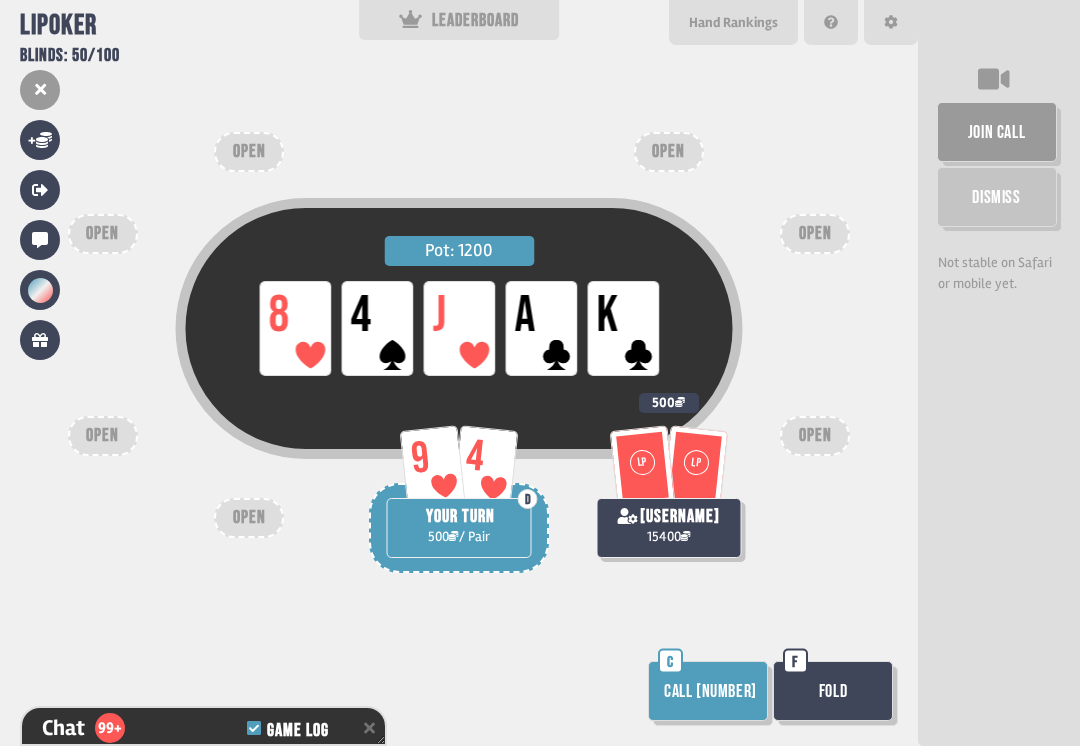 click on "Call [NUMBER]" at bounding box center (708, 691) 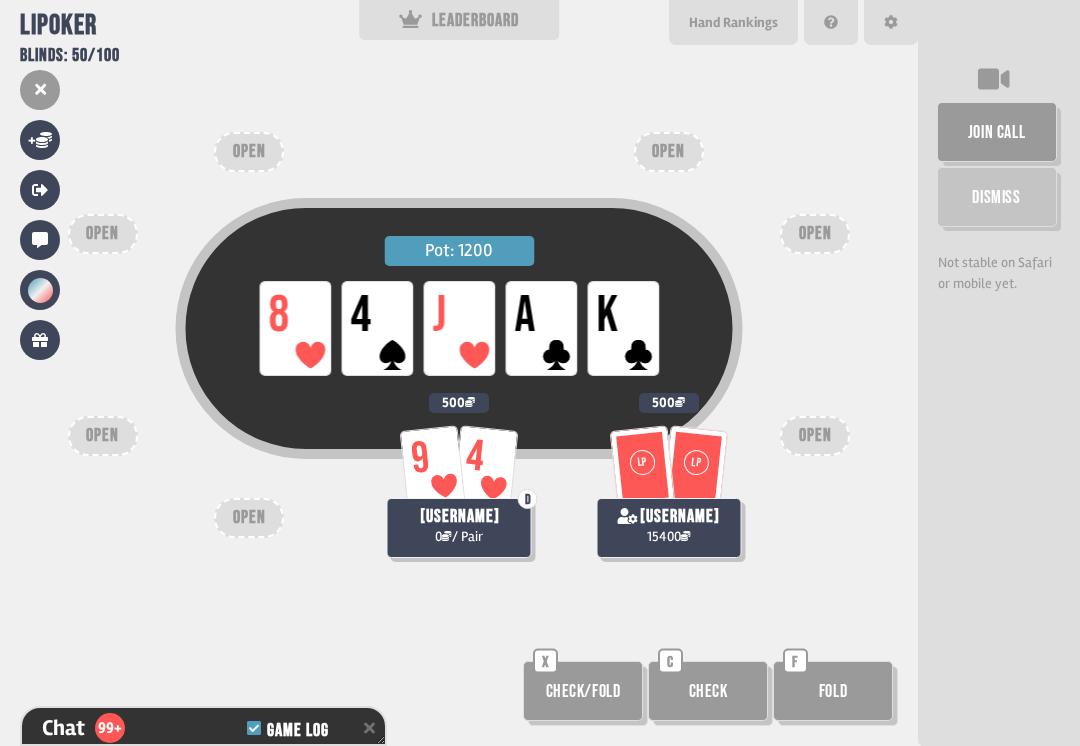 scroll, scrollTop: 17850, scrollLeft: 0, axis: vertical 